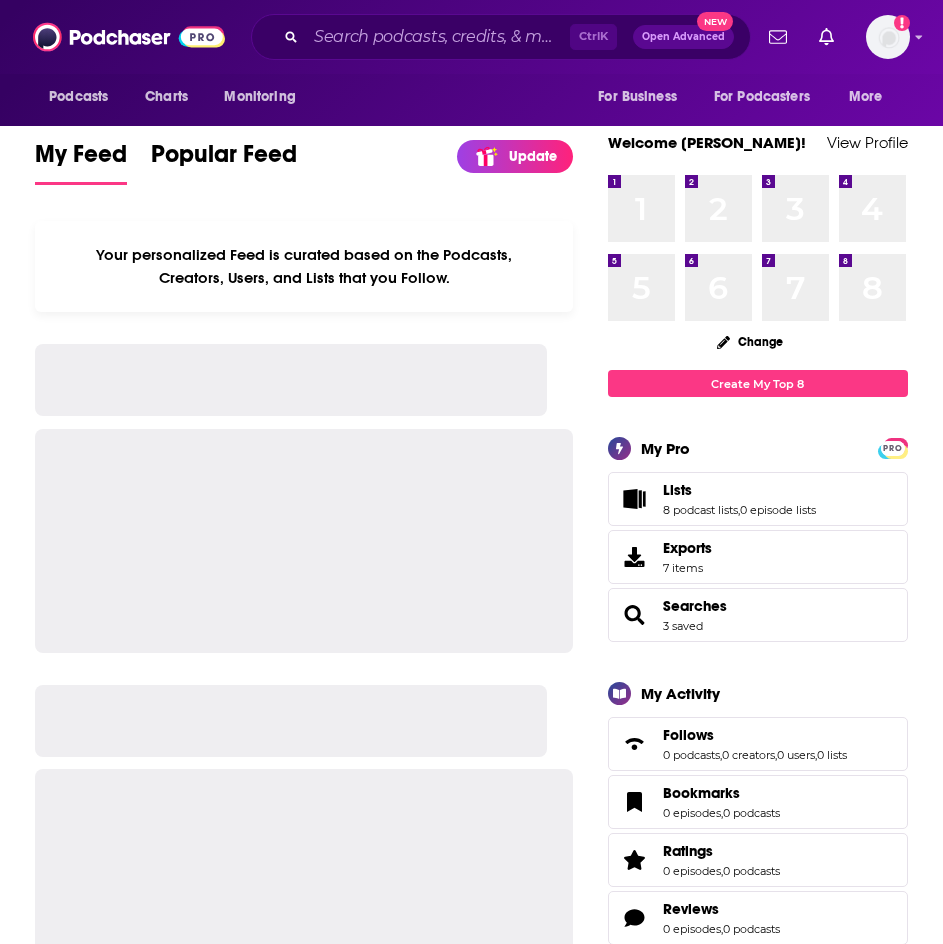 scroll, scrollTop: 0, scrollLeft: 0, axis: both 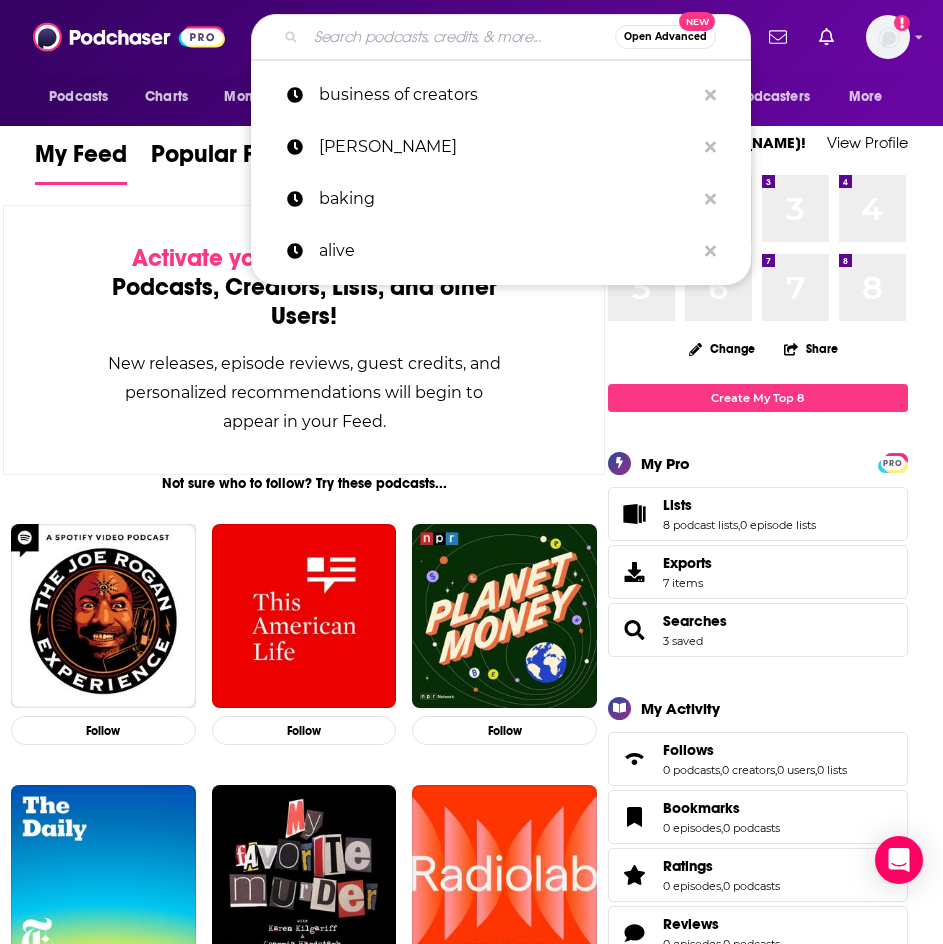 click at bounding box center (460, 37) 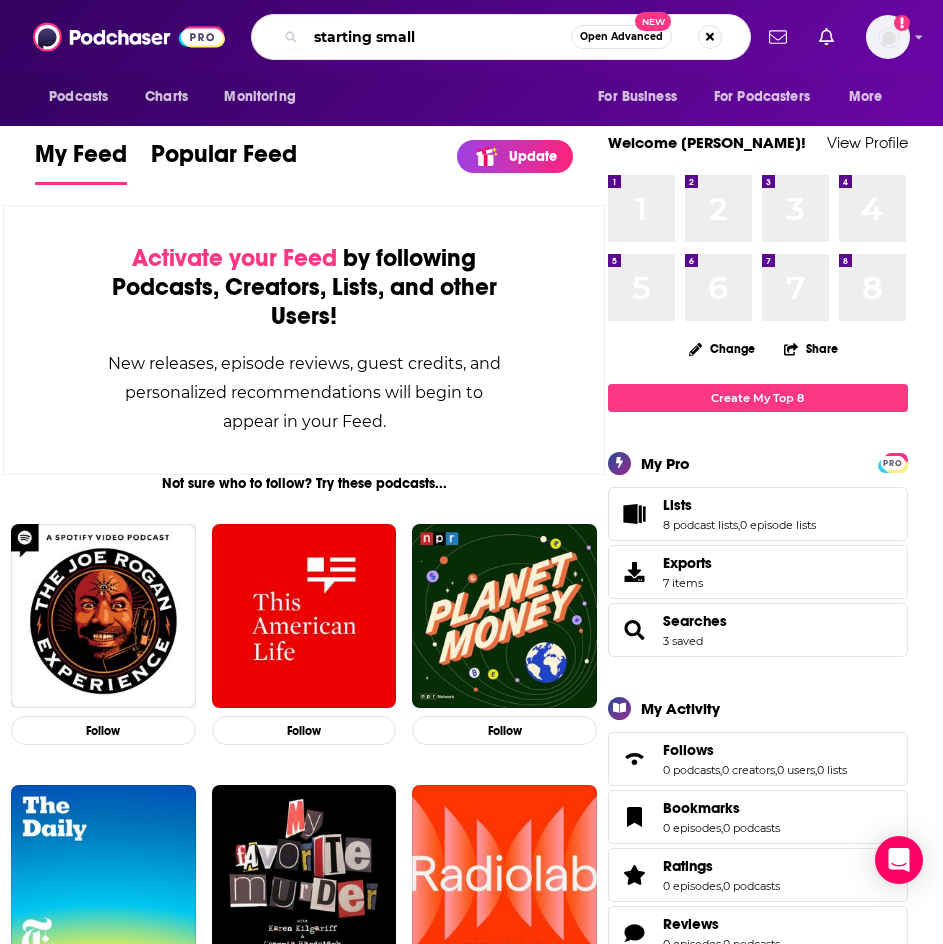 type on "starting small" 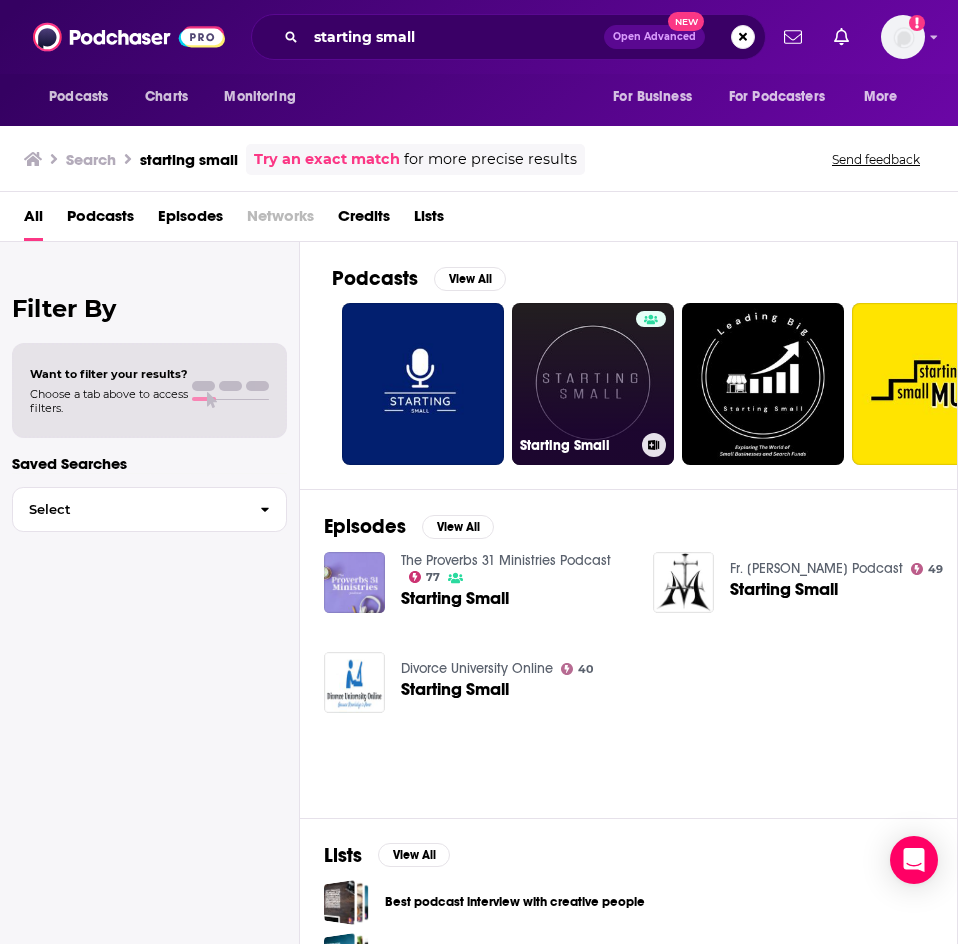 click on "Starting Small" at bounding box center (593, 384) 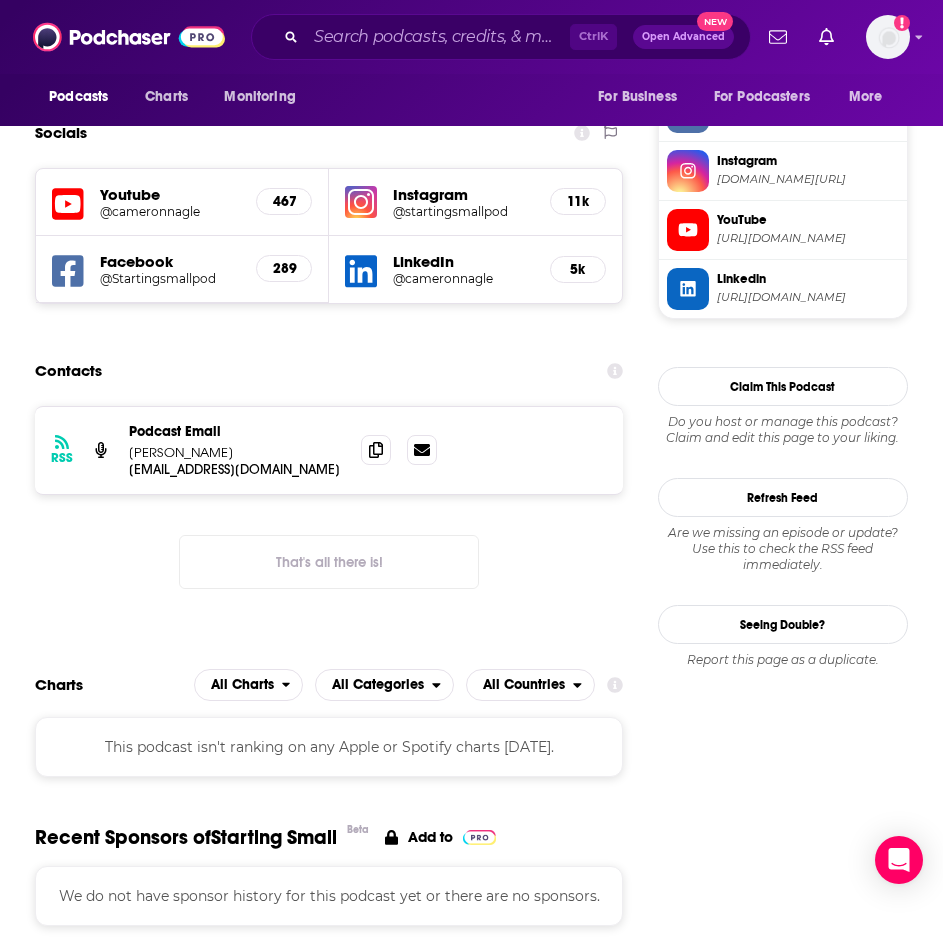 scroll, scrollTop: 1700, scrollLeft: 0, axis: vertical 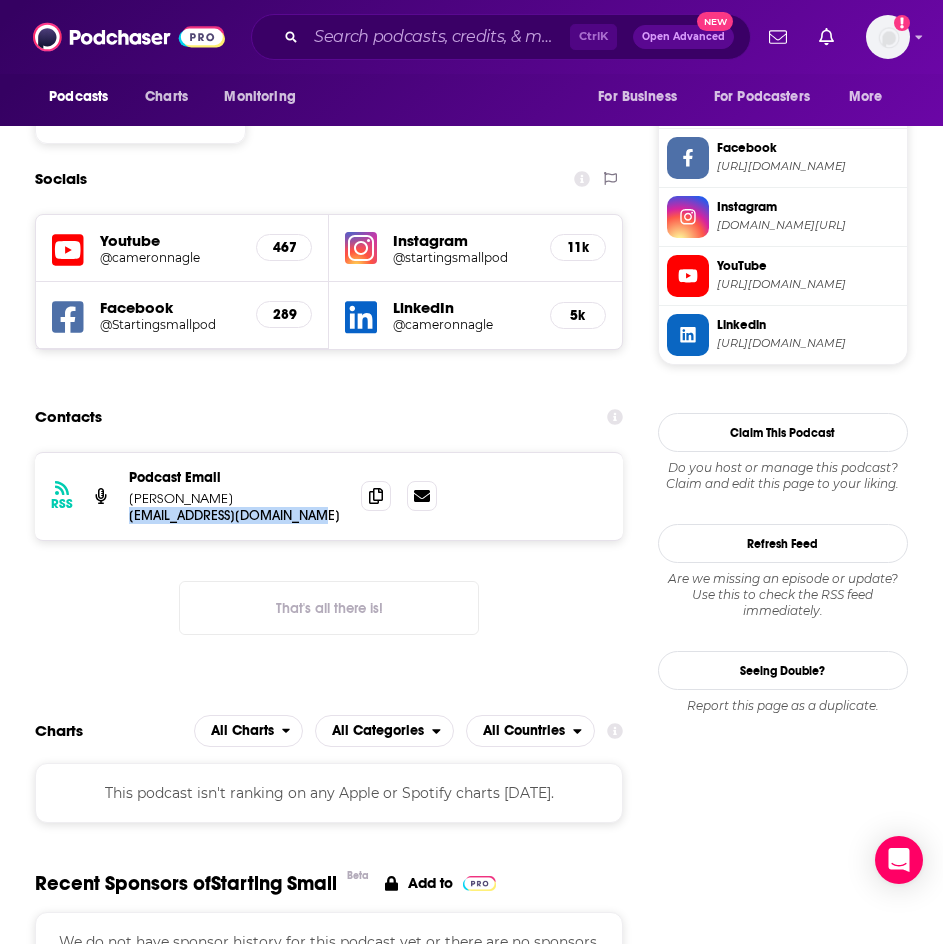 drag, startPoint x: 312, startPoint y: 400, endPoint x: 127, endPoint y: 421, distance: 186.18808 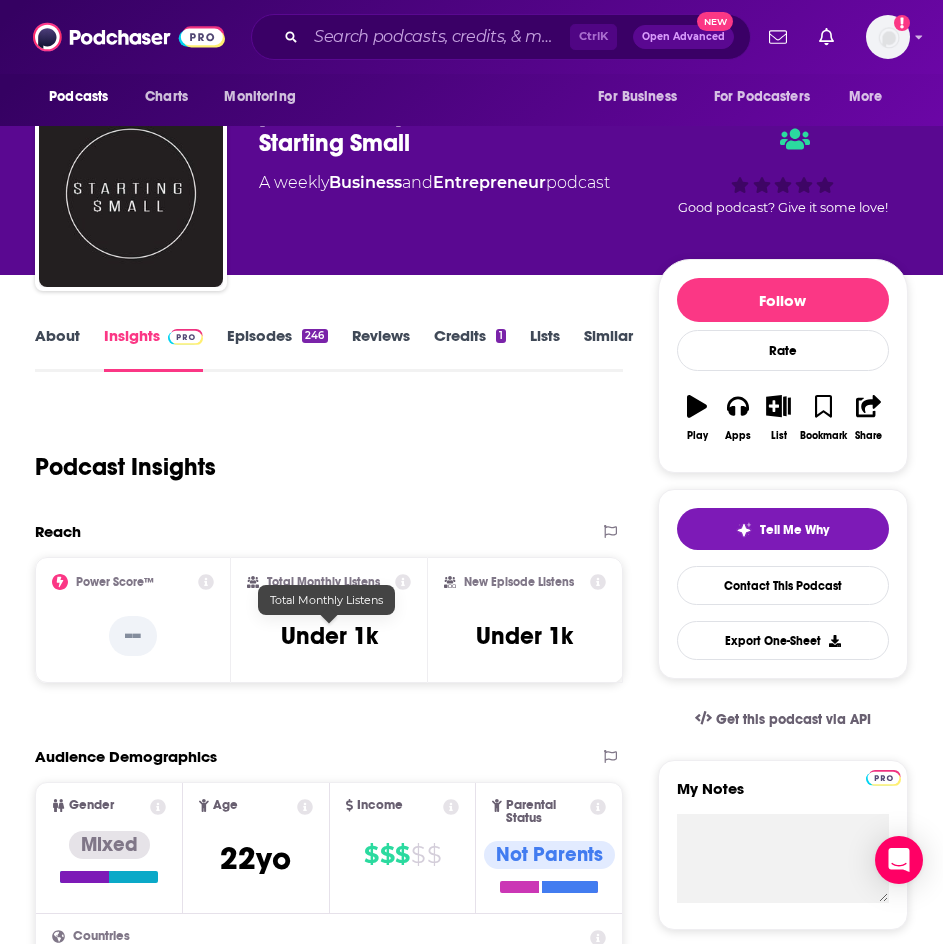 scroll, scrollTop: 0, scrollLeft: 0, axis: both 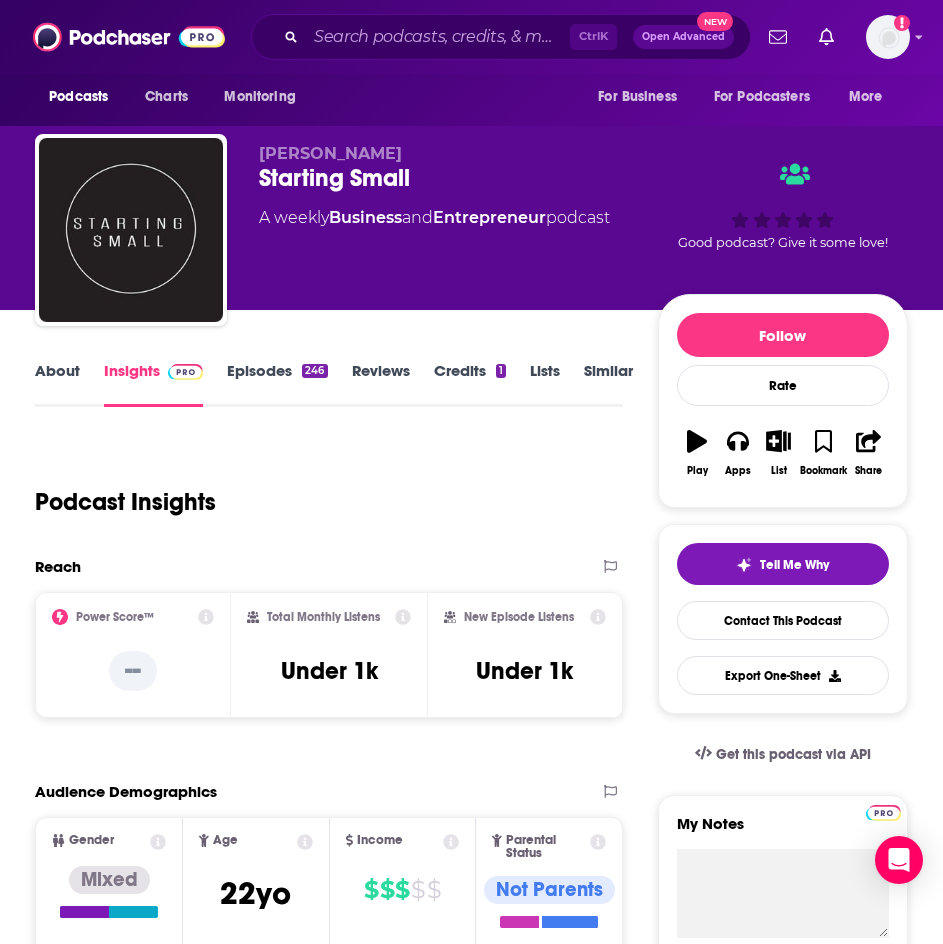 click on "About" at bounding box center (57, 384) 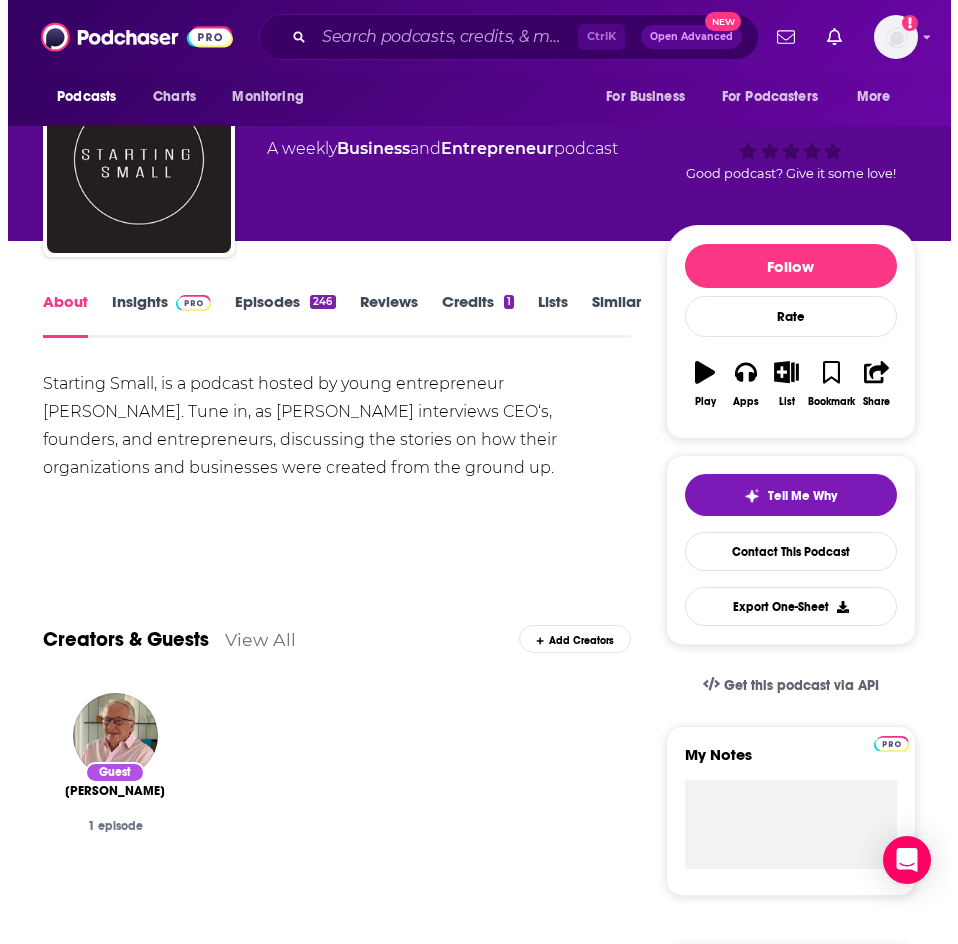 scroll, scrollTop: 0, scrollLeft: 0, axis: both 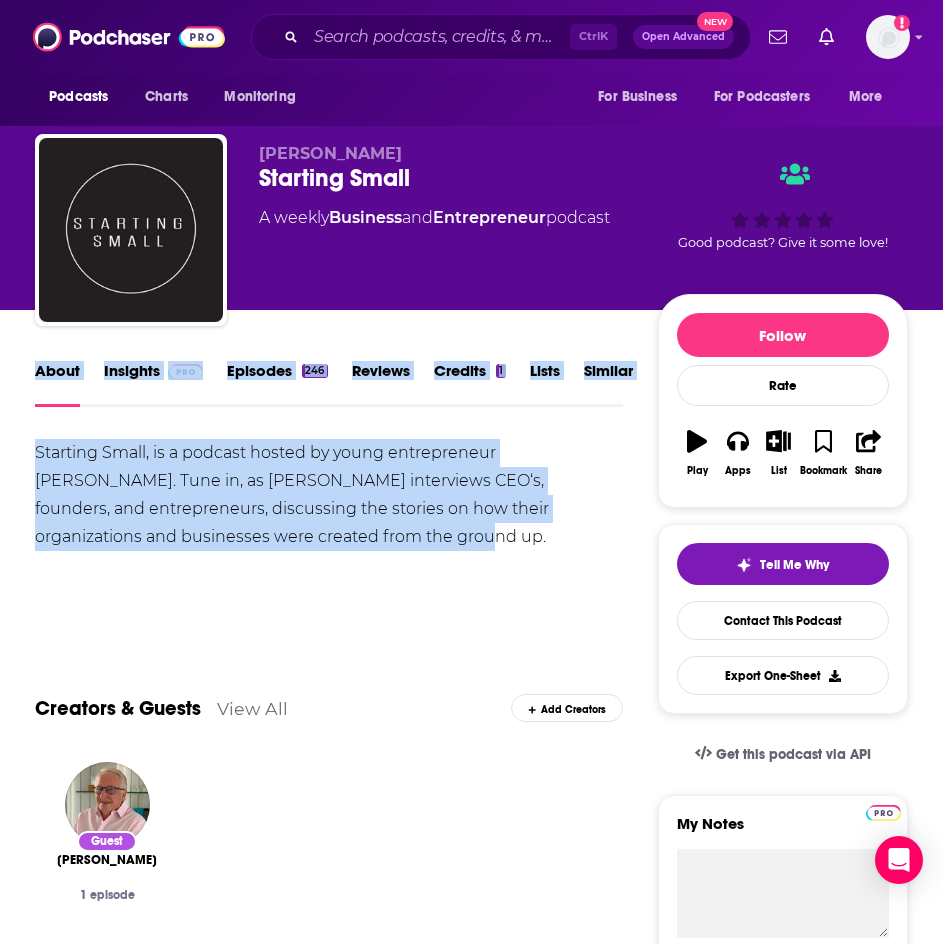 drag, startPoint x: 271, startPoint y: 540, endPoint x: -15, endPoint y: 422, distance: 309.38647 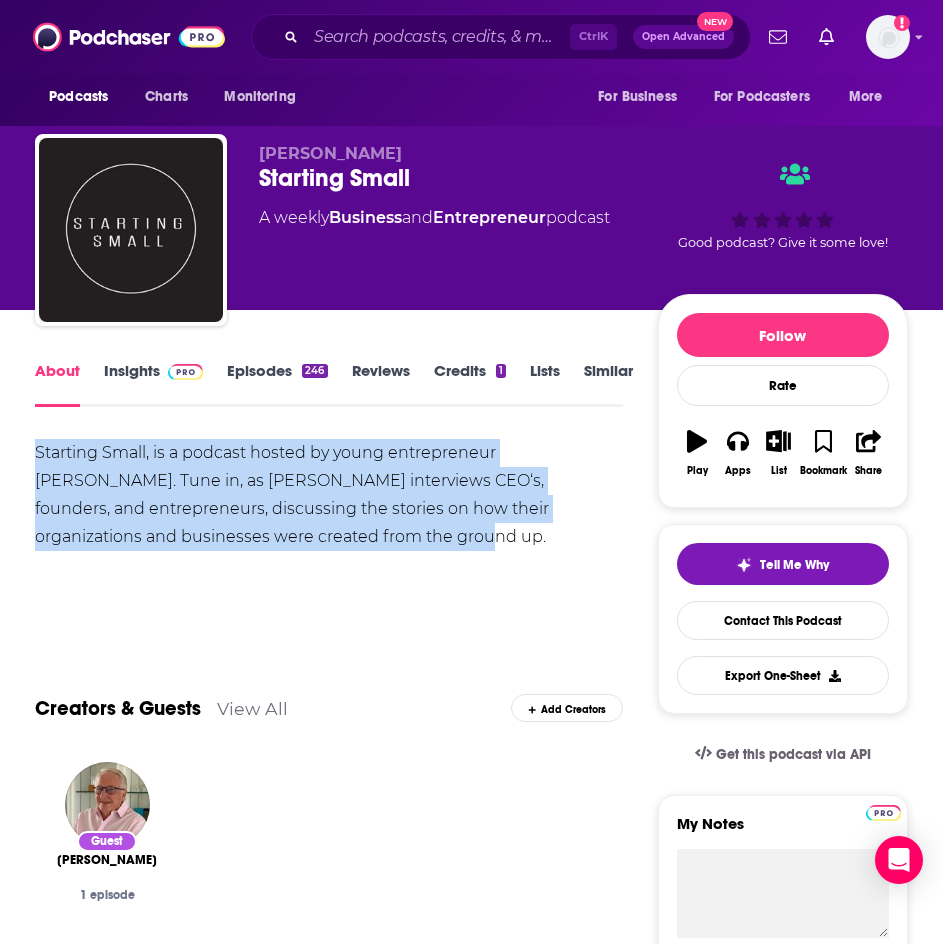 drag, startPoint x: 198, startPoint y: 523, endPoint x: 40, endPoint y: 440, distance: 178.47409 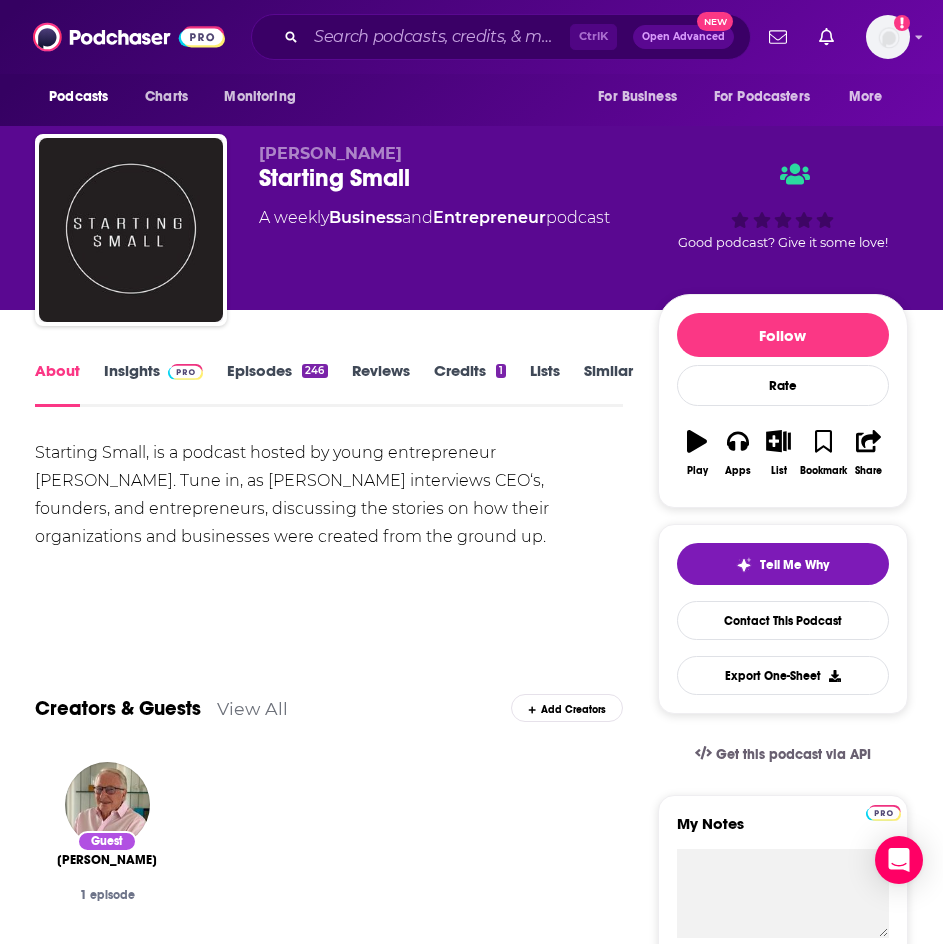 click on "Credits 1" at bounding box center (470, 384) 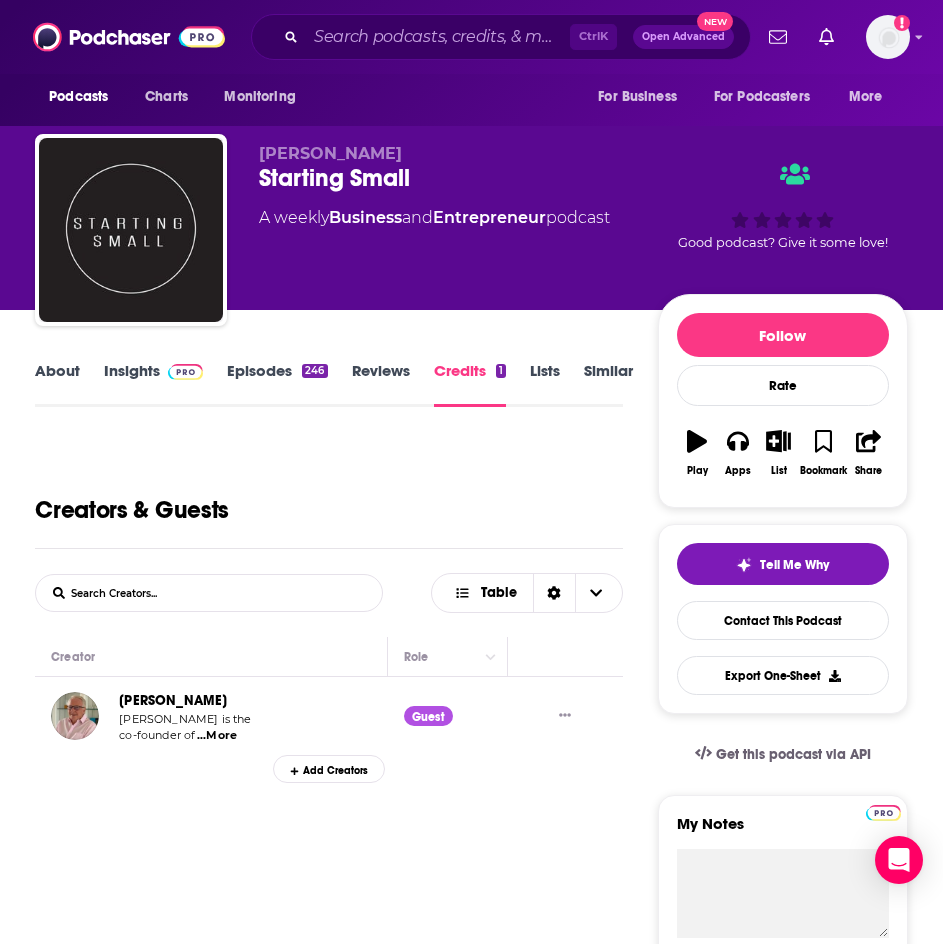 click on "Lists" at bounding box center [545, 384] 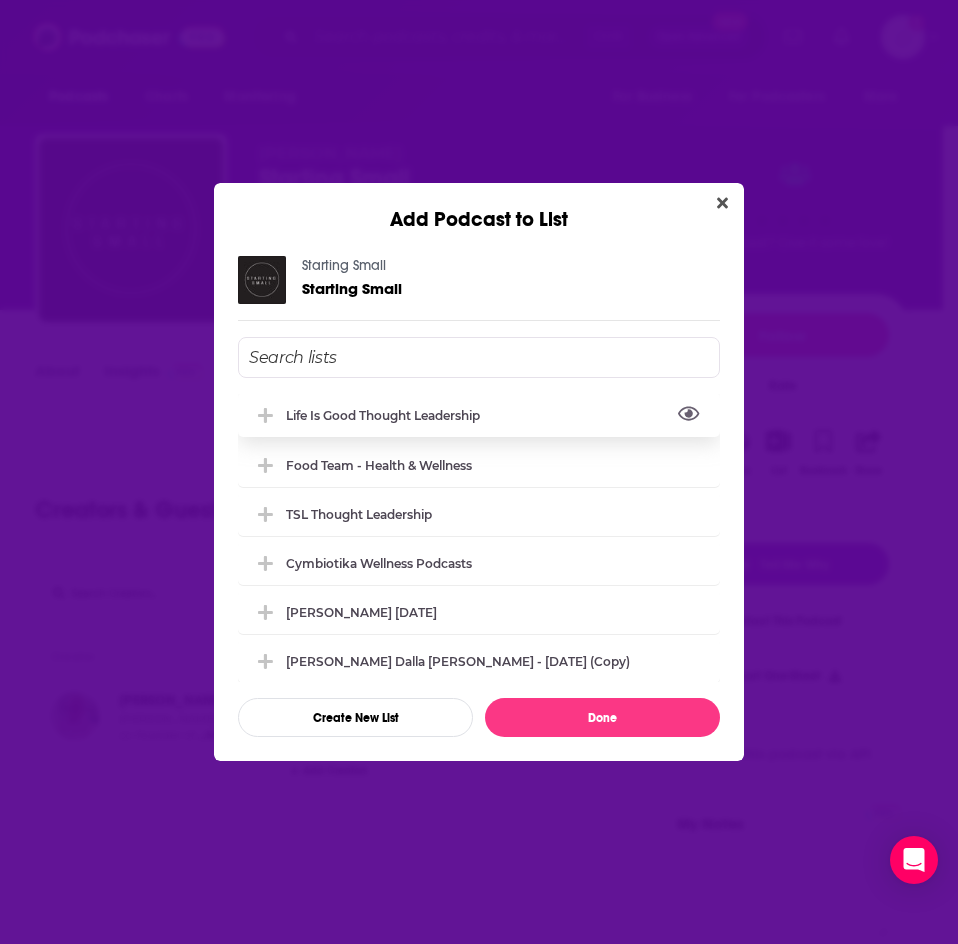 click 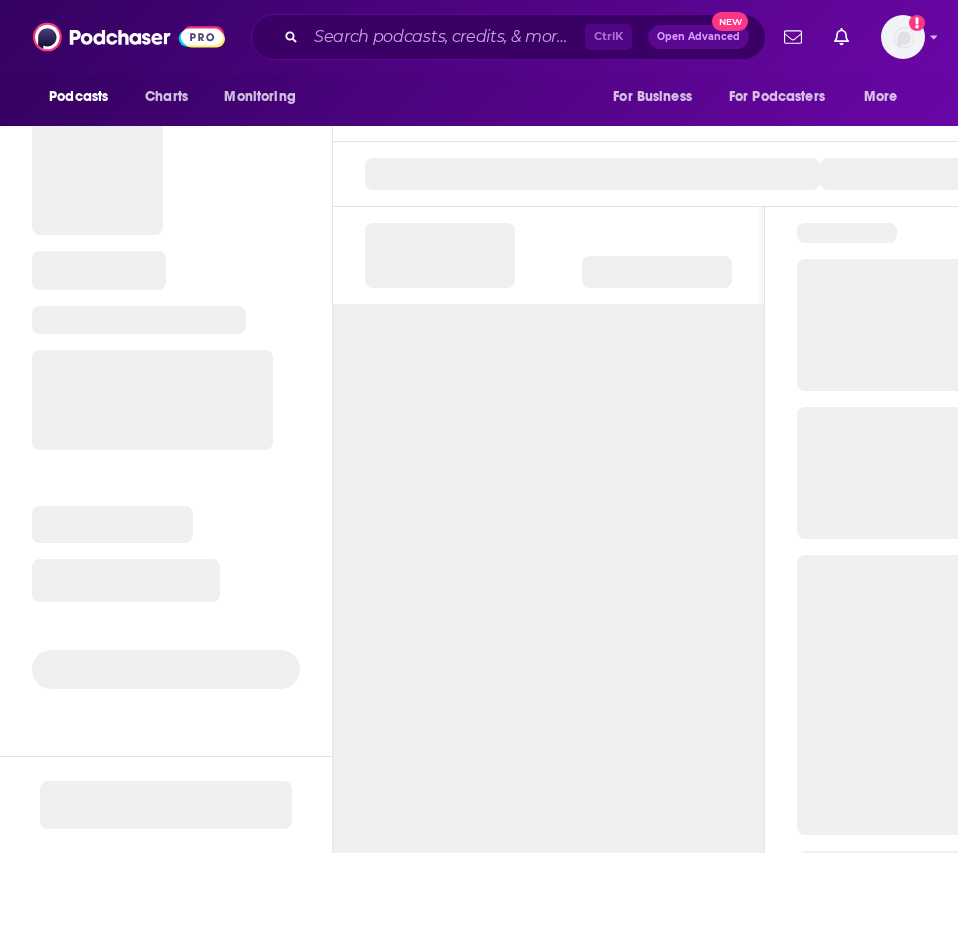 scroll, scrollTop: 0, scrollLeft: 0, axis: both 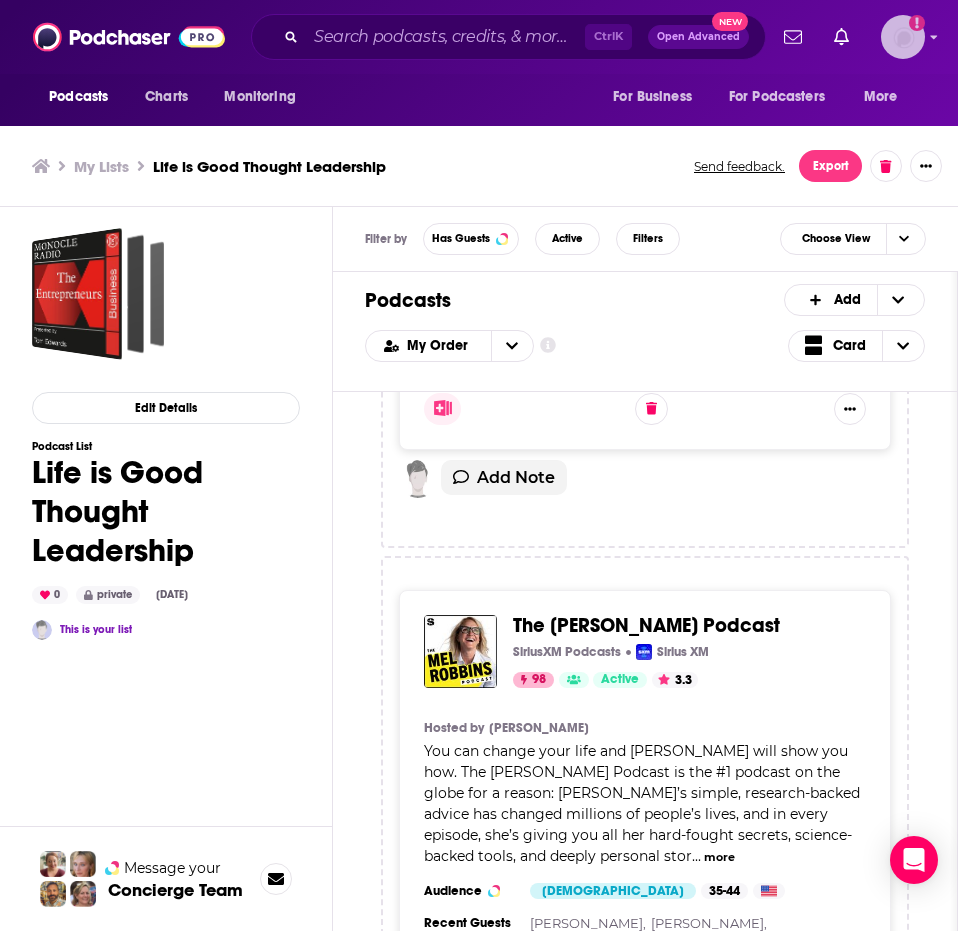 click at bounding box center (903, 37) 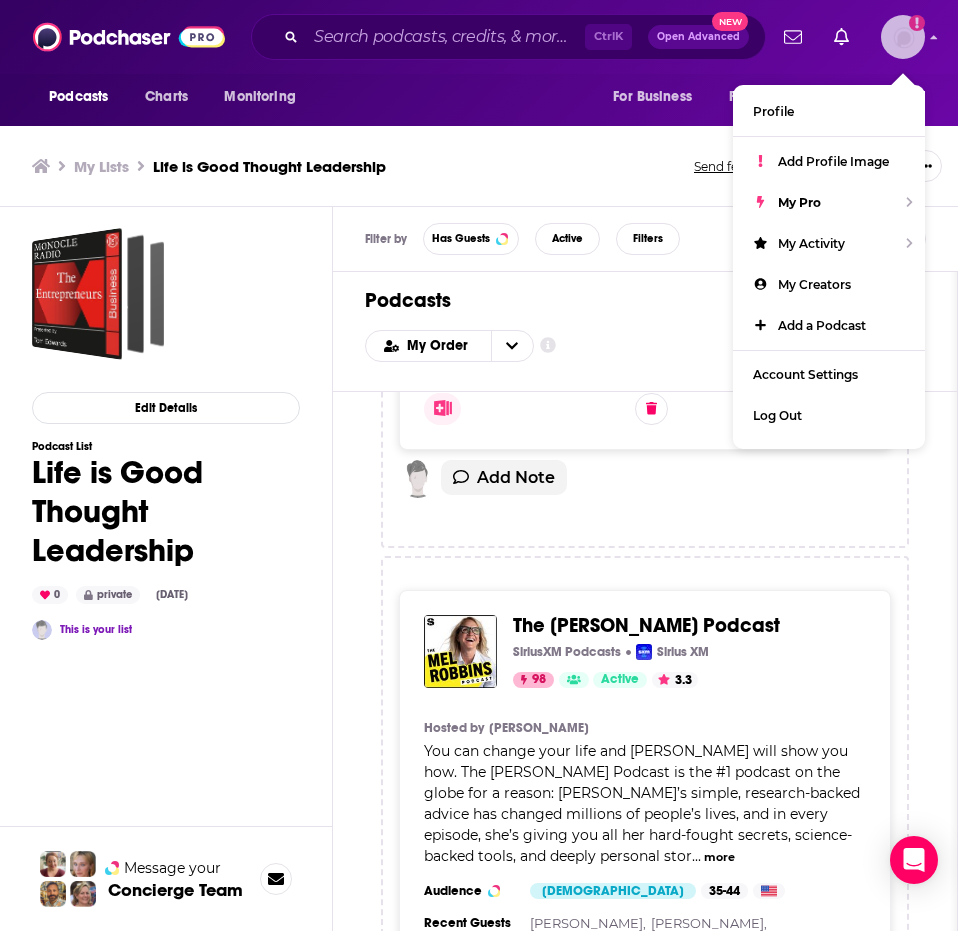 click at bounding box center (903, 37) 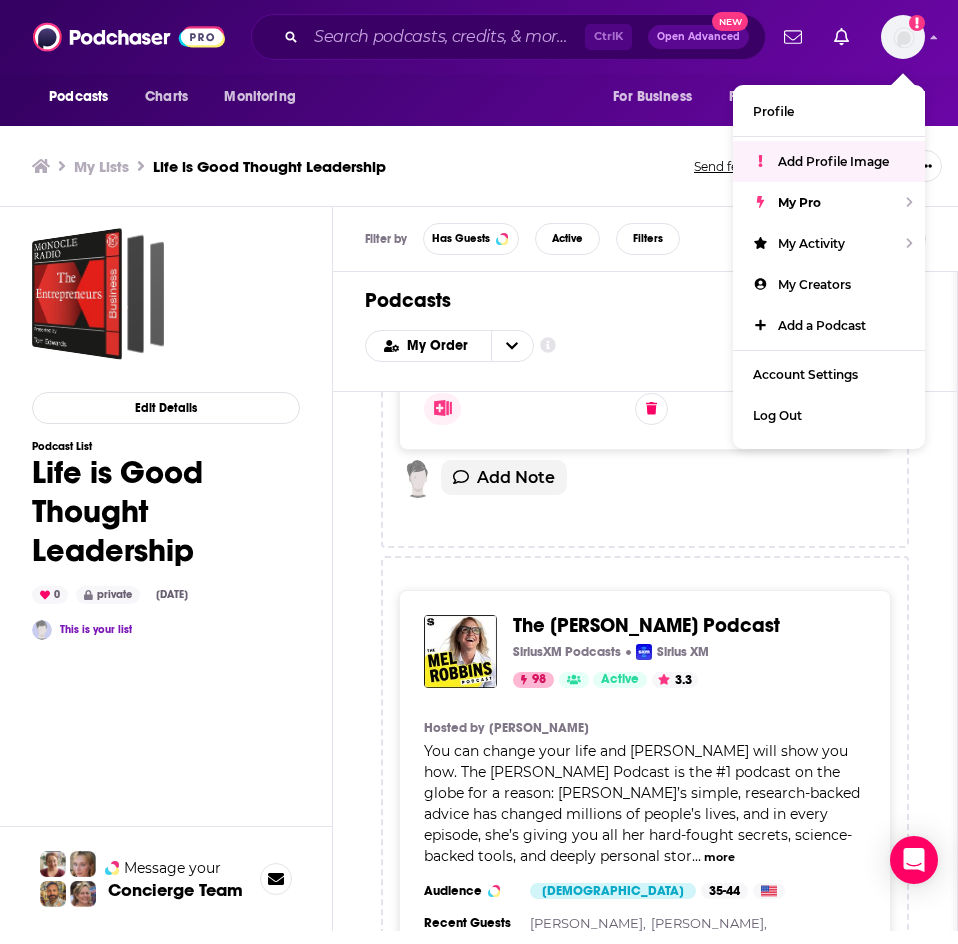 click on "Podcasts Charts Monitoring For Business For Podcasters More" at bounding box center (479, 100) 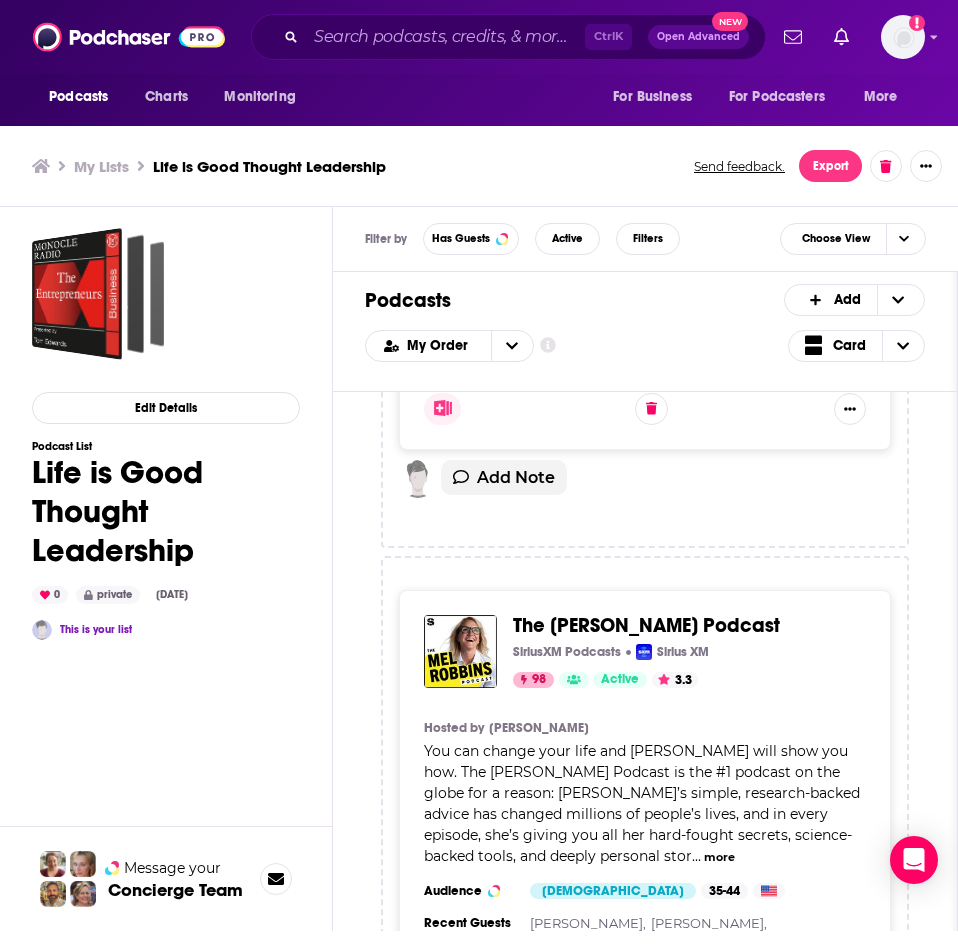 click on "Podcasts Charts Monitoring Ctrl  K Open Advanced New For Business For Podcasters More Add a profile image" at bounding box center [479, 37] 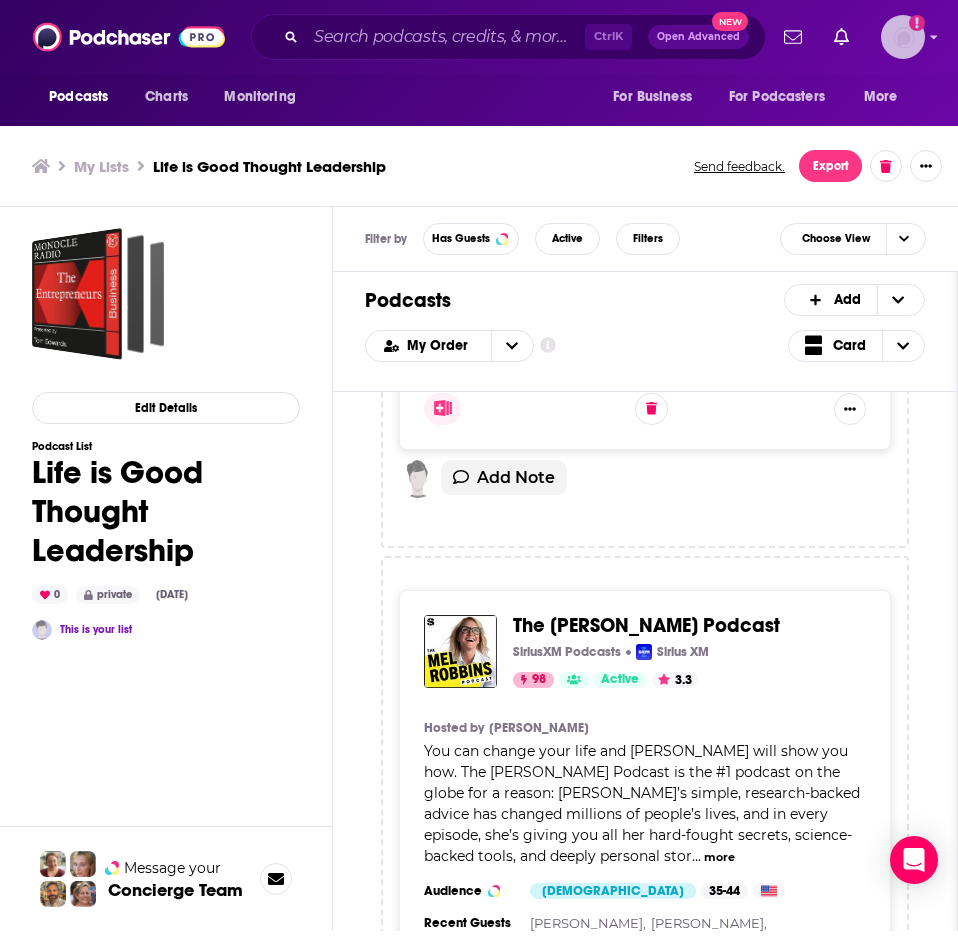 click at bounding box center (903, 37) 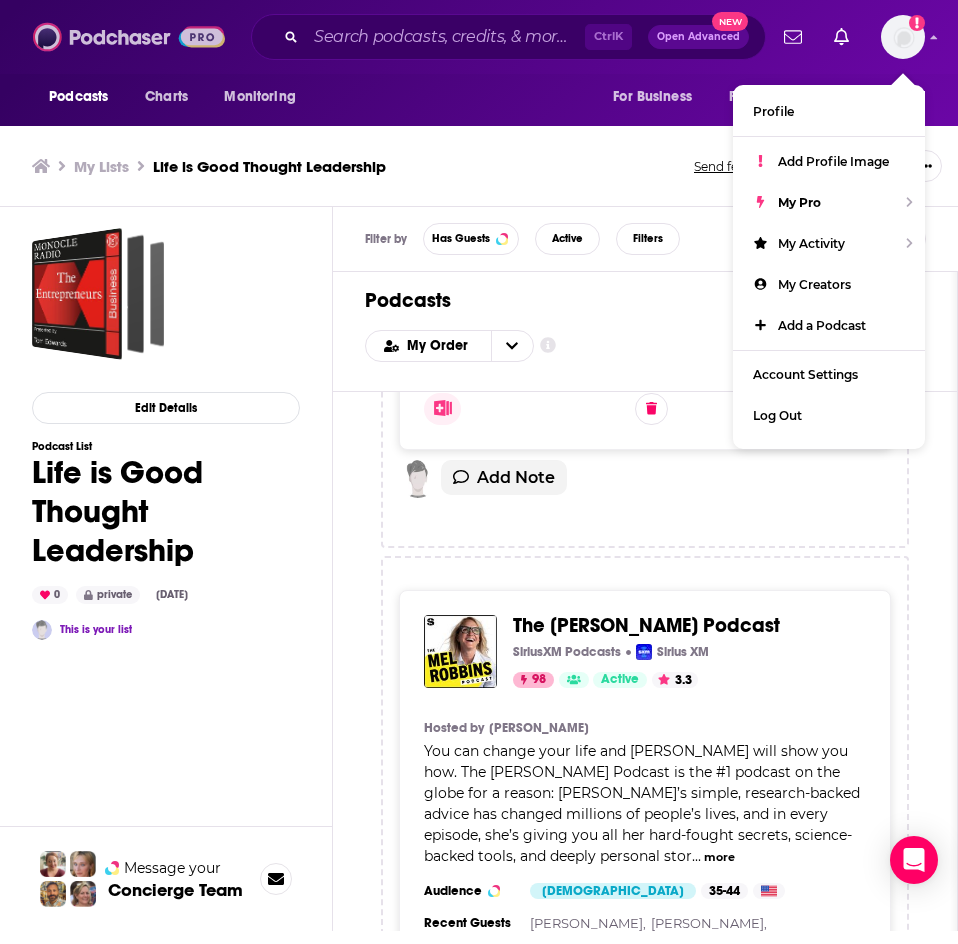 click at bounding box center (129, 37) 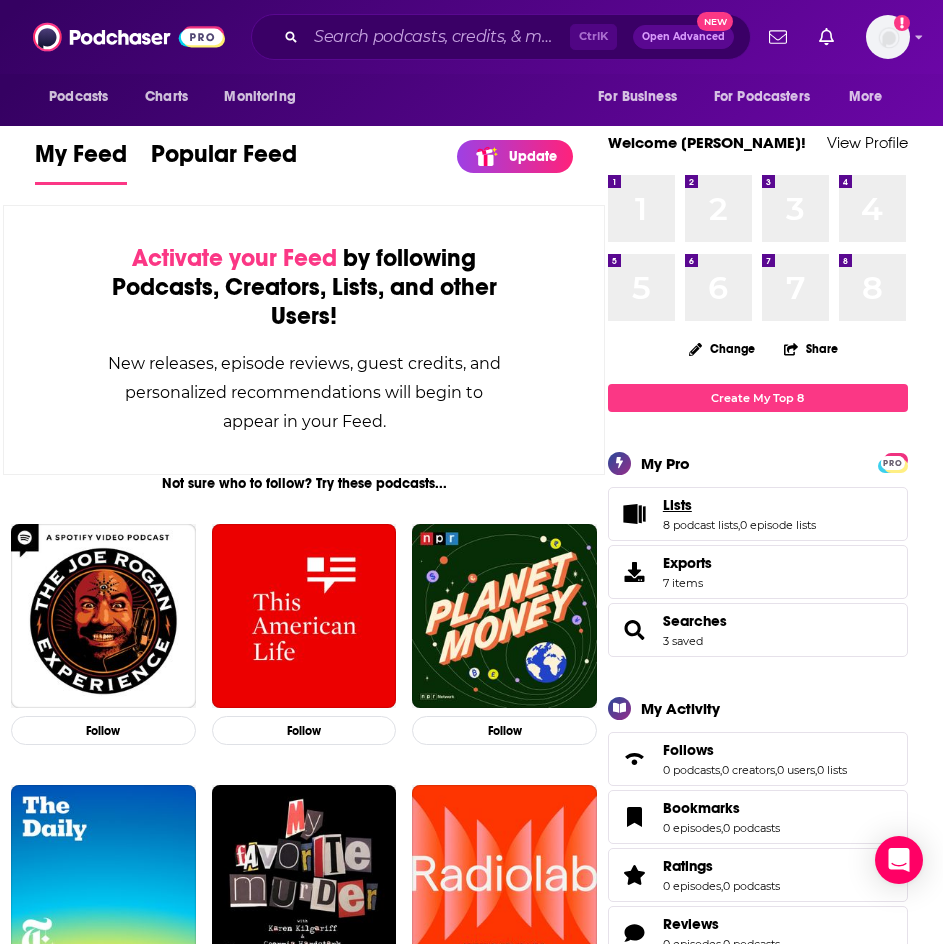 click on "Lists" at bounding box center (739, 505) 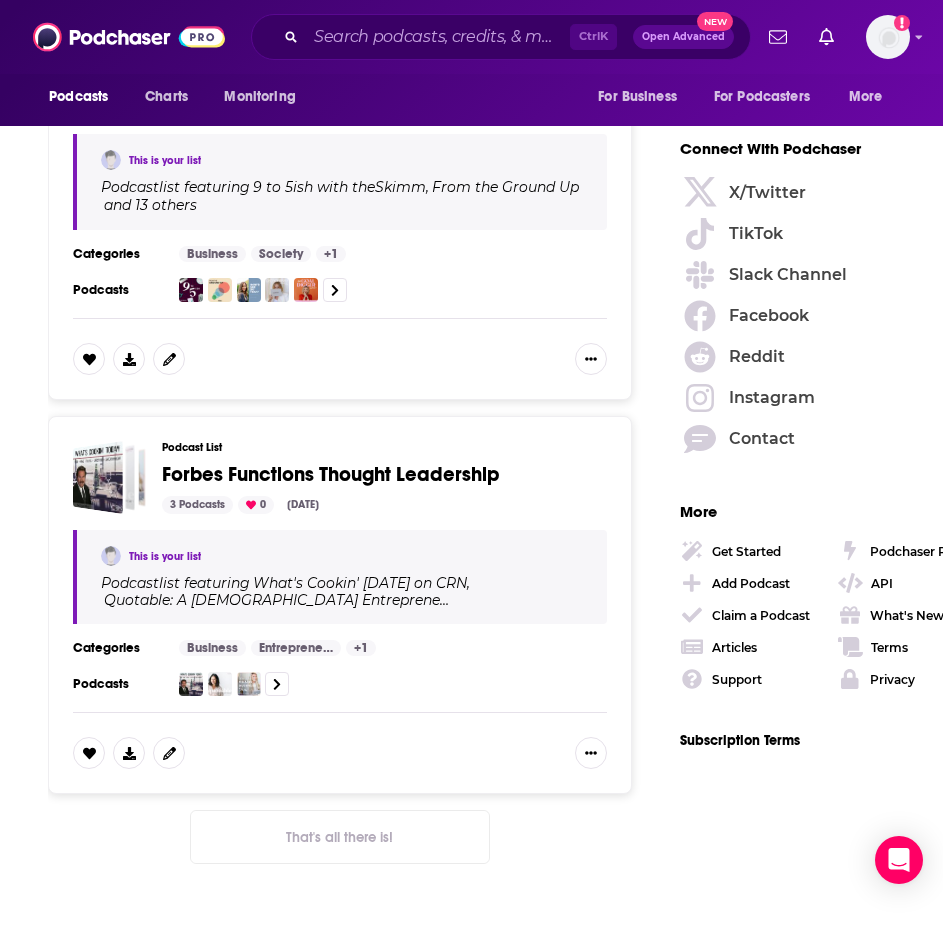 scroll, scrollTop: 2775, scrollLeft: 0, axis: vertical 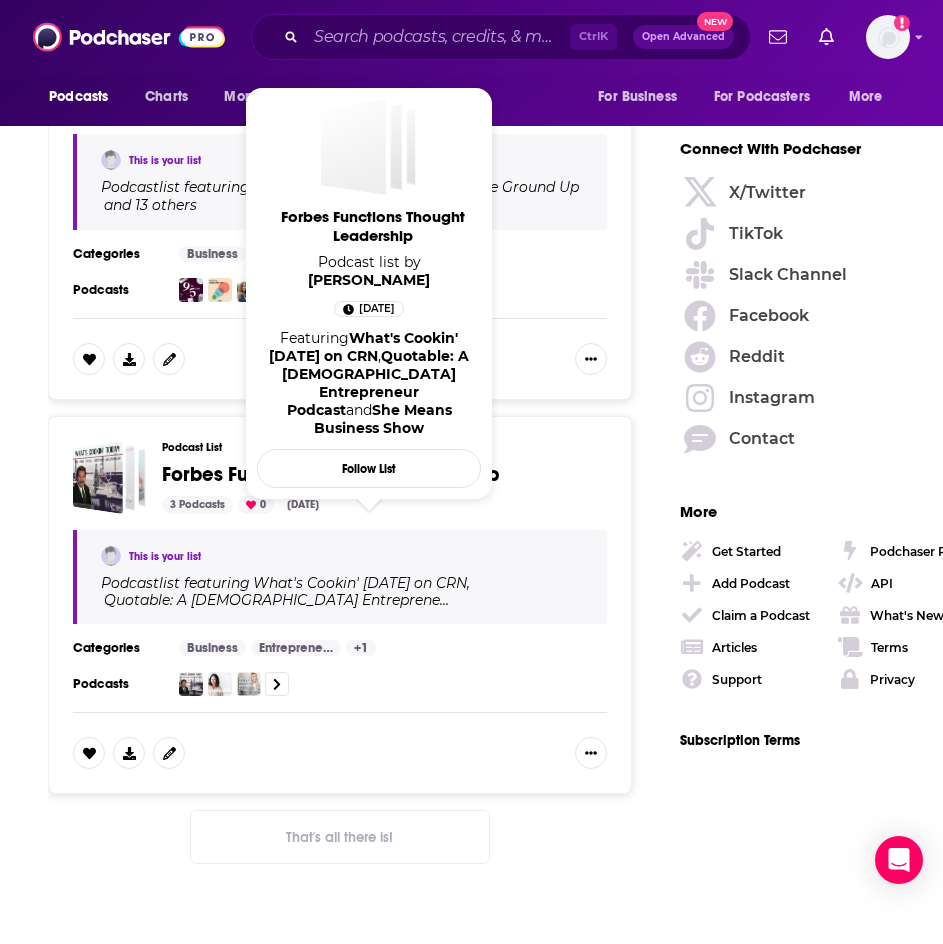 click on "Forbes Functions Thought Leadership" at bounding box center (331, 474) 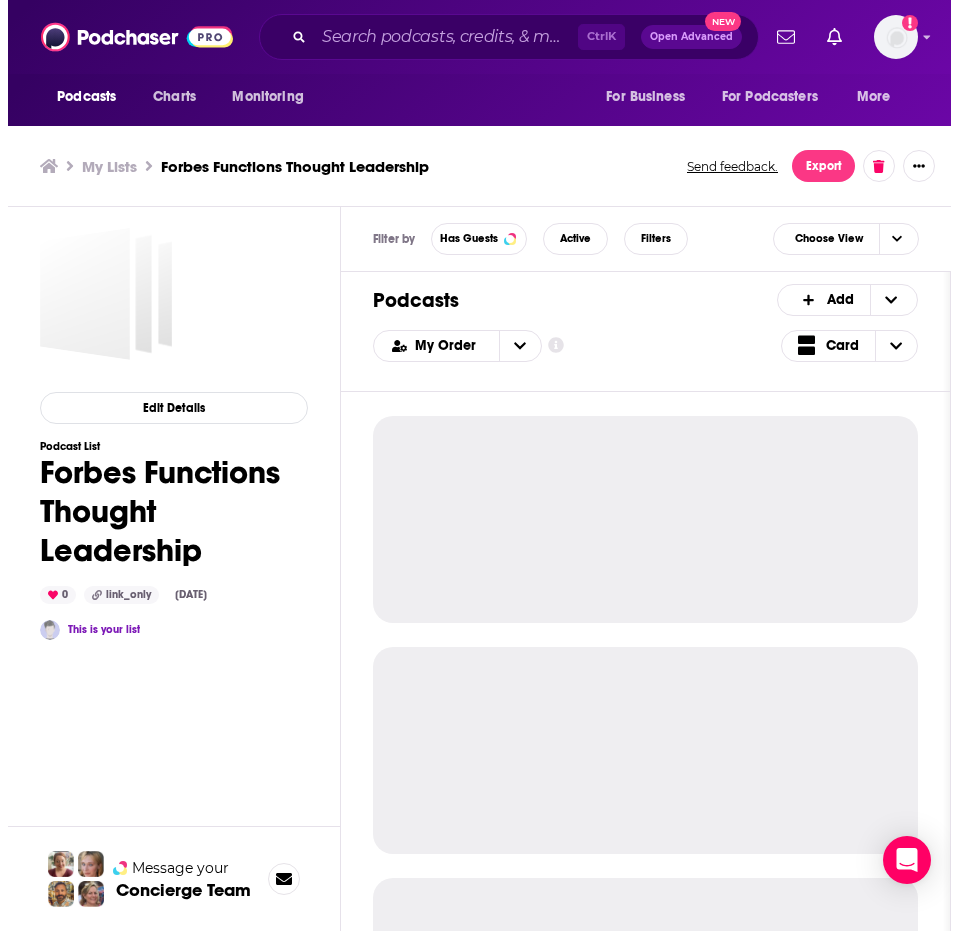 scroll, scrollTop: 0, scrollLeft: 0, axis: both 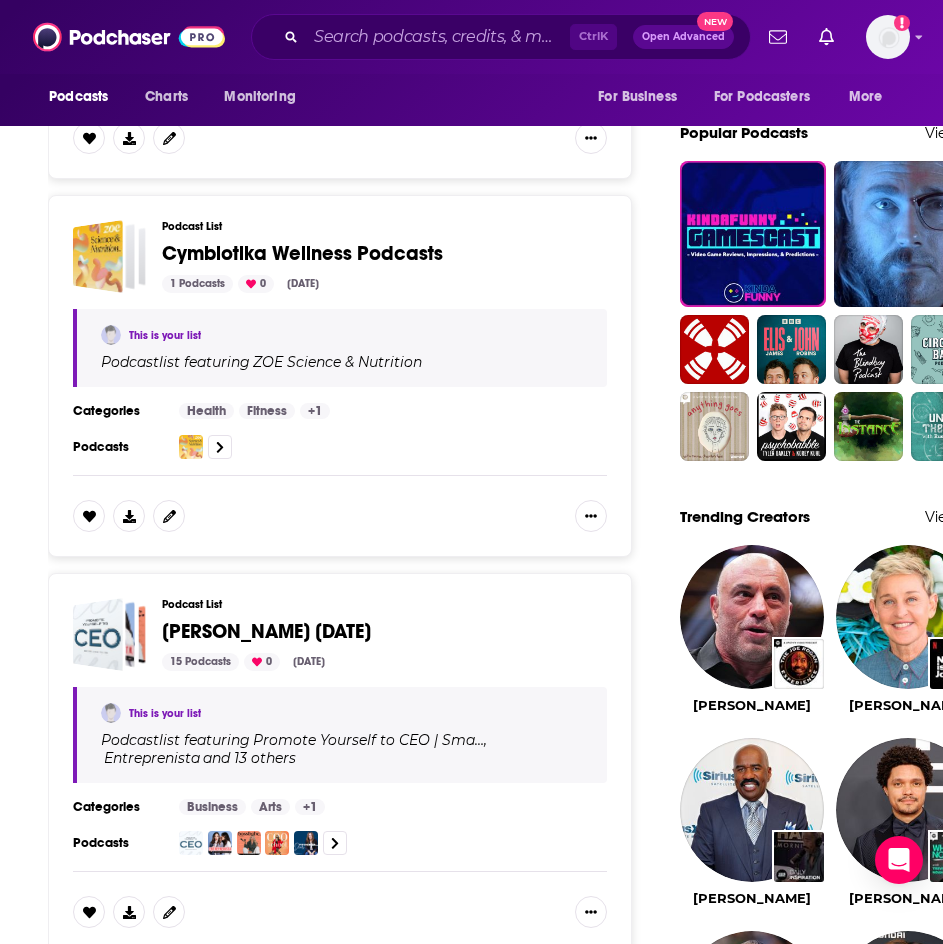 click on "Katie Lee 5/12/25" at bounding box center [266, 631] 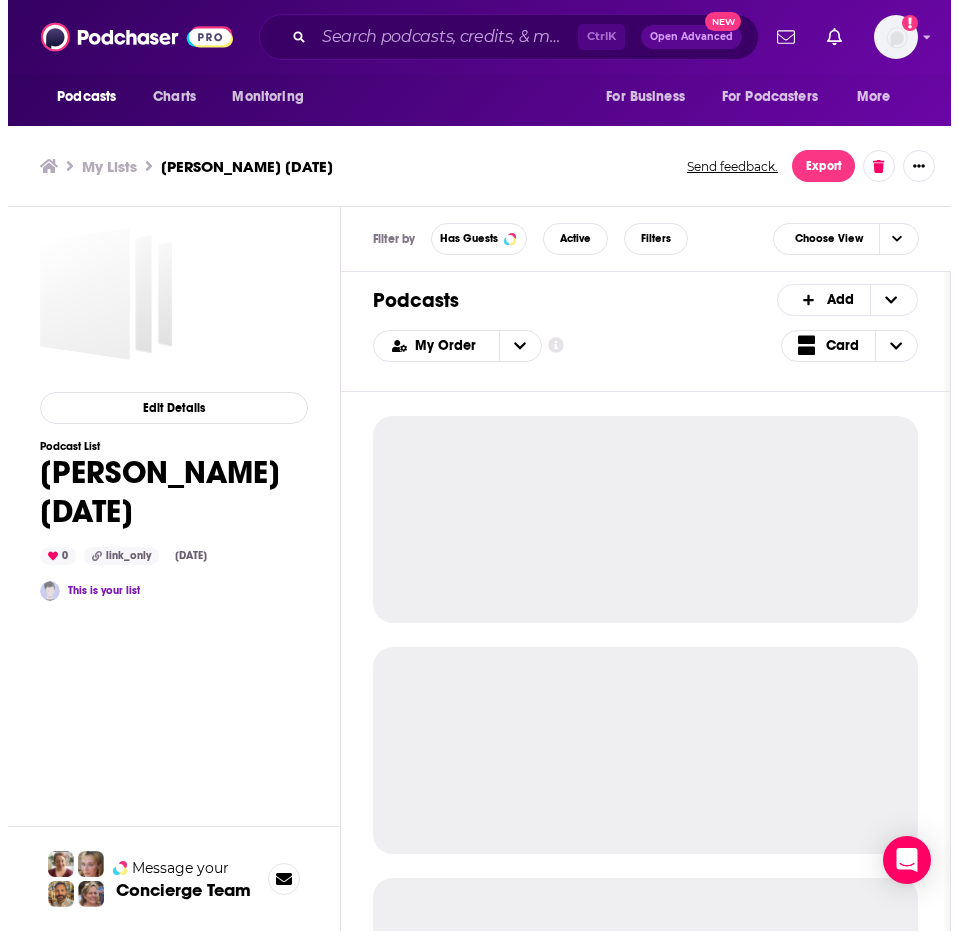 scroll, scrollTop: 0, scrollLeft: 0, axis: both 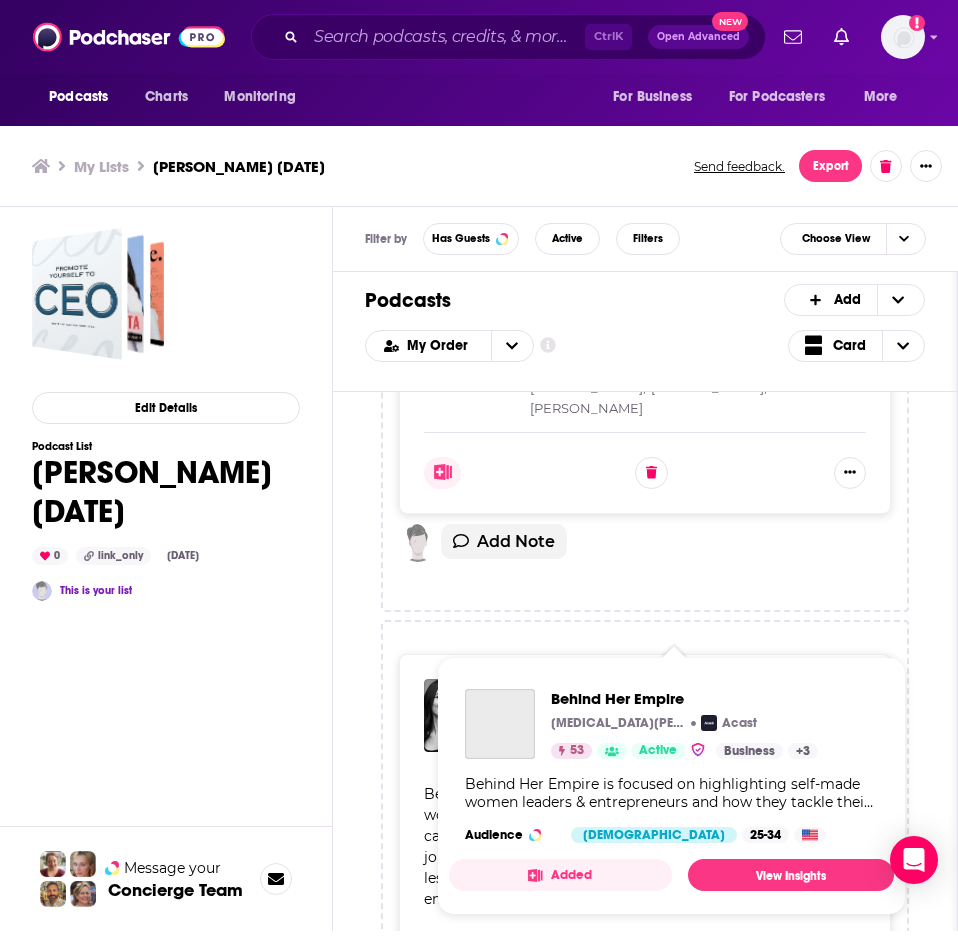 click on "Behind Her Empire" at bounding box center (598, 689) 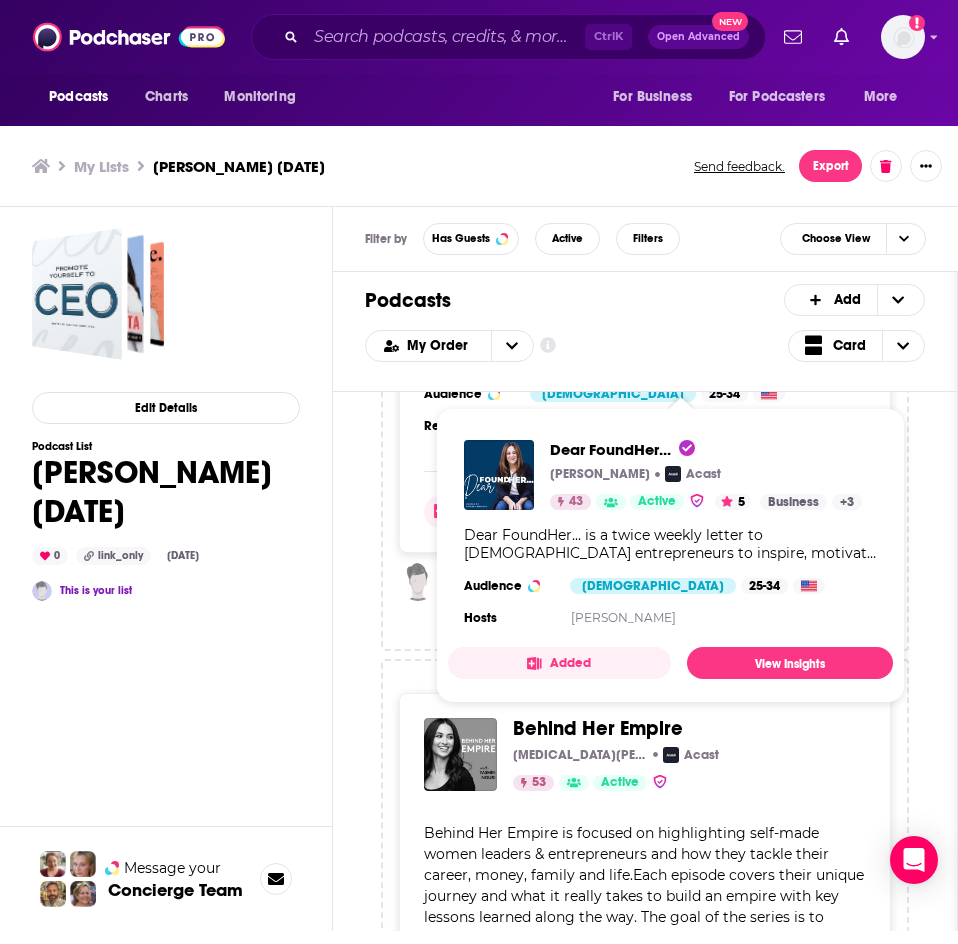 scroll, scrollTop: 2700, scrollLeft: 0, axis: vertical 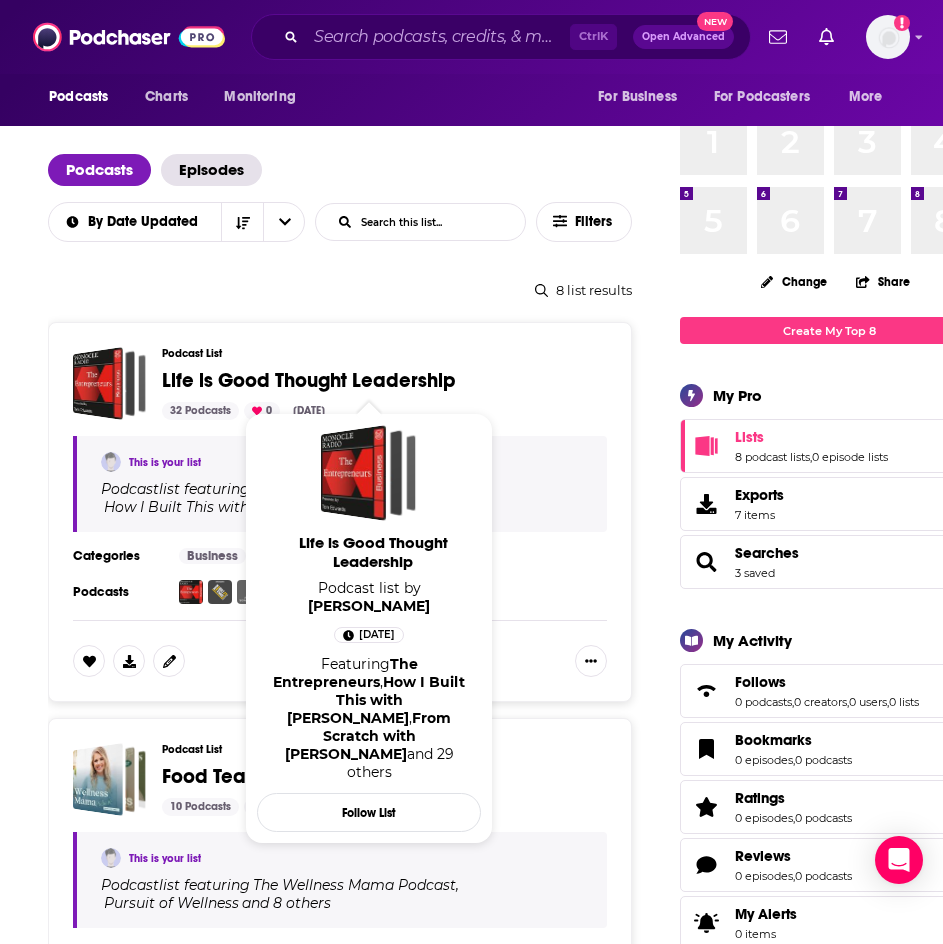 click on "Life is Good Thought Leadership" at bounding box center (309, 380) 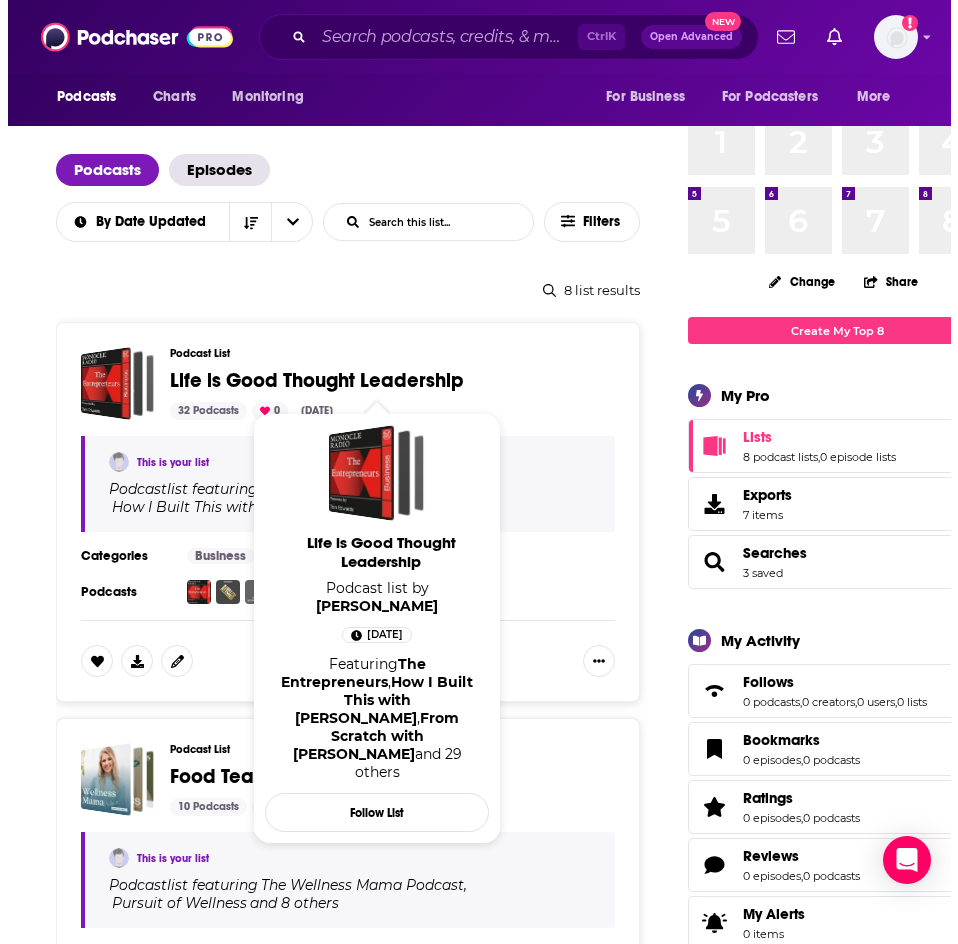 scroll, scrollTop: 0, scrollLeft: 0, axis: both 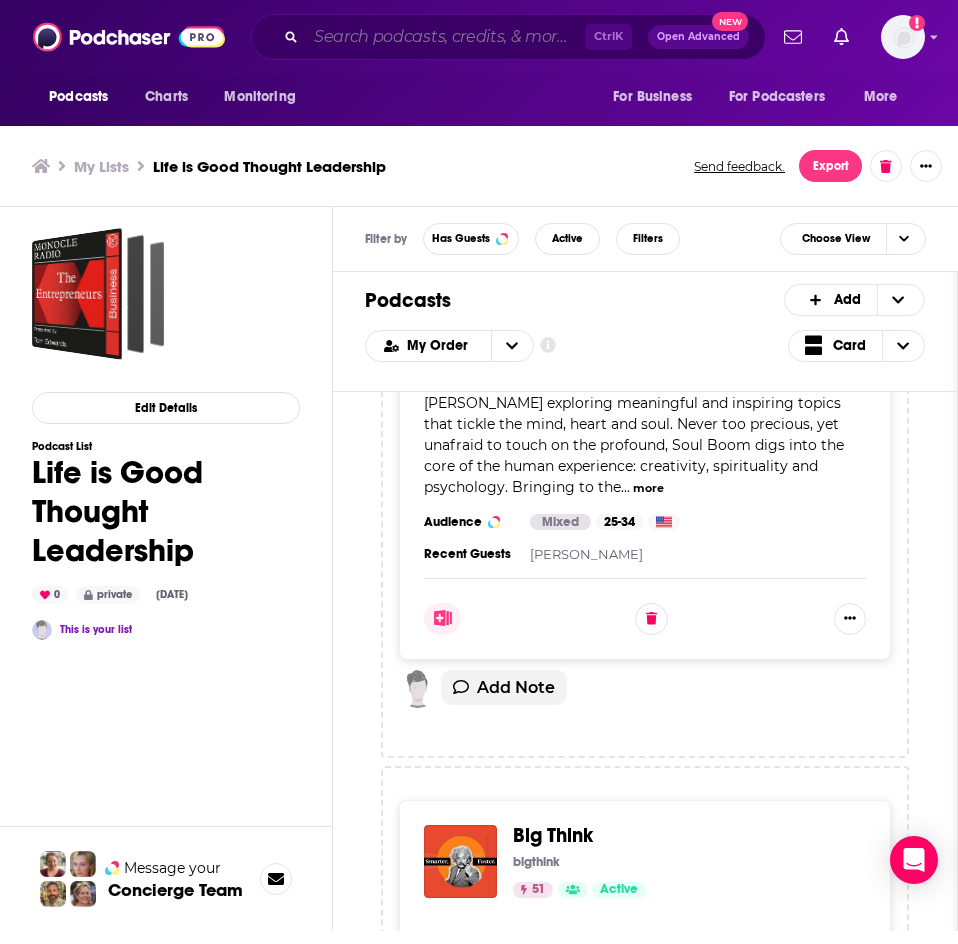 click at bounding box center [445, 37] 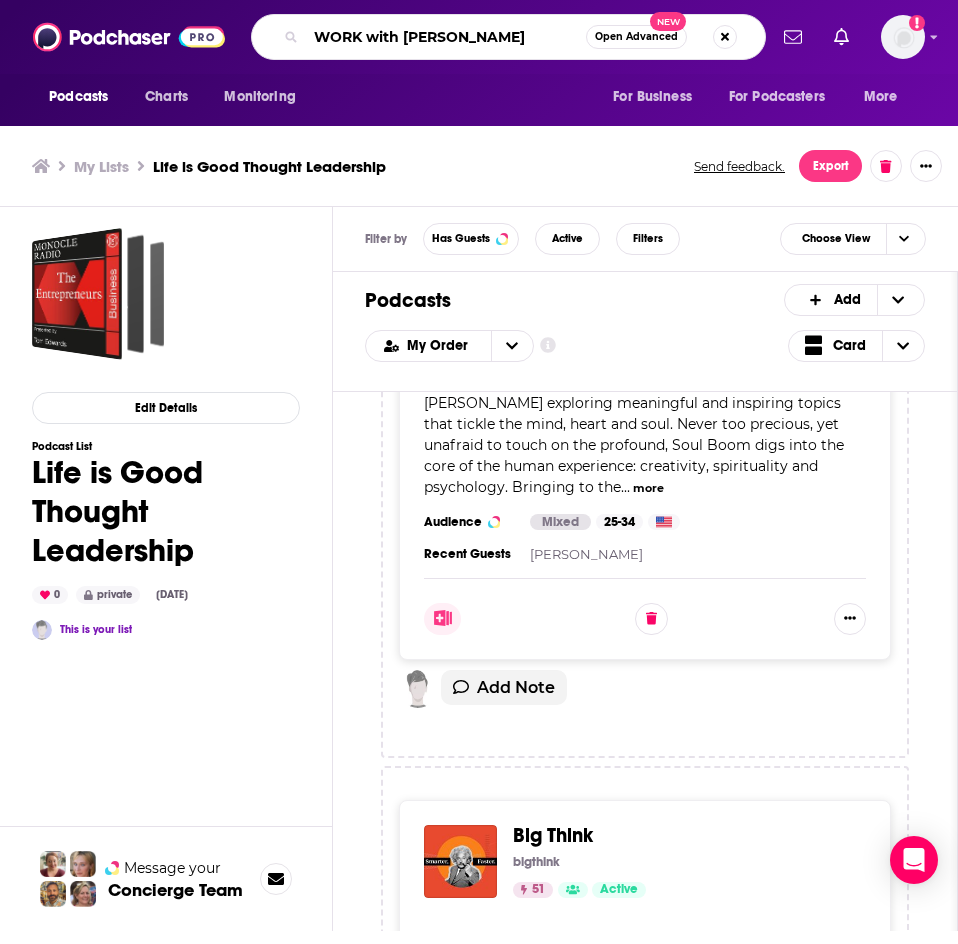 type on "WORK with Erika" 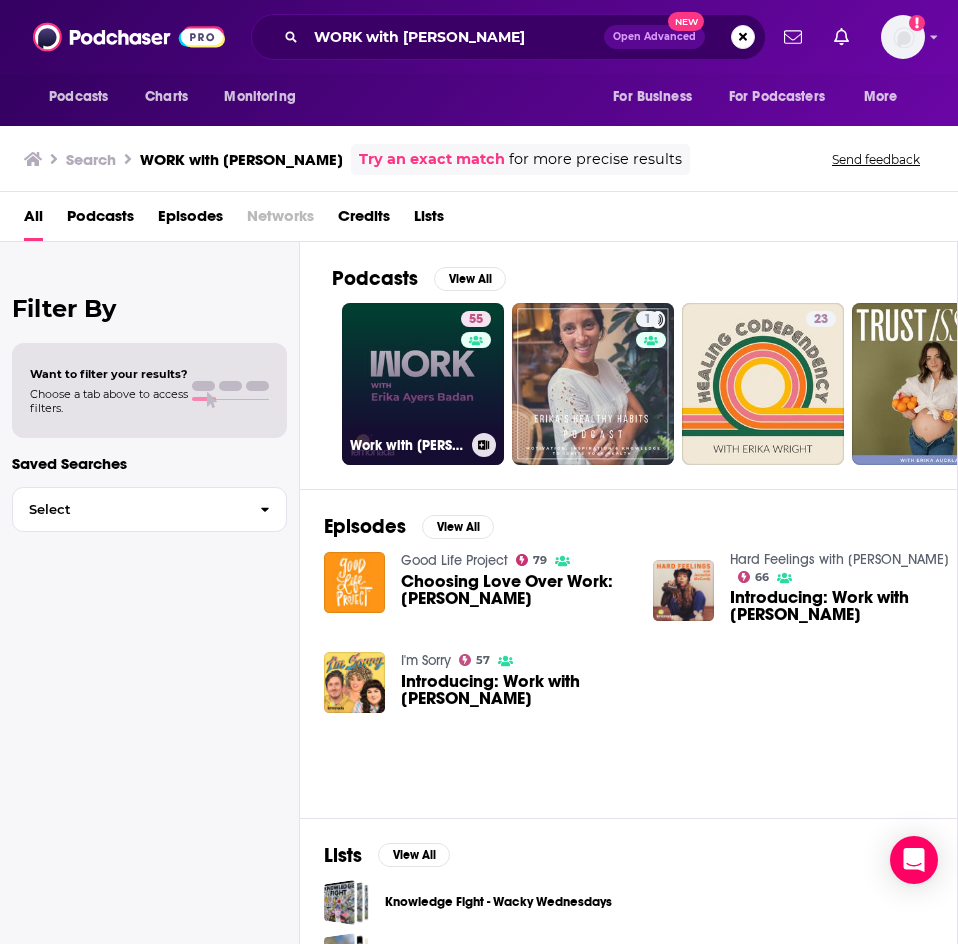 click on "55 Work with Erika Ayers Badan" at bounding box center [423, 384] 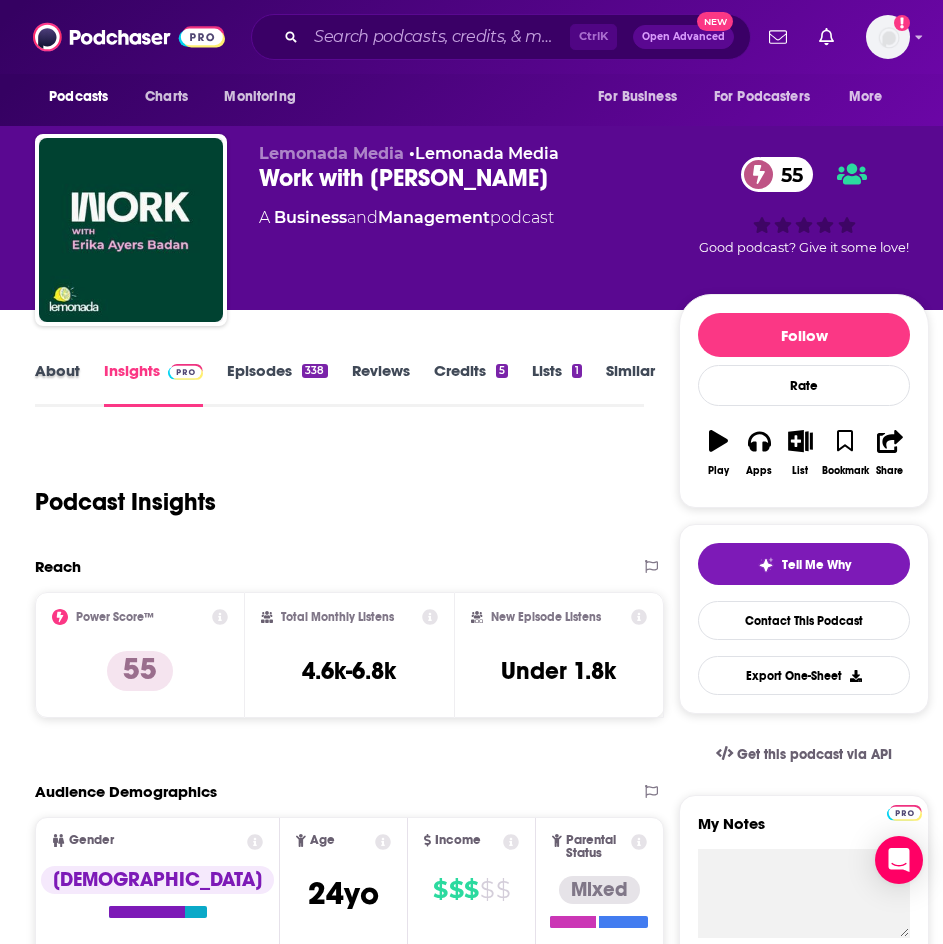 click on "About" at bounding box center (69, 384) 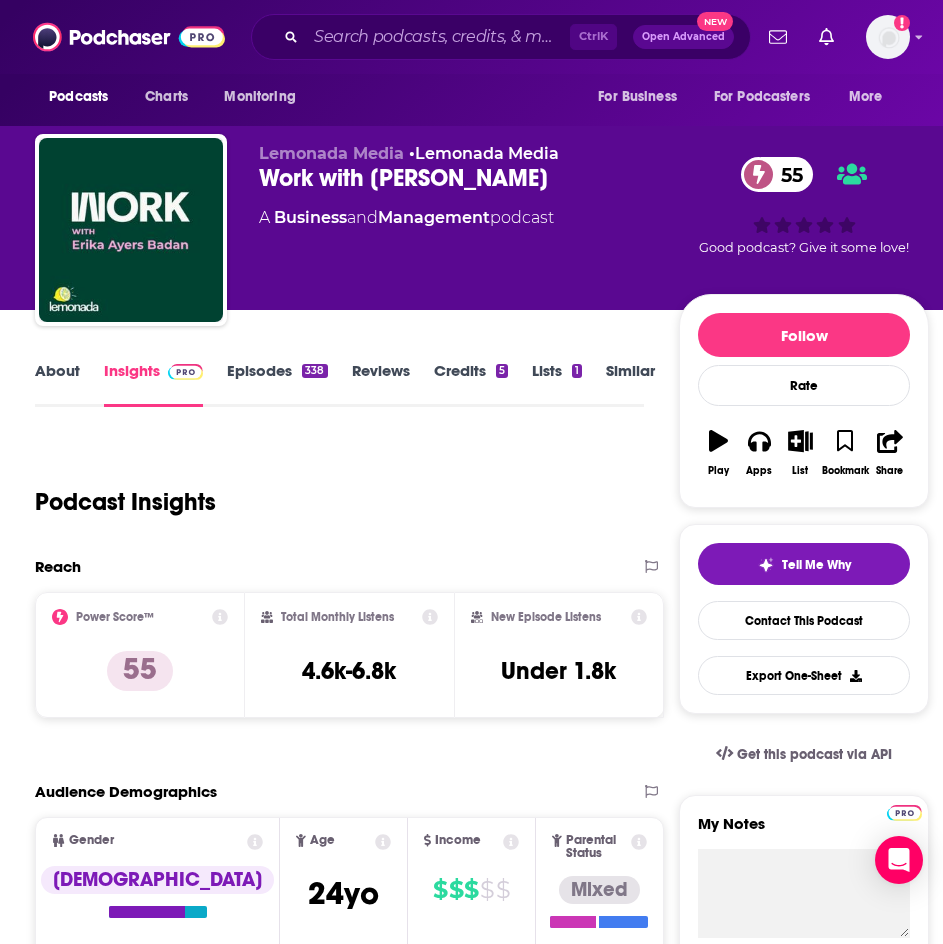 click on "About" at bounding box center [57, 384] 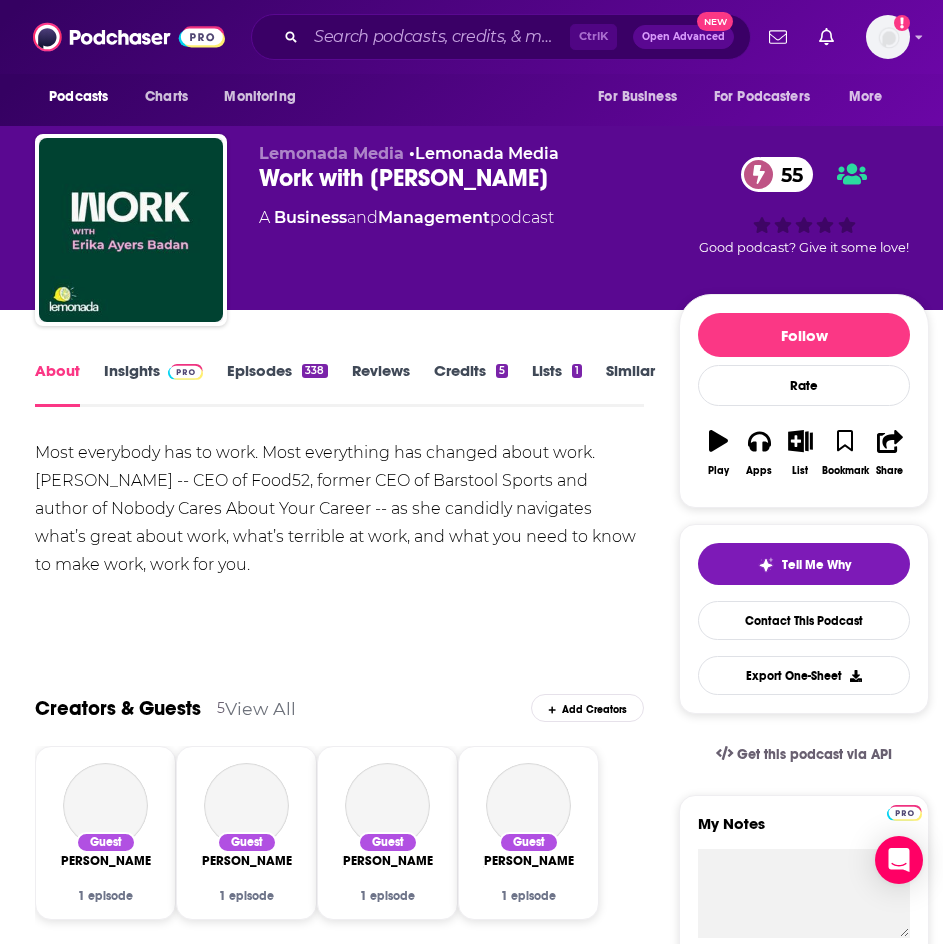 click on "Most everybody has to work. Most everything has changed about work. Join Erika Badan -- CEO of Food52, former CEO of Barstool Sports and author of Nobody Cares About Your Career -- as she candidly navigates what’s great about work, what’s terrible at work, and what you need to know to make work, work for you." at bounding box center [339, 509] 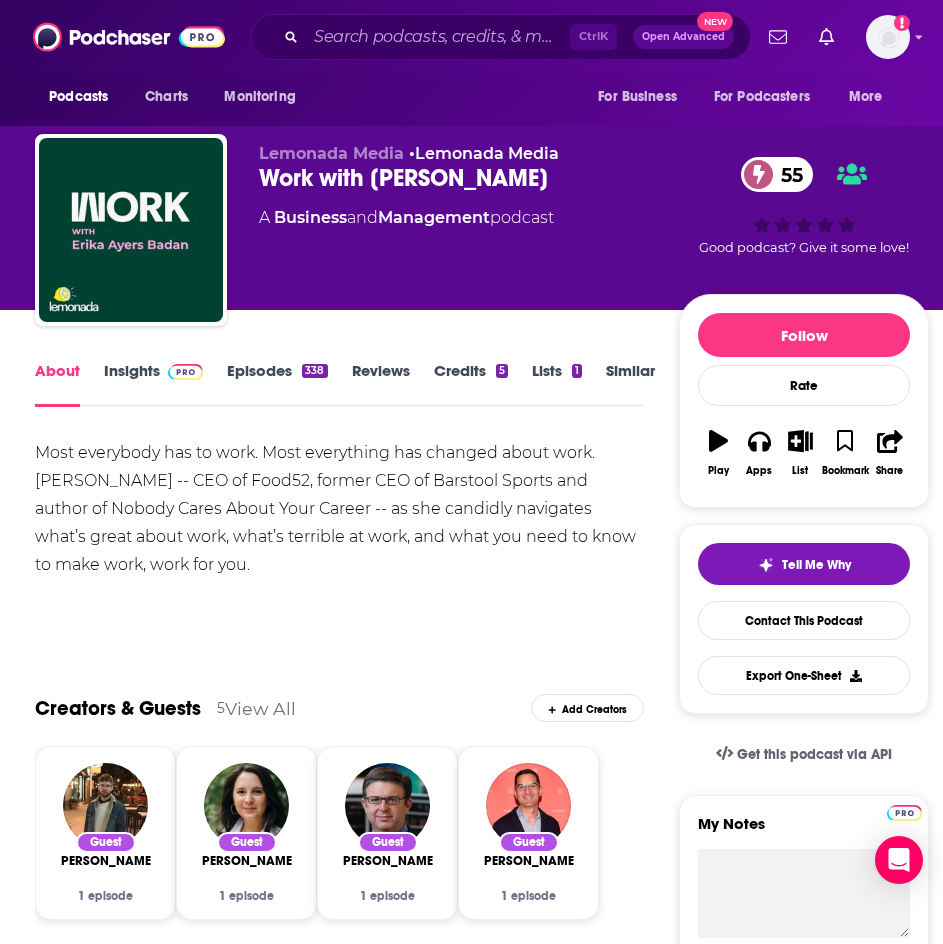 drag, startPoint x: 159, startPoint y: 549, endPoint x: 44, endPoint y: 461, distance: 144.80676 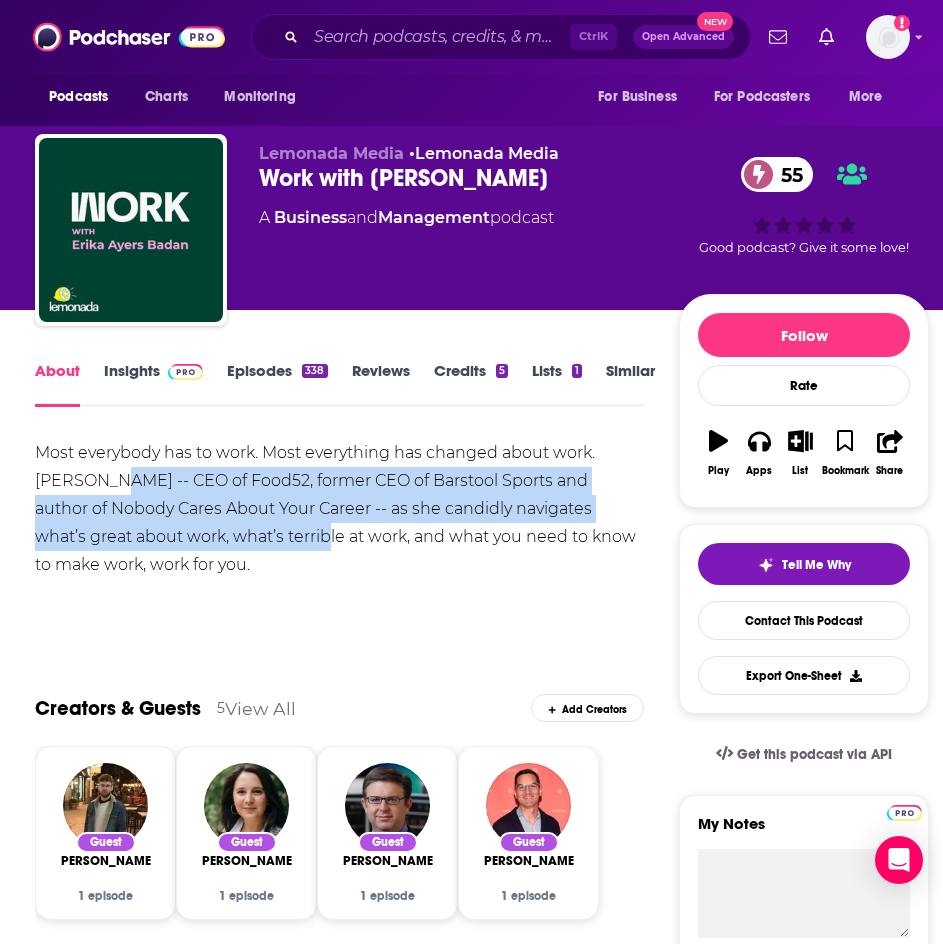 drag, startPoint x: 208, startPoint y: 542, endPoint x: 257, endPoint y: 586, distance: 65.8559 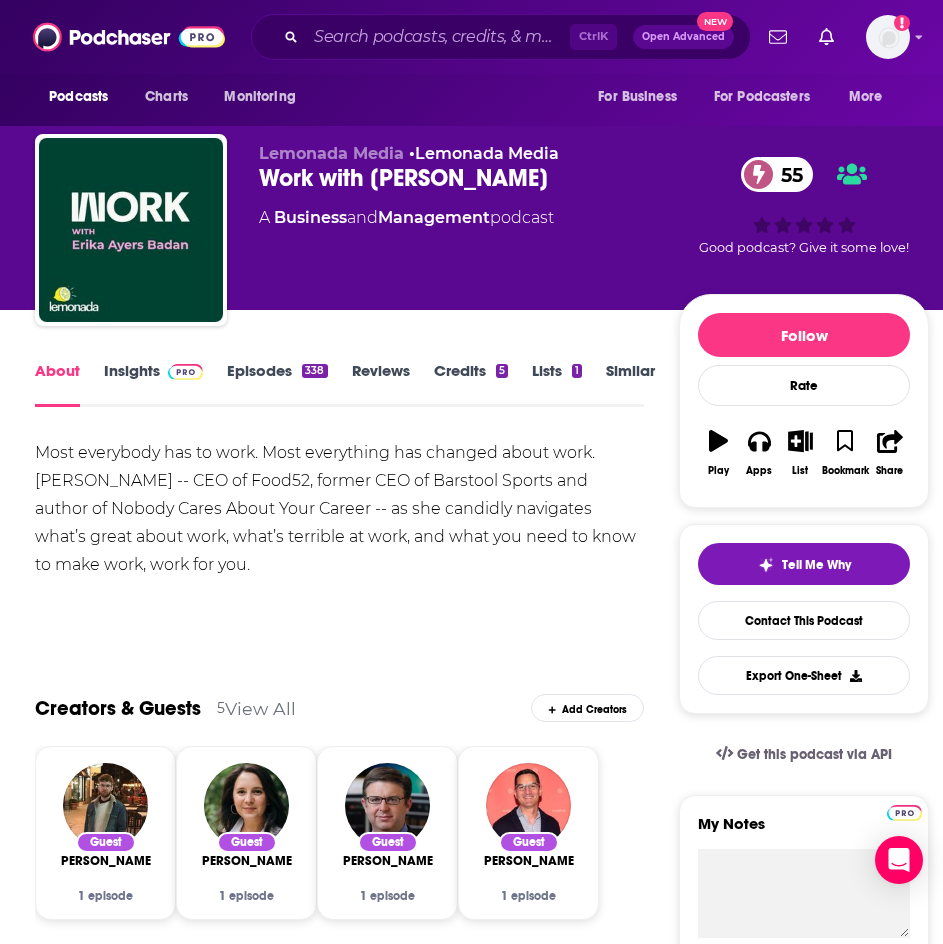 click on "Show More" at bounding box center (339, 606) 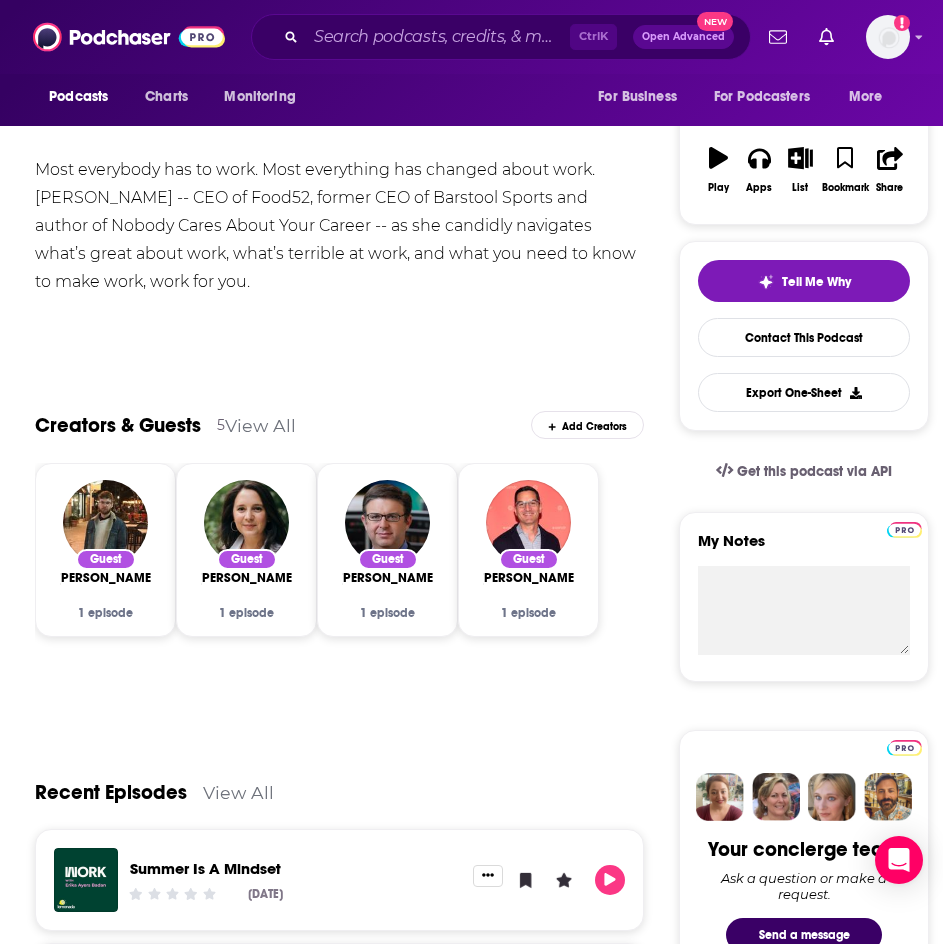 scroll, scrollTop: 100, scrollLeft: 0, axis: vertical 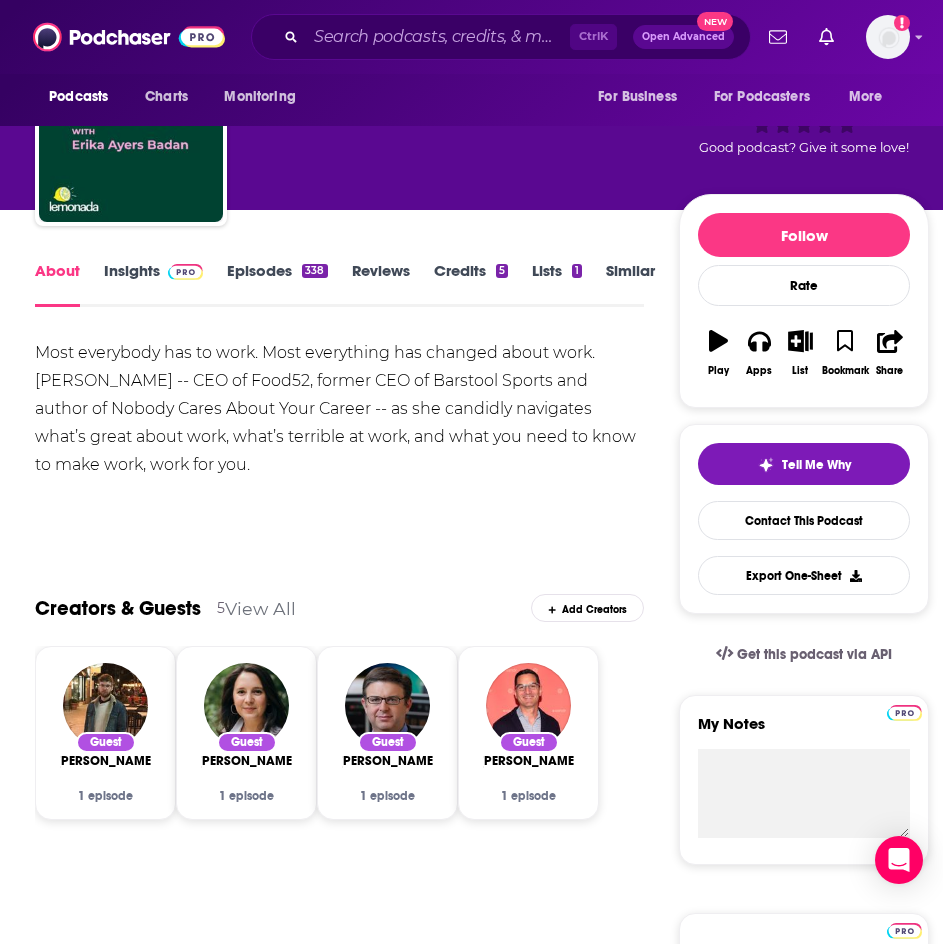 click on "Insights" at bounding box center (153, 284) 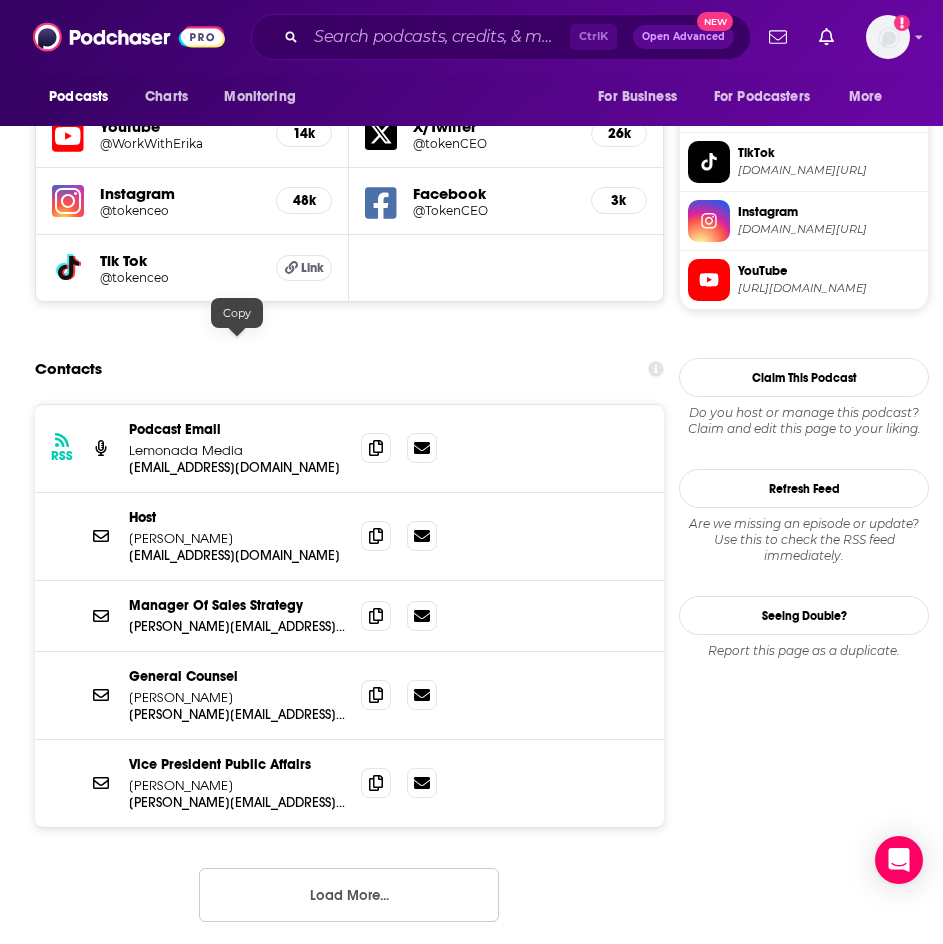 scroll, scrollTop: 1800, scrollLeft: 0, axis: vertical 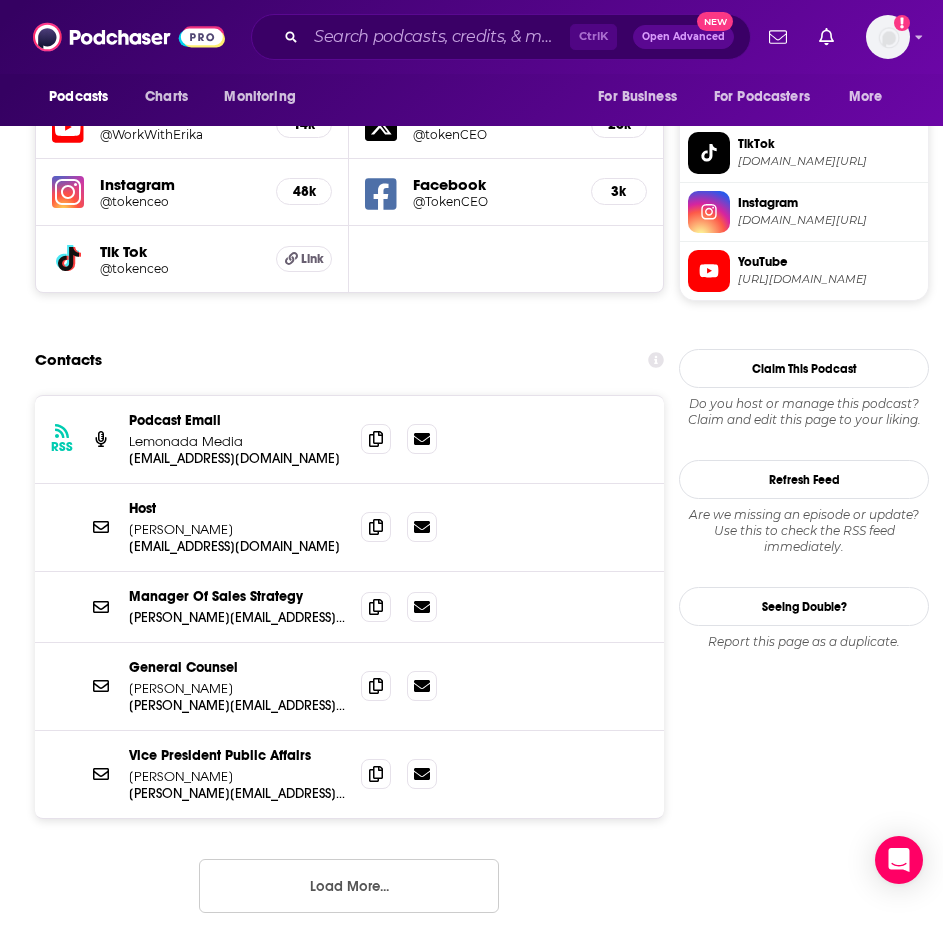click on "Load More..." at bounding box center (349, 886) 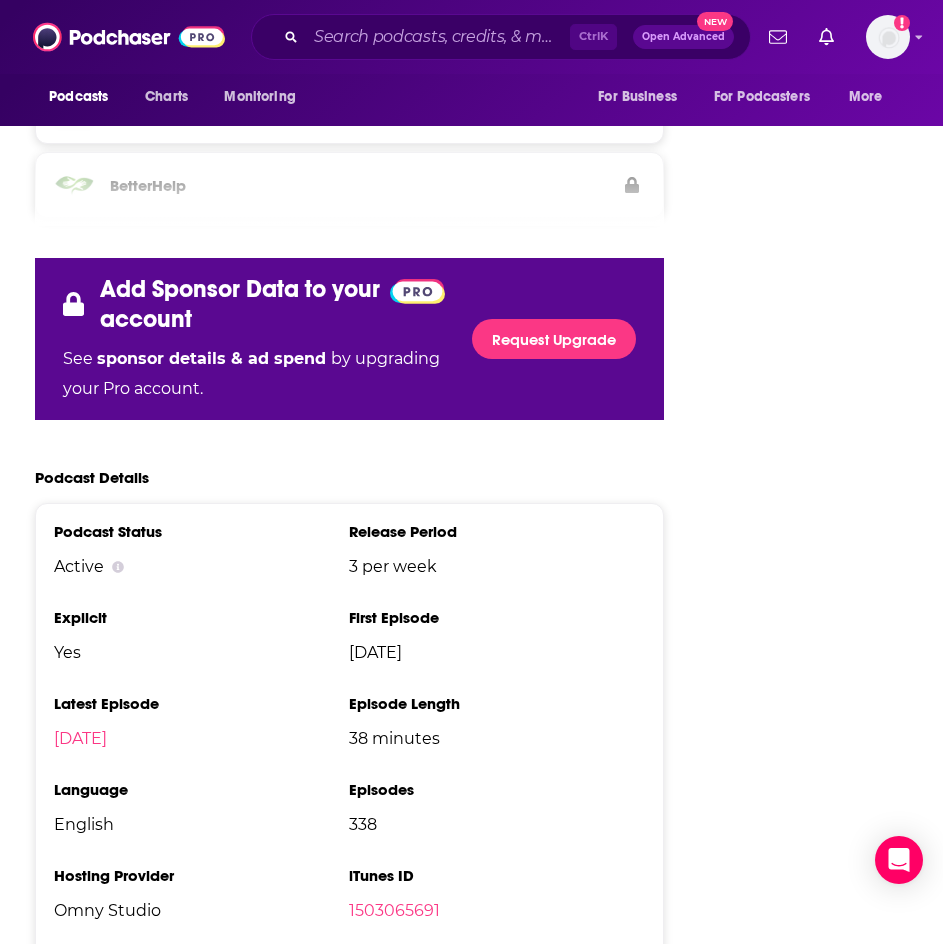 scroll, scrollTop: 3800, scrollLeft: 0, axis: vertical 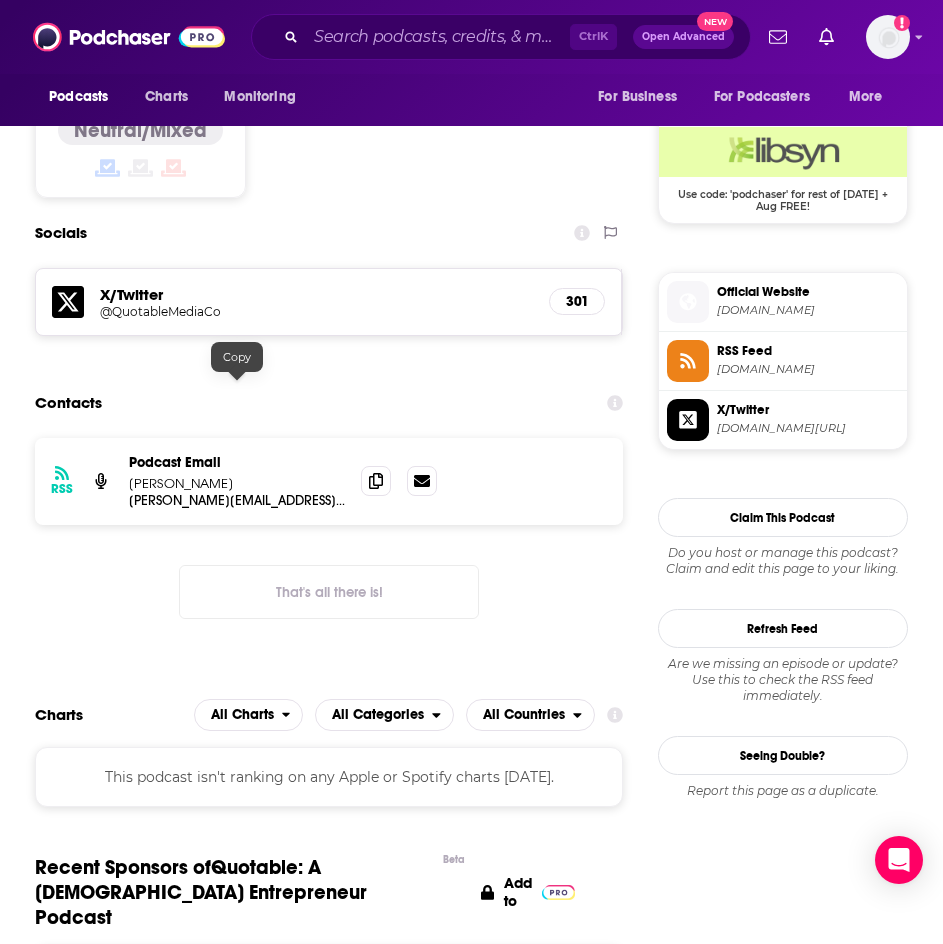 drag, startPoint x: 293, startPoint y: 377, endPoint x: 230, endPoint y: 345, distance: 70.66116 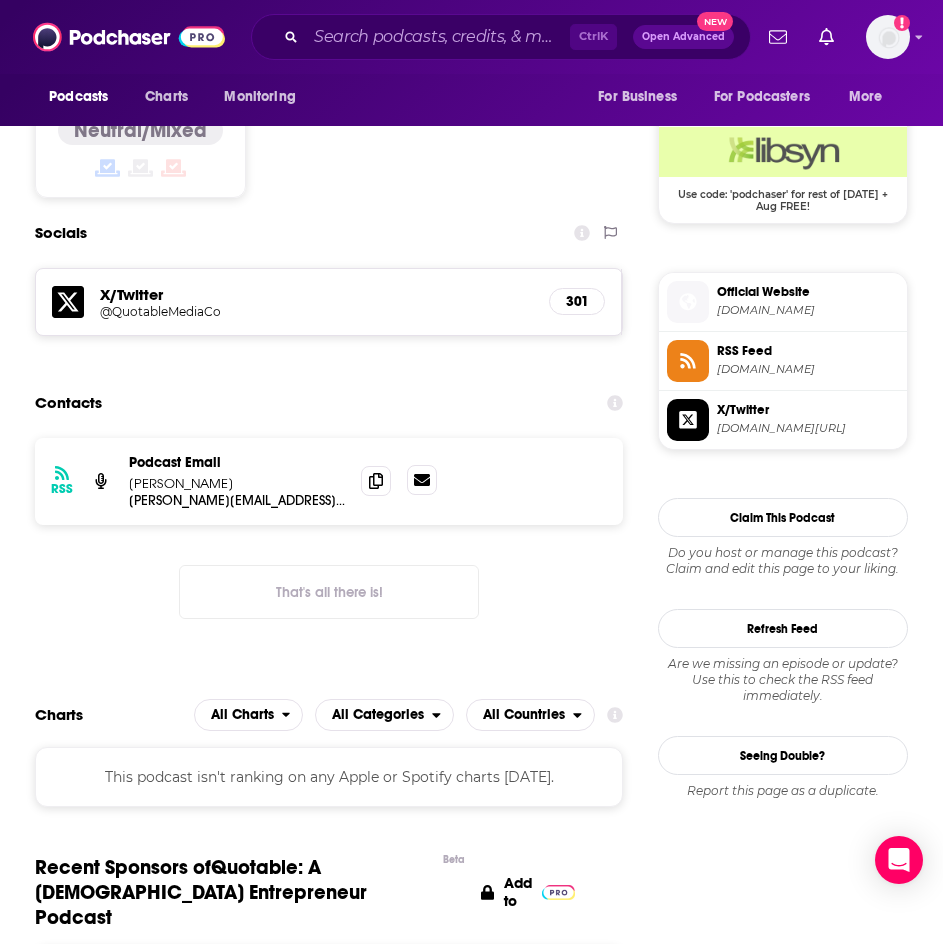 click 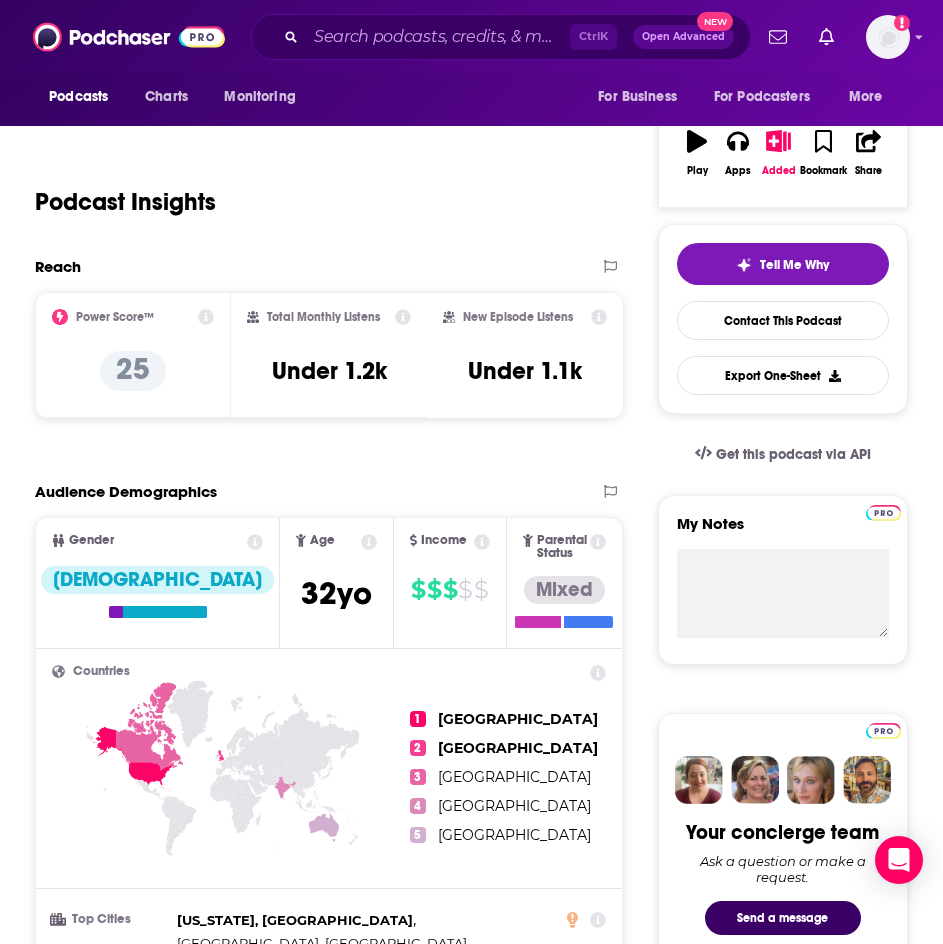 scroll, scrollTop: 0, scrollLeft: 0, axis: both 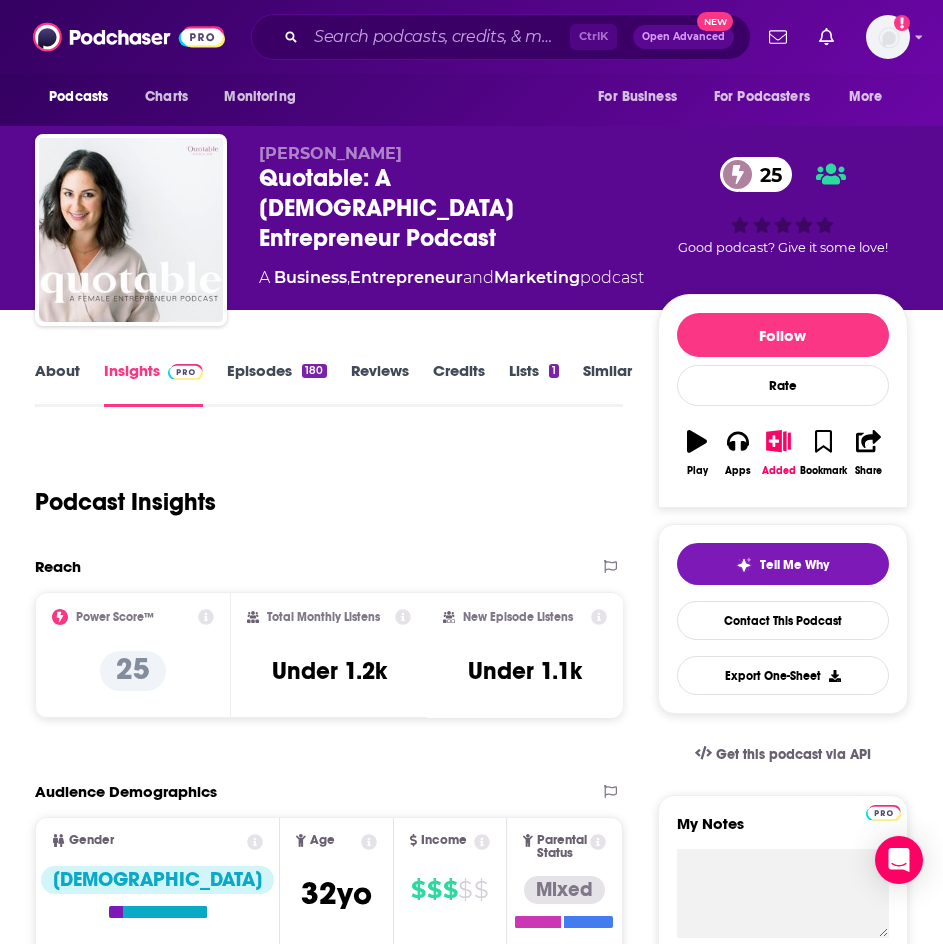 click on "About" at bounding box center [57, 384] 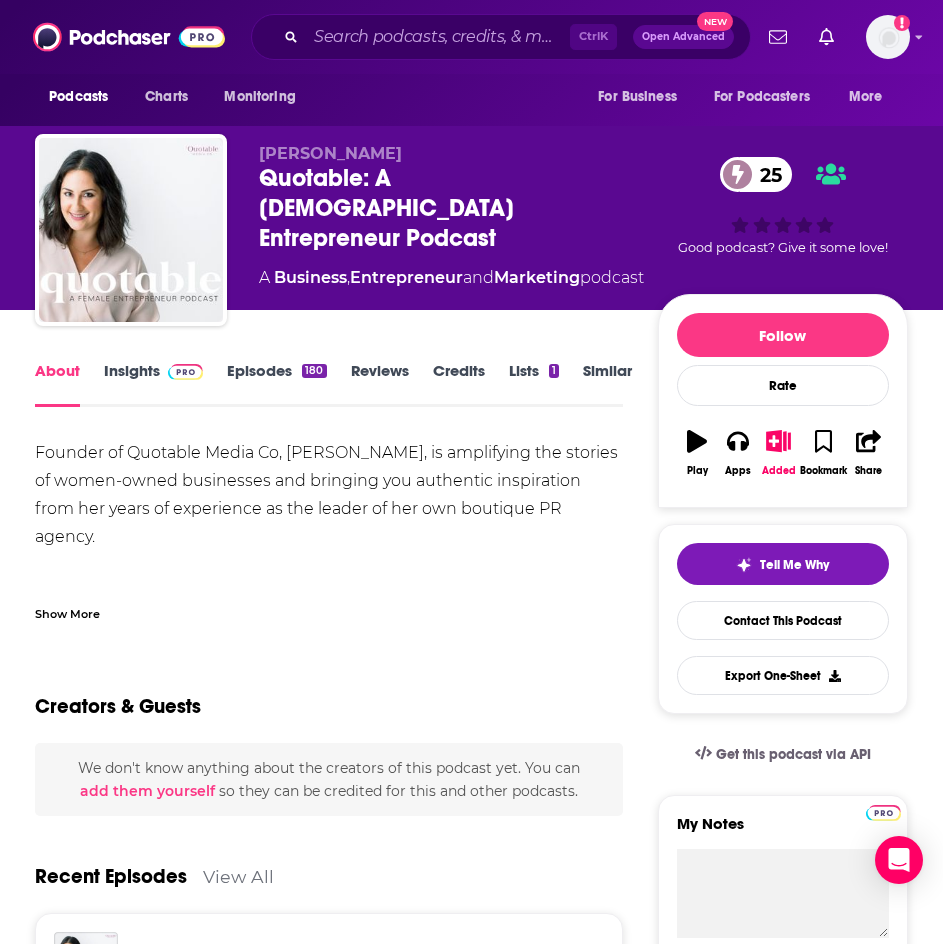 click on "Founder of Quotable Media Co, Alessandra Pollina, is amplifying the stories of women-owned businesses and bringing you authentic inspiration from her years of experience as the leader of her own boutique PR agency.
How do I start a business? What are successful female entrepreneurs doing to stand out? How can I get my product in the news? Where are female entrepreneurs investing their time and money? What are the PR tips I need for my small businesses? Whether you’re just getting started with a new business idea, or if you’ve been running a company for years, consider this show your companion through it all.
If you’re interested in more inspiration and stories of female entrepreneurship check out Quotable’s other platform for amplifying women’s voices, Quotable Magazine, online and in print at  quotablemediaco.com/quotable-magazine .
Because we’re quotable and so are you. Learn more at  www.quotablemediaco.com/podcast  and follow along at @quotablemediaco and at @quotablemagazine" at bounding box center (329, 985) 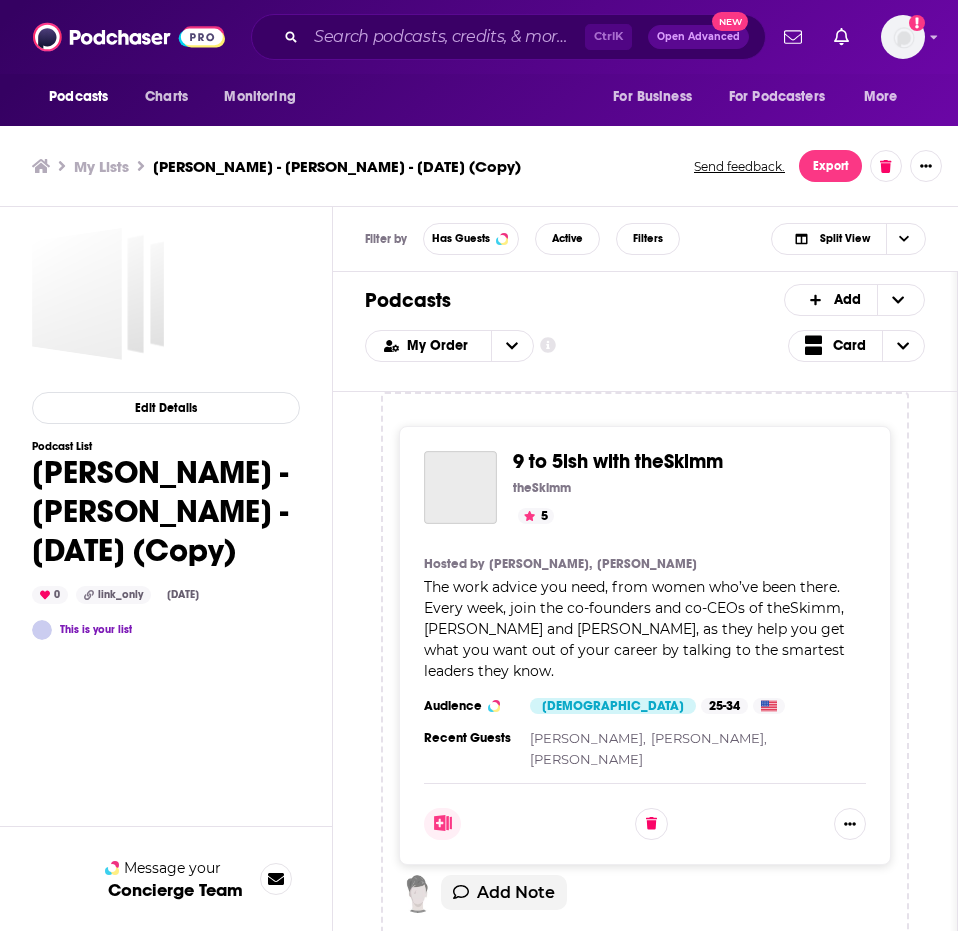 scroll, scrollTop: 0, scrollLeft: 0, axis: both 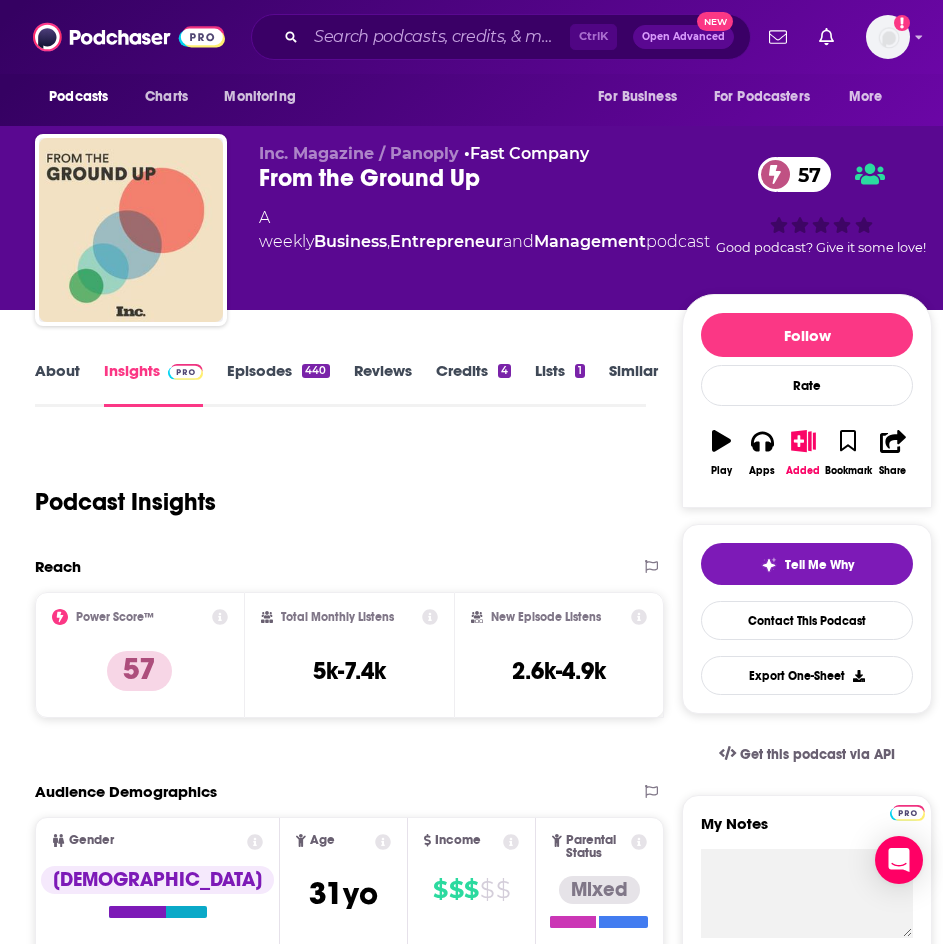 click on "About" at bounding box center (57, 384) 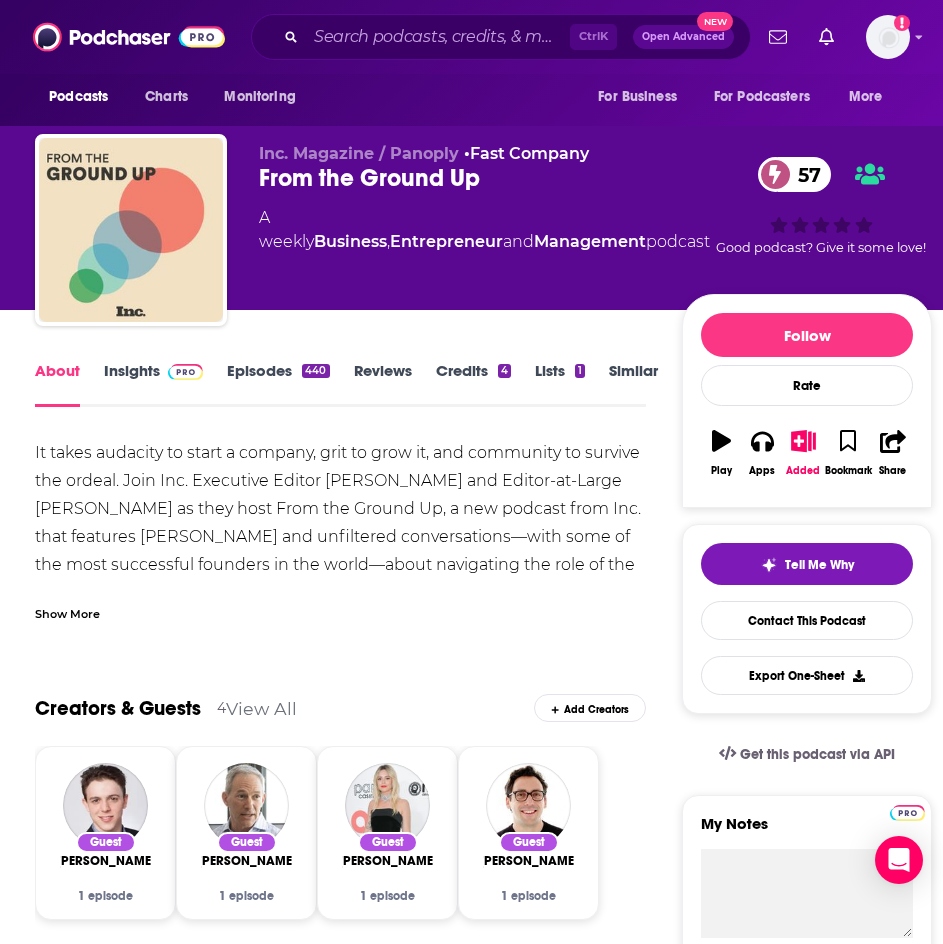 click on "Show More" at bounding box center [67, 612] 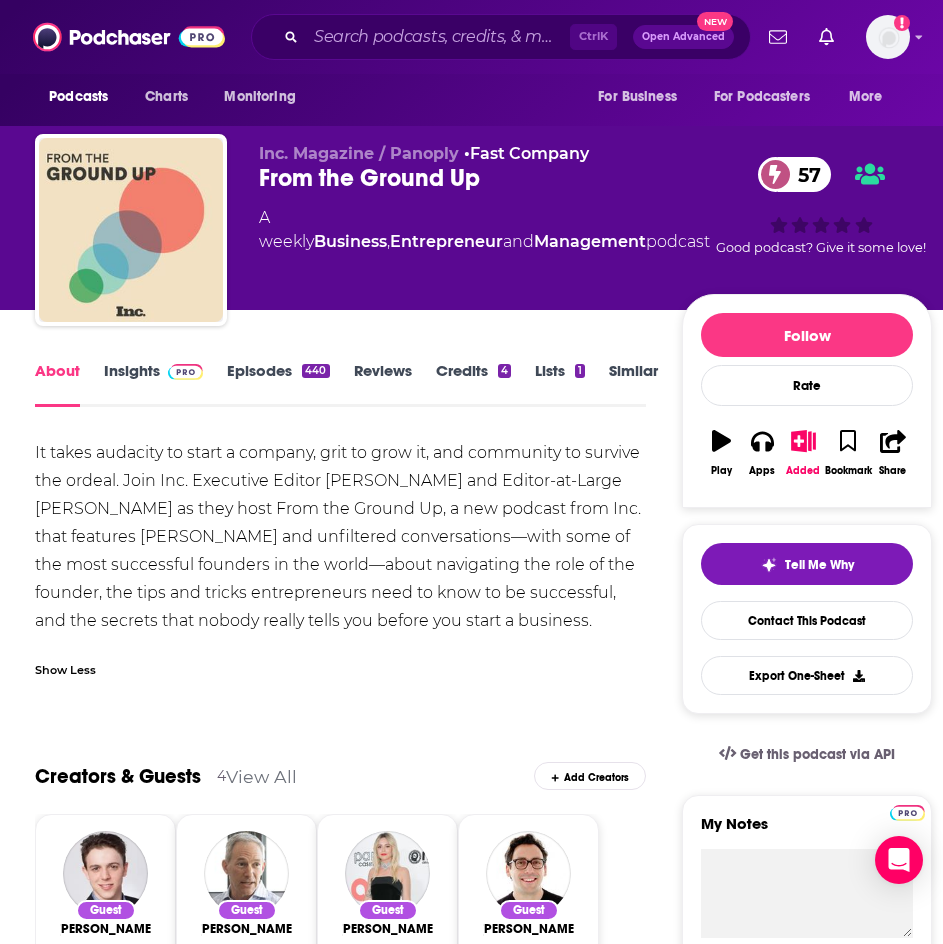 drag, startPoint x: 578, startPoint y: 616, endPoint x: 35, endPoint y: 453, distance: 566.9374 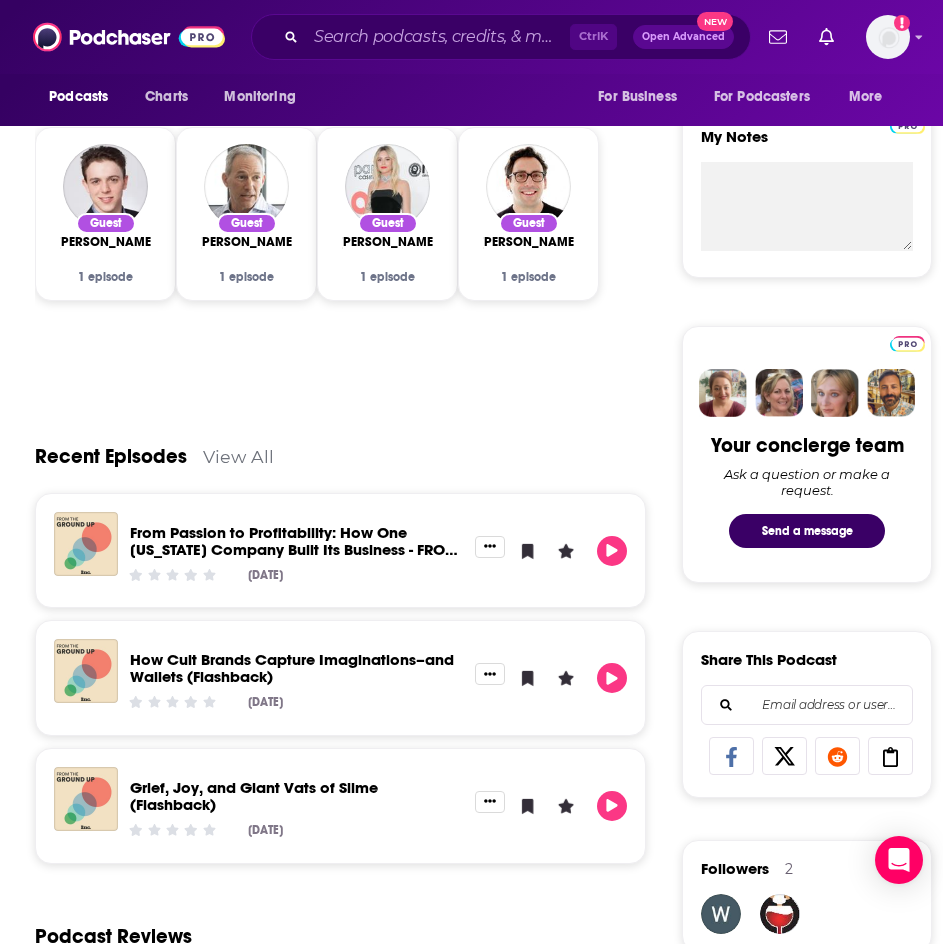 scroll, scrollTop: 87, scrollLeft: 0, axis: vertical 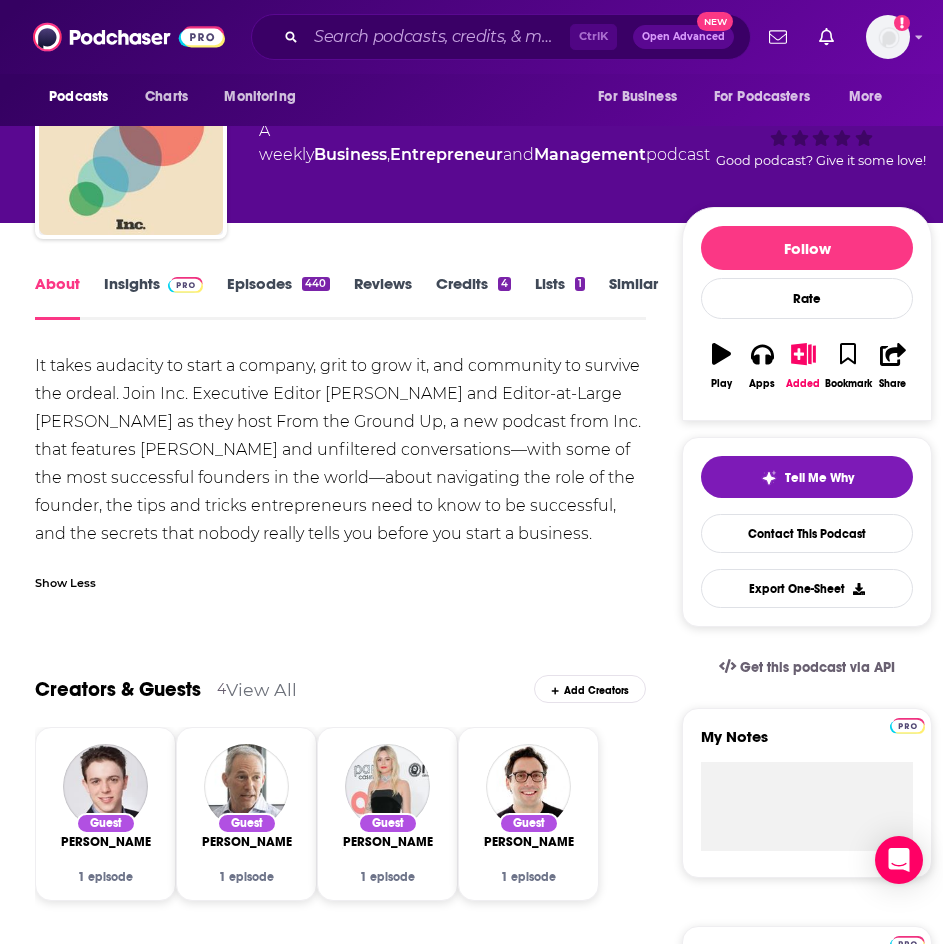 click on "Insights" at bounding box center (153, 297) 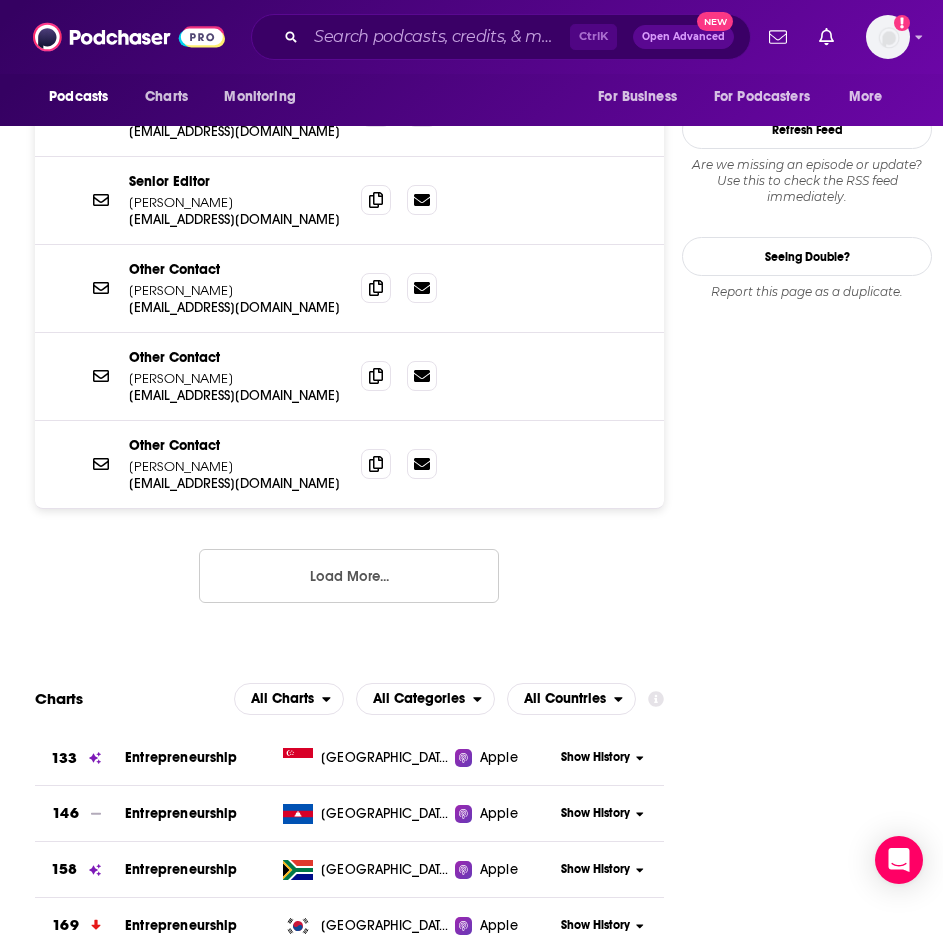 scroll, scrollTop: 2200, scrollLeft: 0, axis: vertical 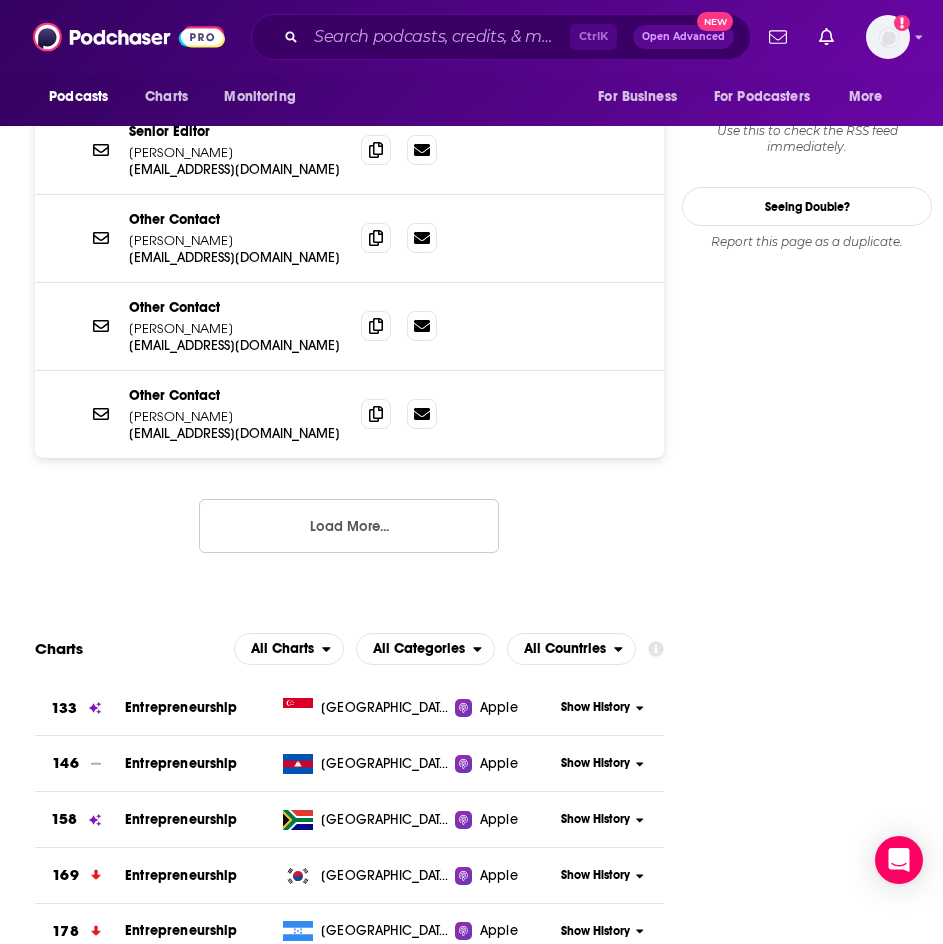 click on "Load More..." at bounding box center [349, 526] 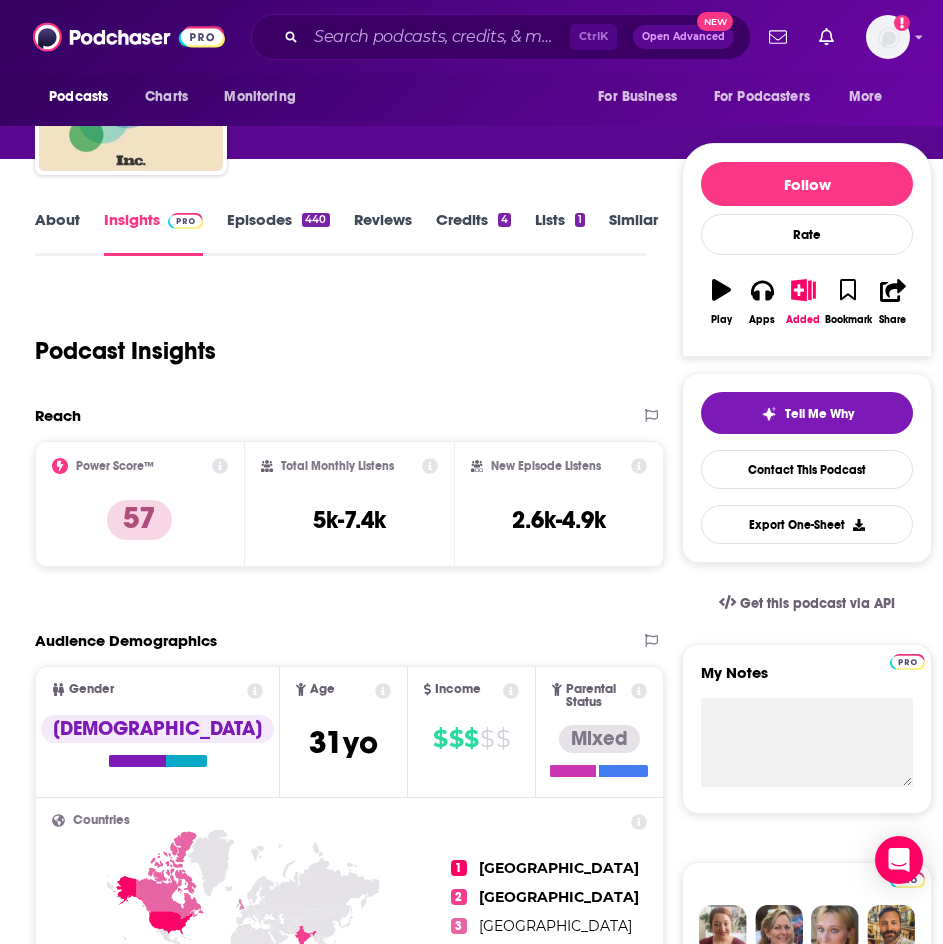 scroll, scrollTop: 0, scrollLeft: 0, axis: both 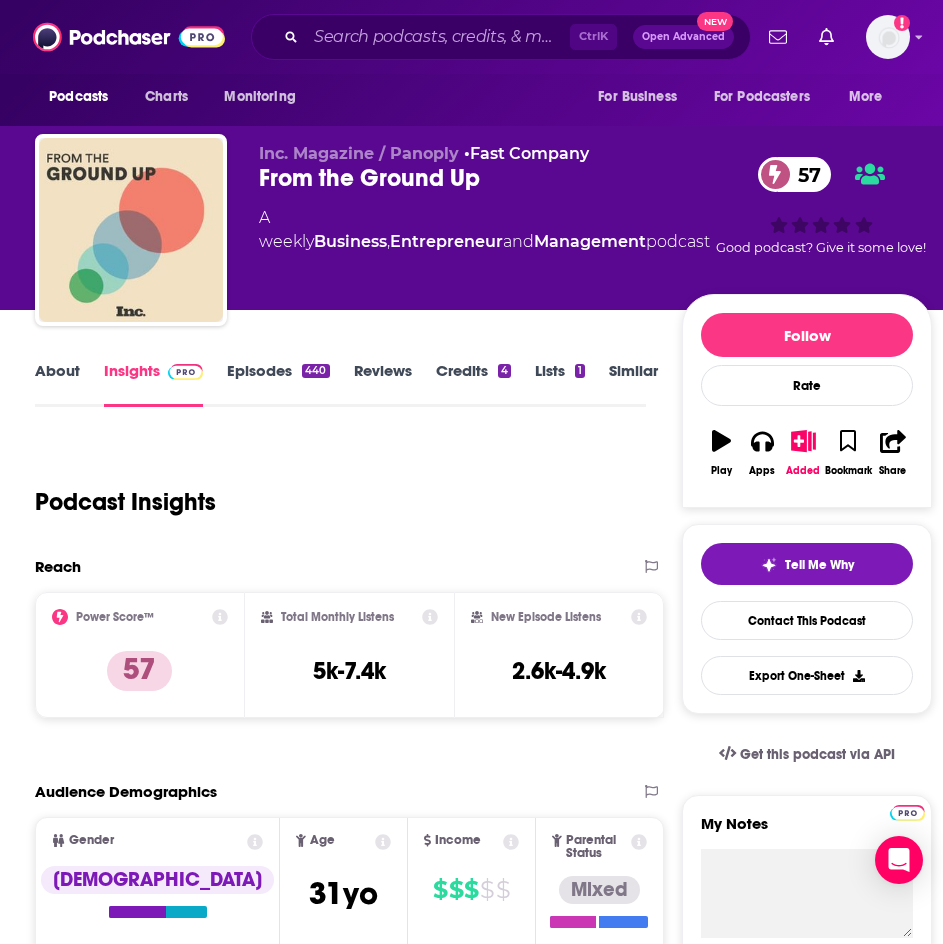 click on "About" at bounding box center [57, 384] 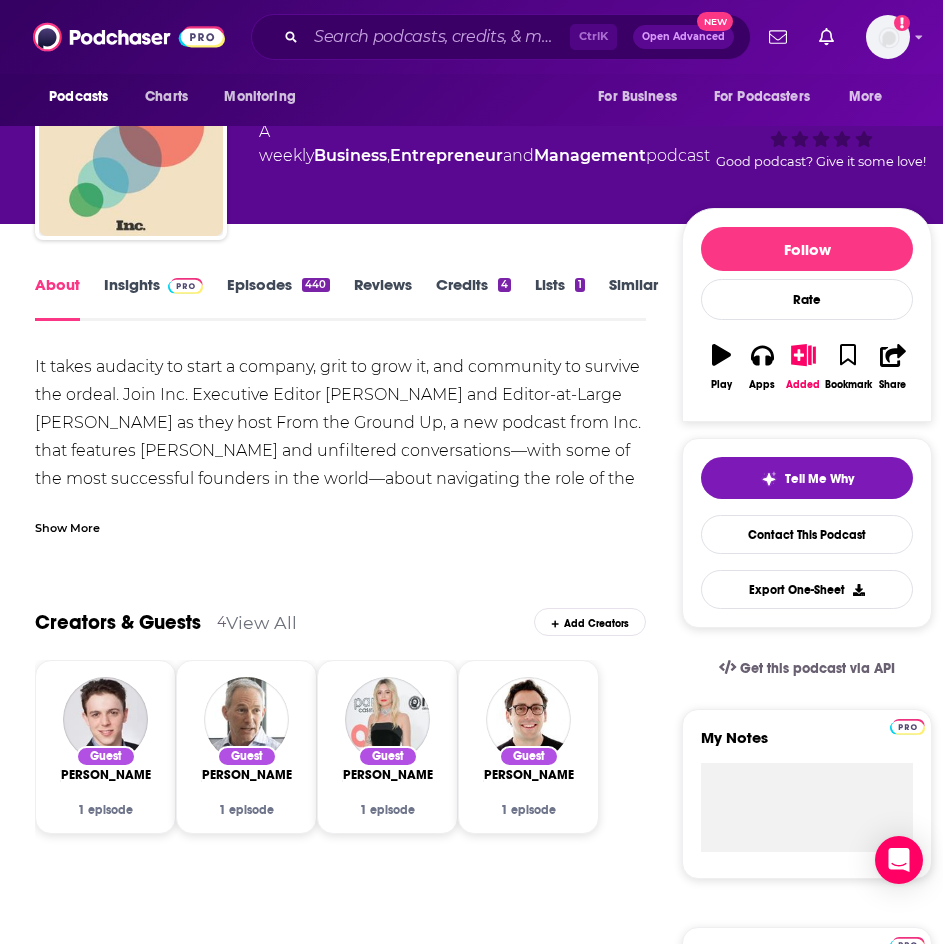 scroll, scrollTop: 0, scrollLeft: 0, axis: both 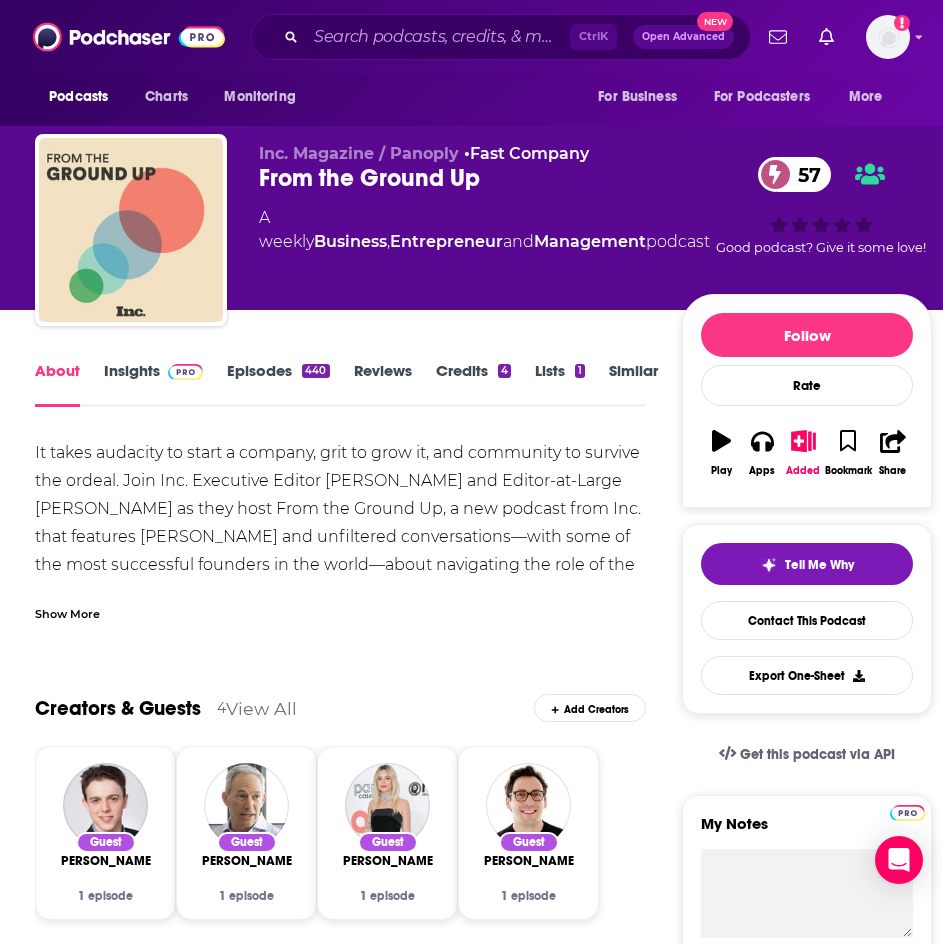 click on "Insights" at bounding box center (153, 384) 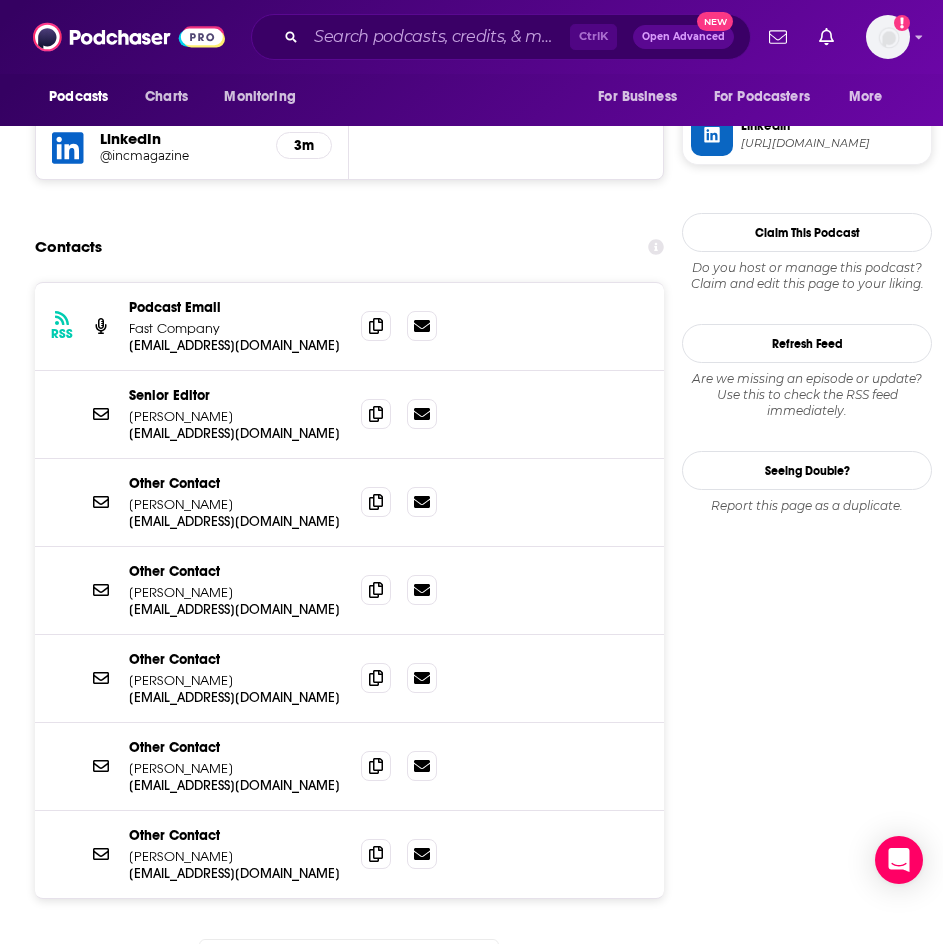 scroll, scrollTop: 1900, scrollLeft: 0, axis: vertical 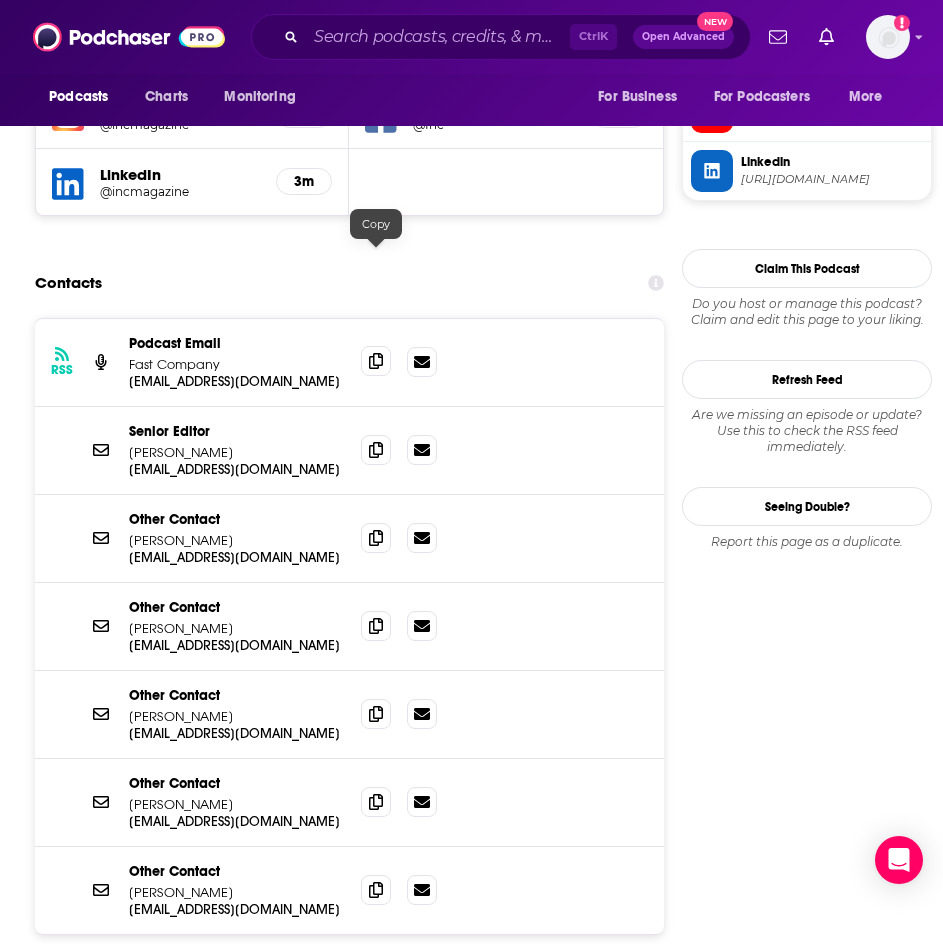 click at bounding box center [376, 361] 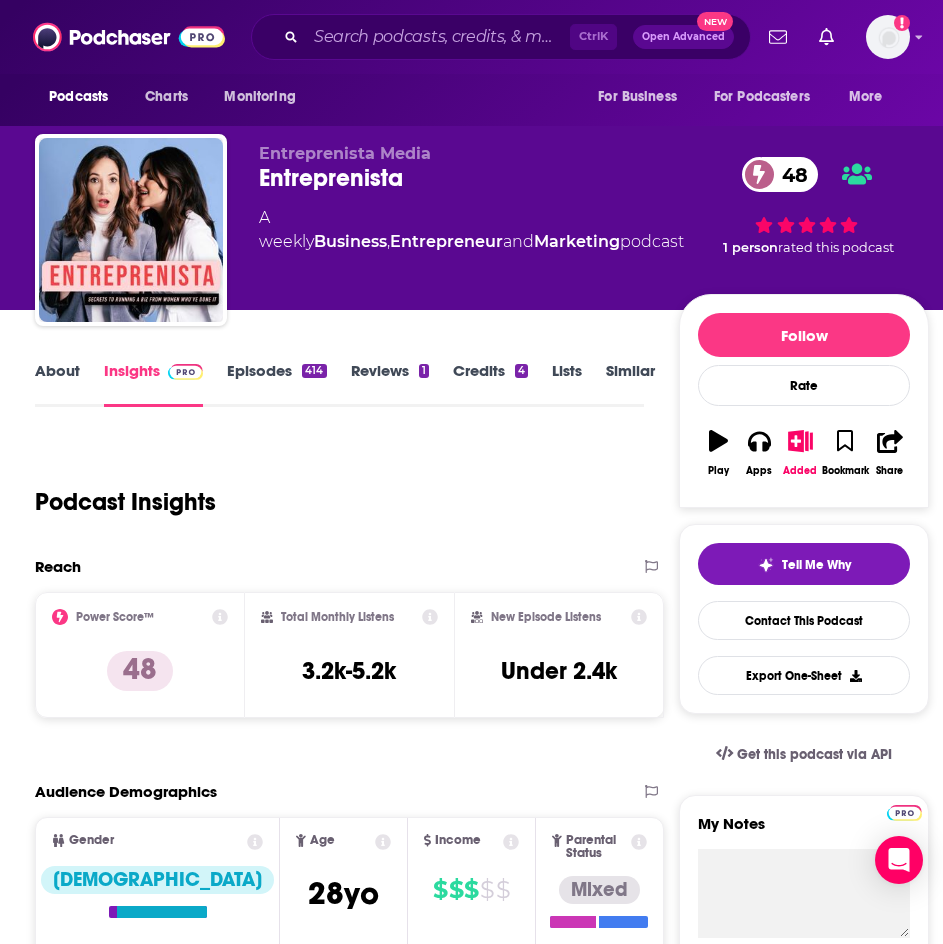 scroll, scrollTop: 0, scrollLeft: 0, axis: both 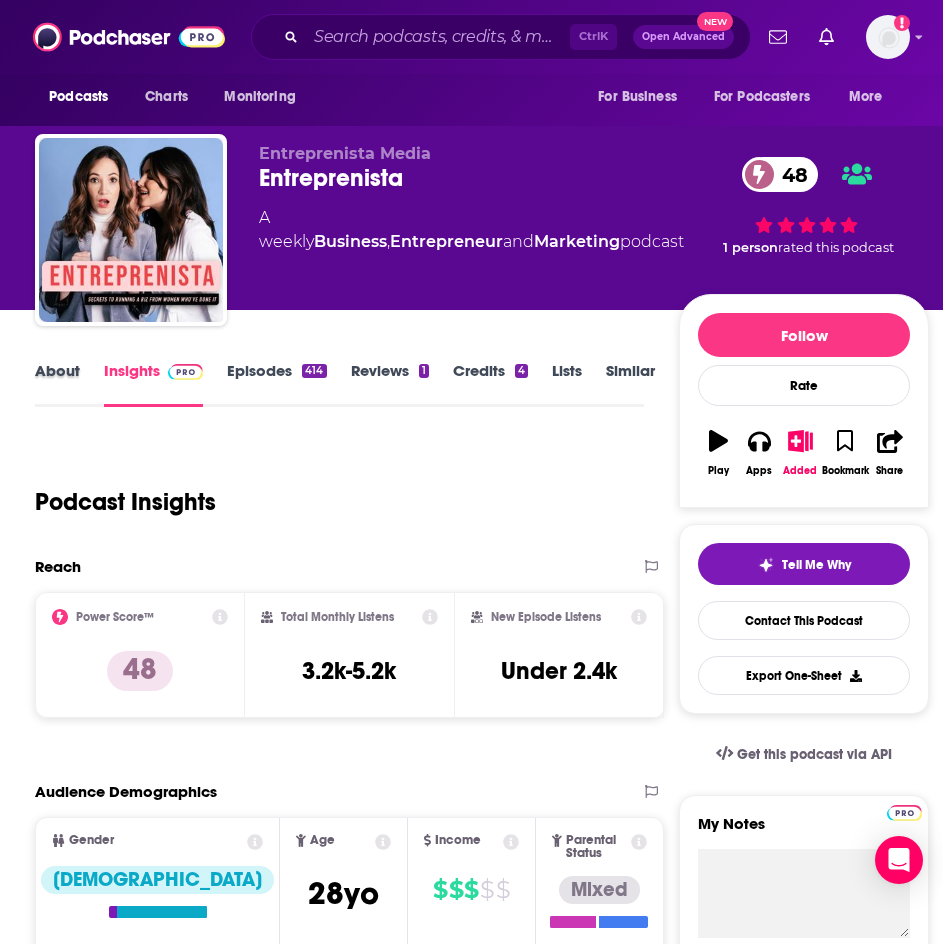 click on "About" at bounding box center [69, 384] 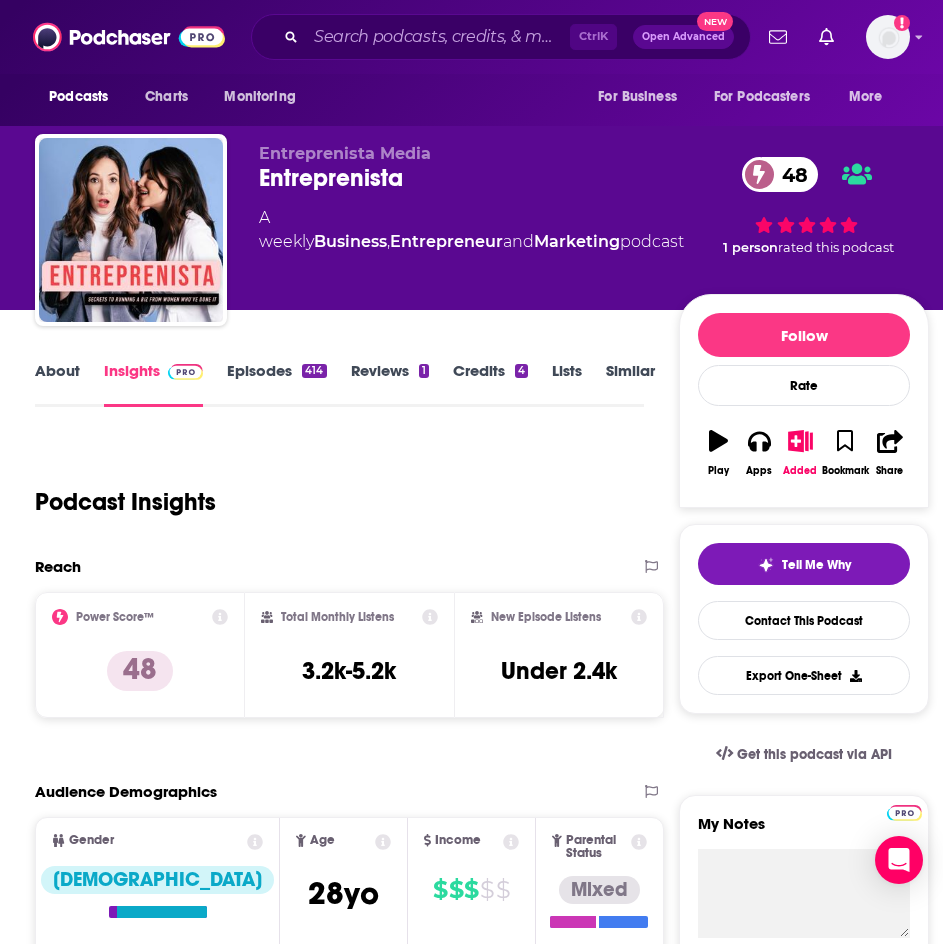 click on "About" at bounding box center [57, 384] 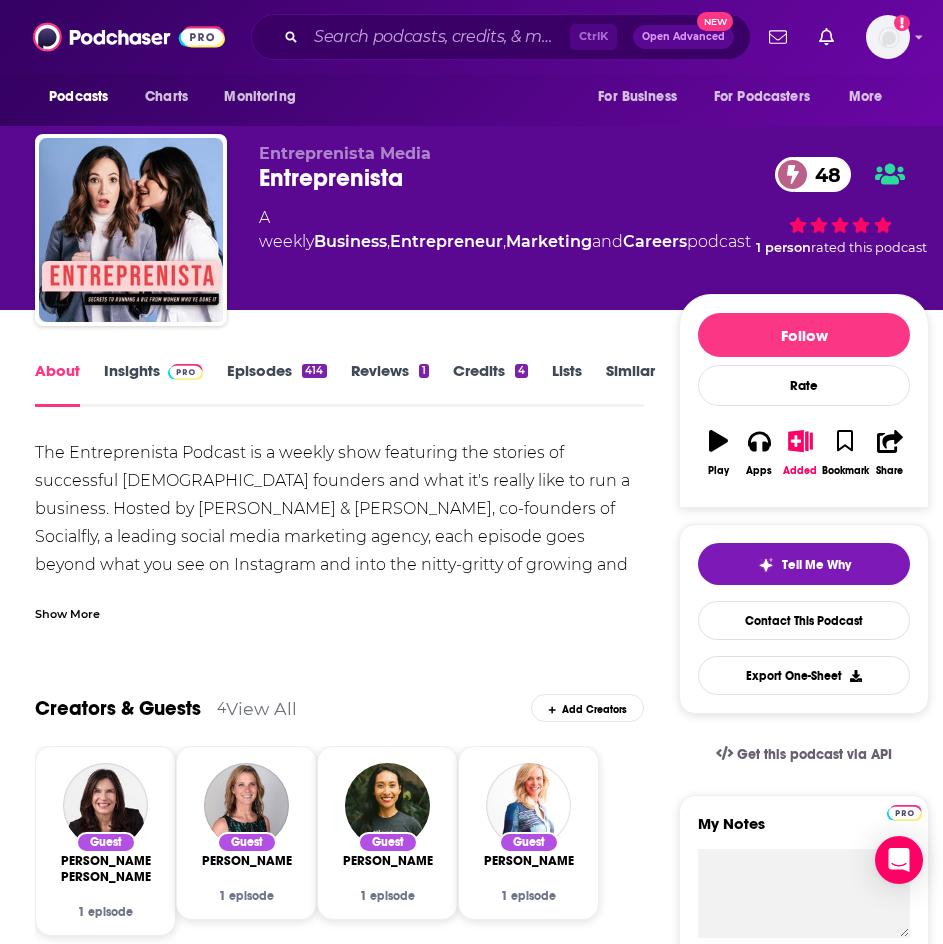click on "Show More" at bounding box center (67, 612) 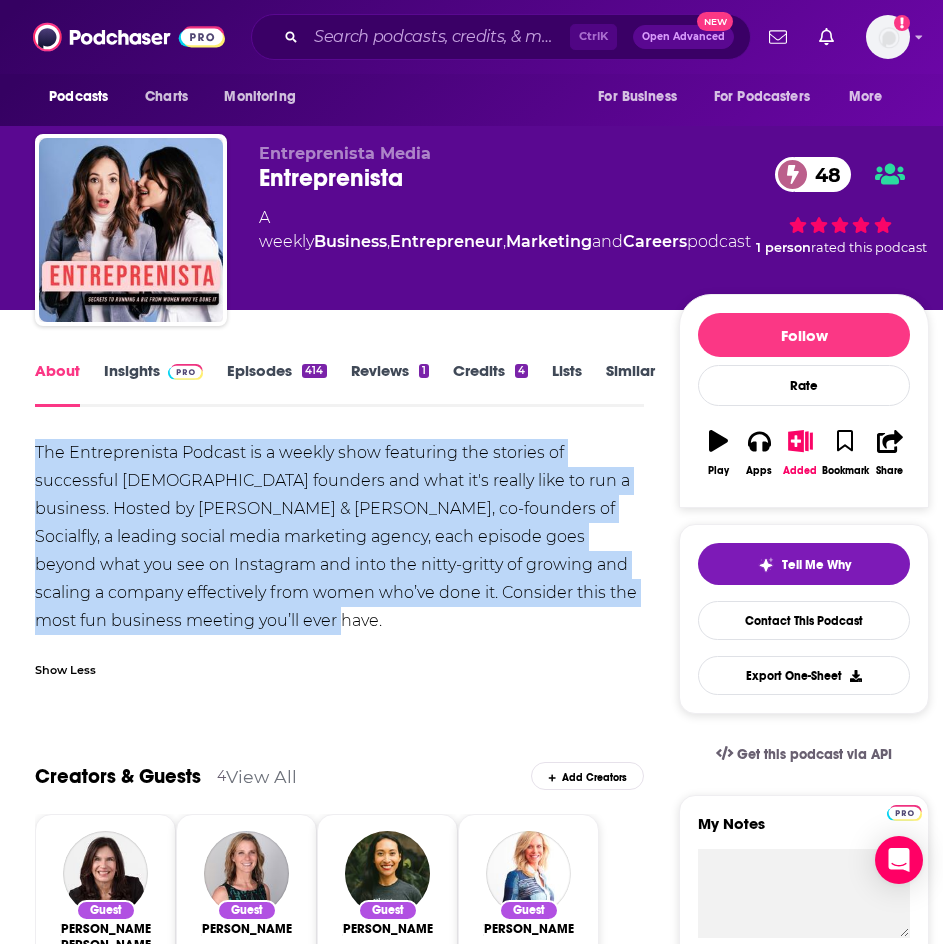 drag, startPoint x: 304, startPoint y: 612, endPoint x: 39, endPoint y: 453, distance: 309.04044 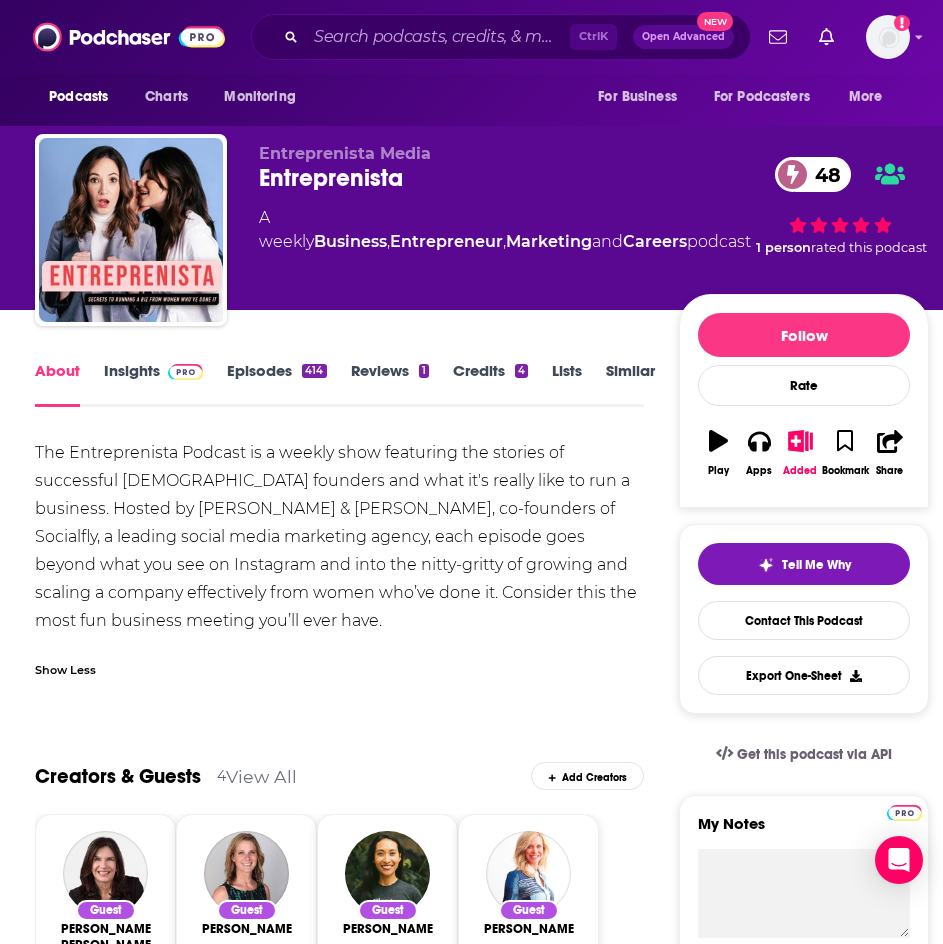 click on "Show Less" at bounding box center [339, 662] 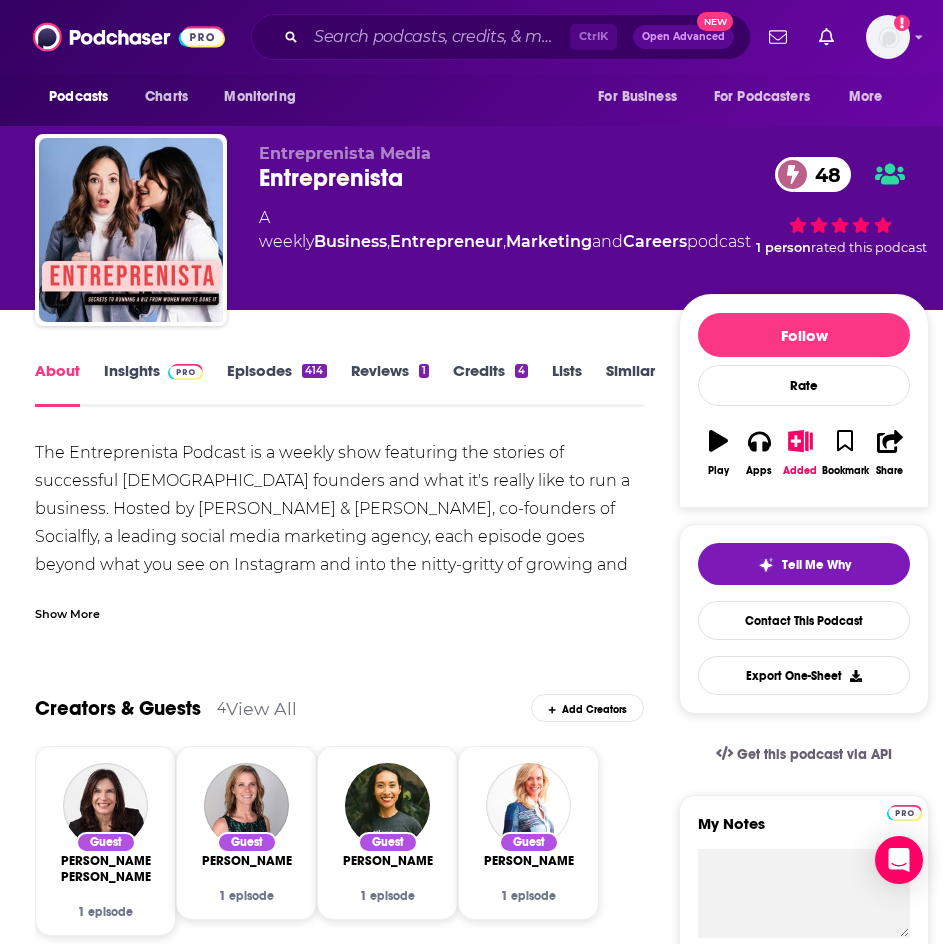 click on "Insights" at bounding box center [153, 384] 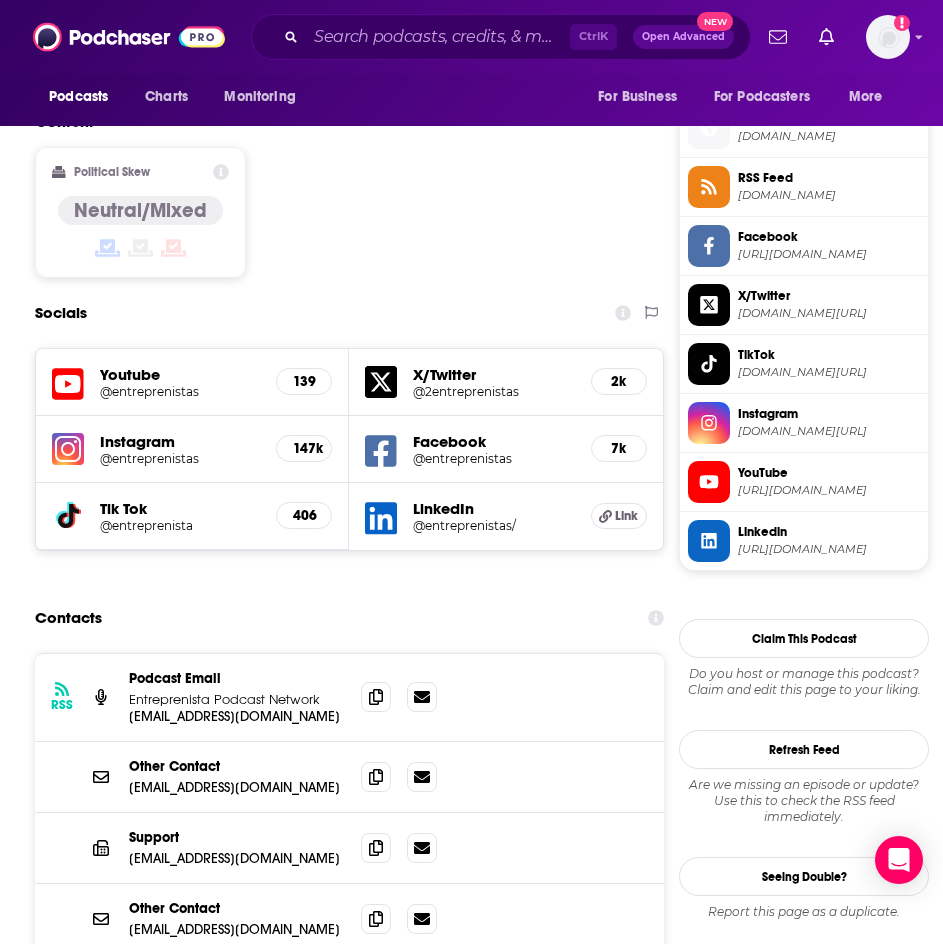 scroll, scrollTop: 1700, scrollLeft: 0, axis: vertical 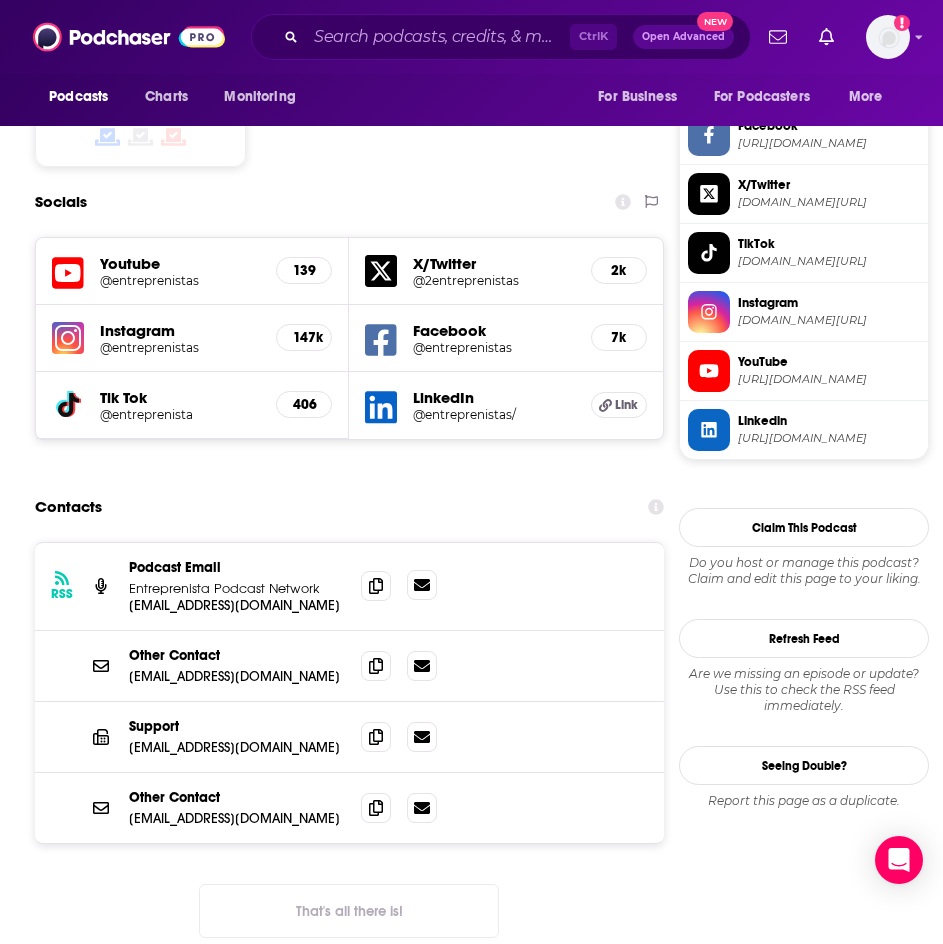 click 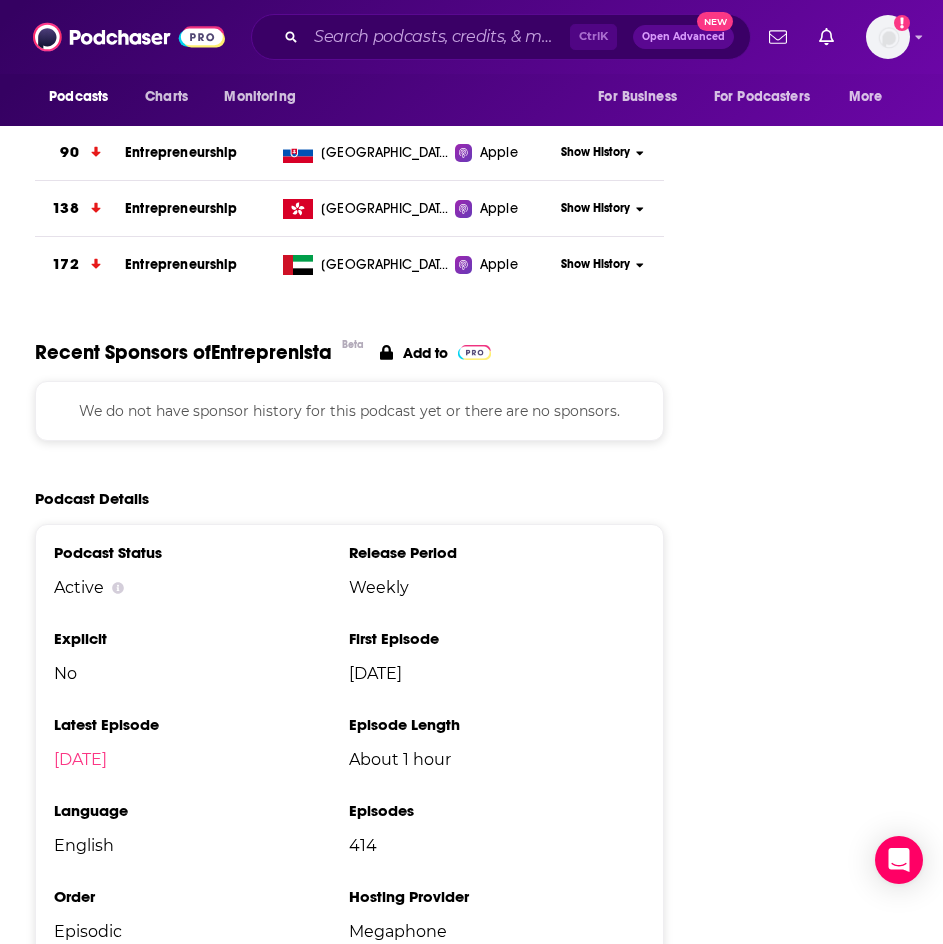 scroll, scrollTop: 2900, scrollLeft: 0, axis: vertical 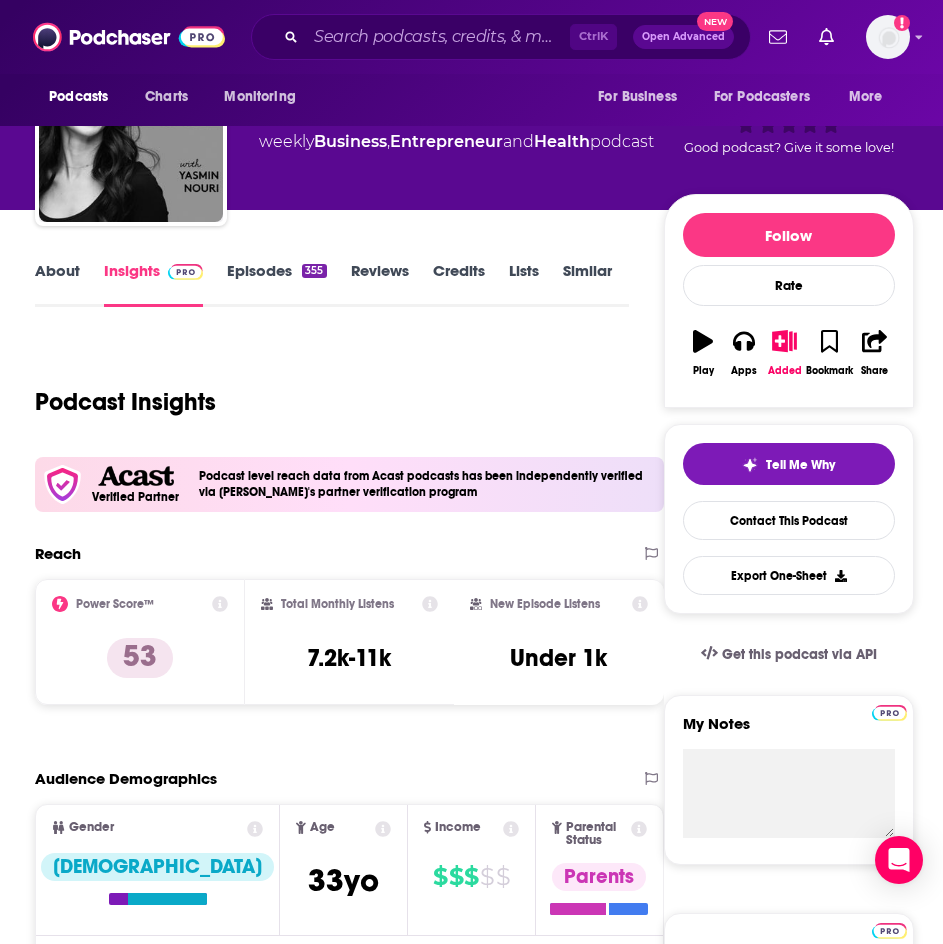 click on "About Insights Episodes 355 Reviews Credits Lists Similar Podcast Insights Reach & Audience Content Social Contacts Charts Sponsors Details Similar Contact Podcast Open Website  Verified Partner
Podcast level reach data from Acast podcasts has been independently verified via Podchaser's partner verification program
Reach Power Score™ 53 Total Monthly Listens 7.2k-11k New Episode Listens Under 1k Export One-Sheet Audience Demographics Gender [DEMOGRAPHIC_DATA] Age [DEMOGRAPHIC_DATA] yo Income $ $ $ $ $ Parental Status Parents Countries 1 [GEOGRAPHIC_DATA] 2 [GEOGRAPHIC_DATA] 3 [GEOGRAPHIC_DATA] 4 [GEOGRAPHIC_DATA] Top Cities [GEOGRAPHIC_DATA] , [GEOGRAPHIC_DATA] , [US_STATE], [GEOGRAPHIC_DATA] , [GEOGRAPHIC_DATA], [GEOGRAPHIC_DATA] , [GEOGRAPHIC_DATA] , [GEOGRAPHIC_DATA], [GEOGRAPHIC_DATA] Interests Friends, Family & Relationships , Restaurants, Food & Grocery , Travel, Tourism & Aviation , Toys, Children & Baby , Electronics & Computers , Camera & Photography Jobs Pastors/Ministers , Musicians , Principals/Owners , Authors/Writers , Journalists/Reporters , Directors Ethnicities [DEMOGRAPHIC_DATA] / [DEMOGRAPHIC_DATA] , [DEMOGRAPHIC_DATA] , [DEMOGRAPHIC_DATA] , Show More" at bounding box center [474, 4377] 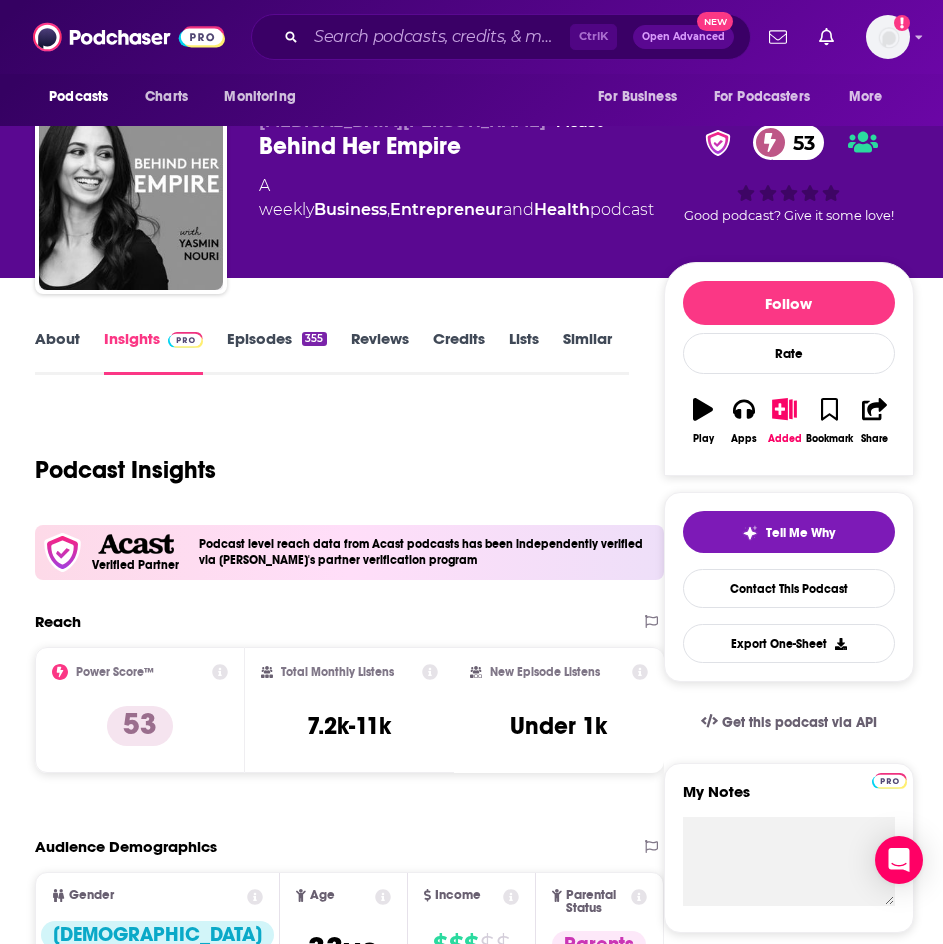 scroll, scrollTop: 0, scrollLeft: 0, axis: both 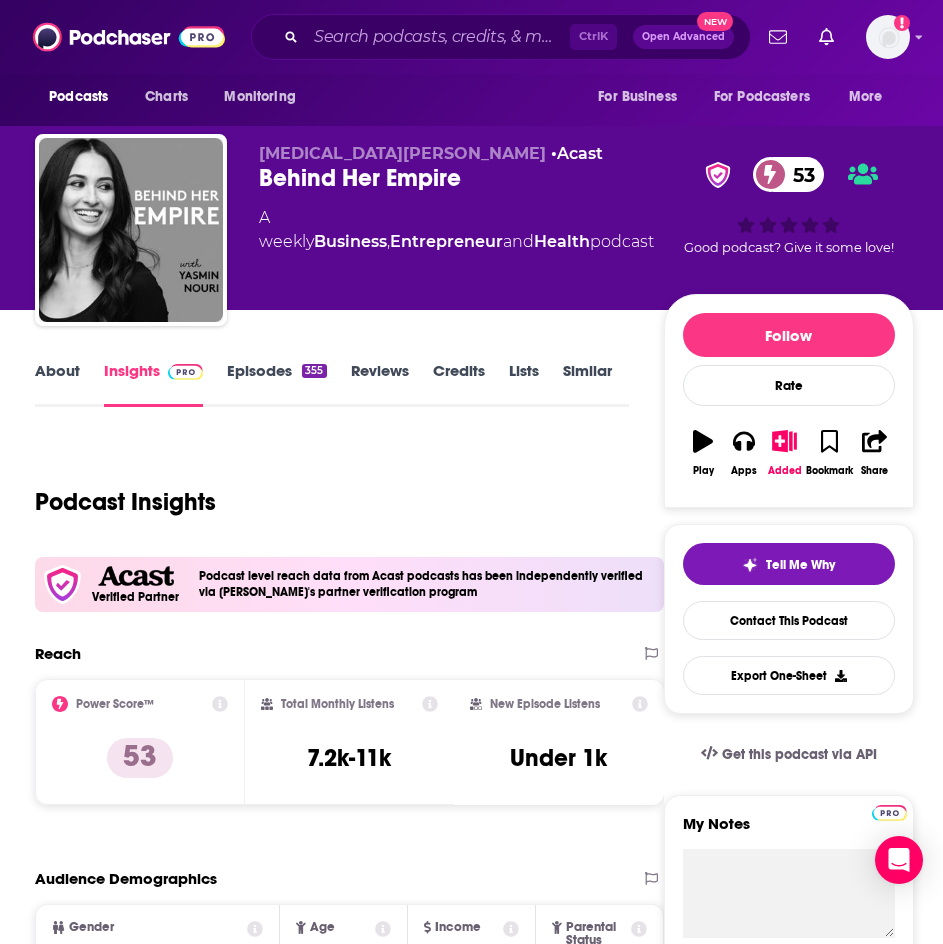 click on "About" at bounding box center [57, 384] 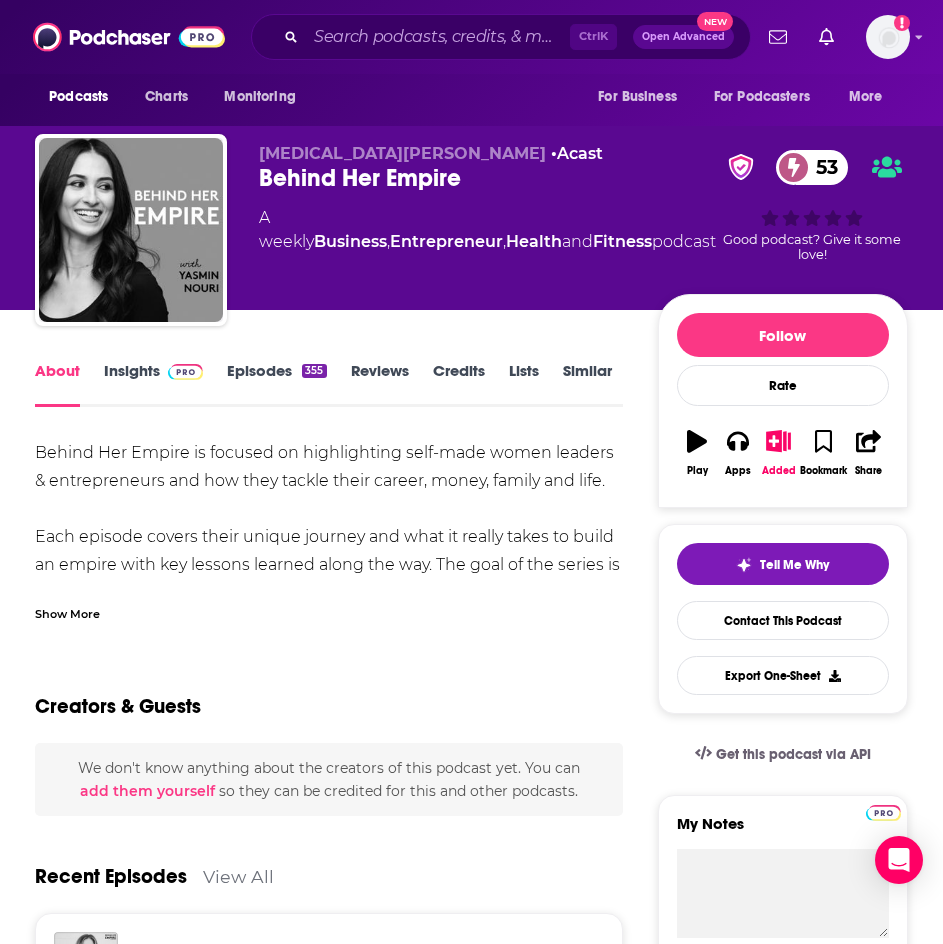 click on "Behind Her Empire is focused on highlighting self-made women leaders & entrepreneurs and how they tackle their career, money, family and life.
Each episode covers their unique journey and what it really takes to build an empire with key lessons learned along the way. The goal of the series is to empower you to see what’s possible & inspire you to create financial freedom in your own life.
Hosted on Acast. See  acast.com/privacy  for more information. Show More" at bounding box center [329, 530] 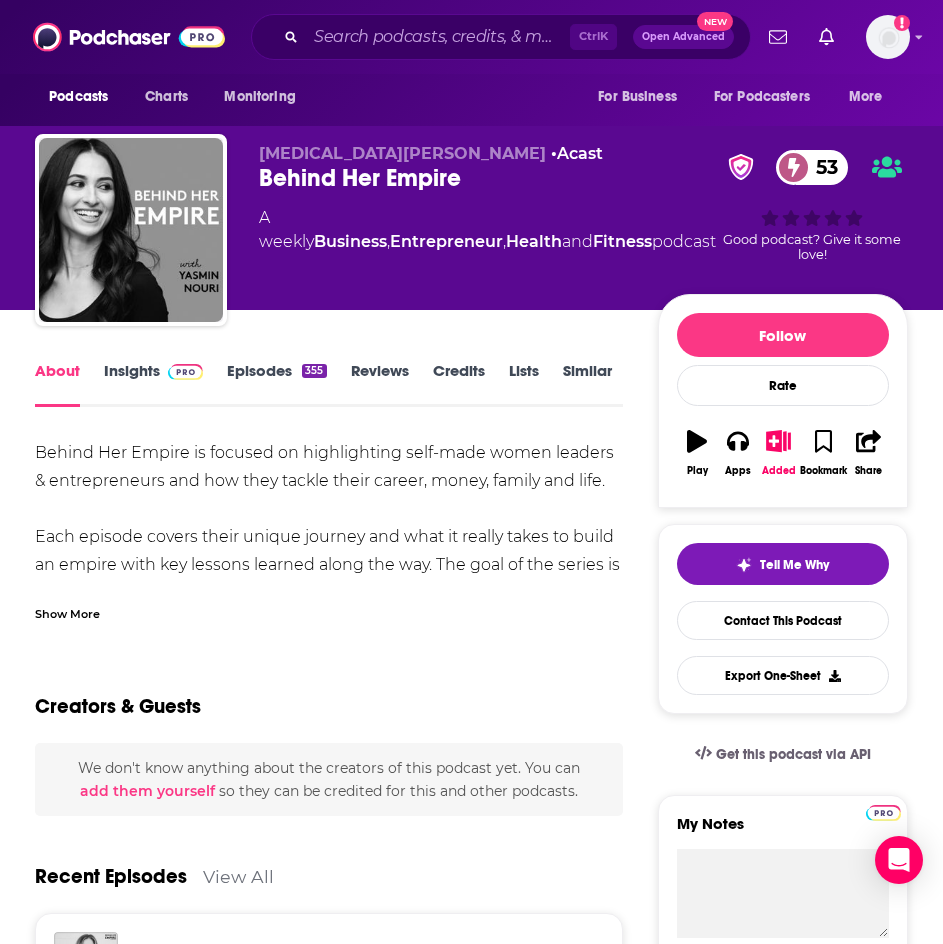 click on "Show More" at bounding box center (67, 612) 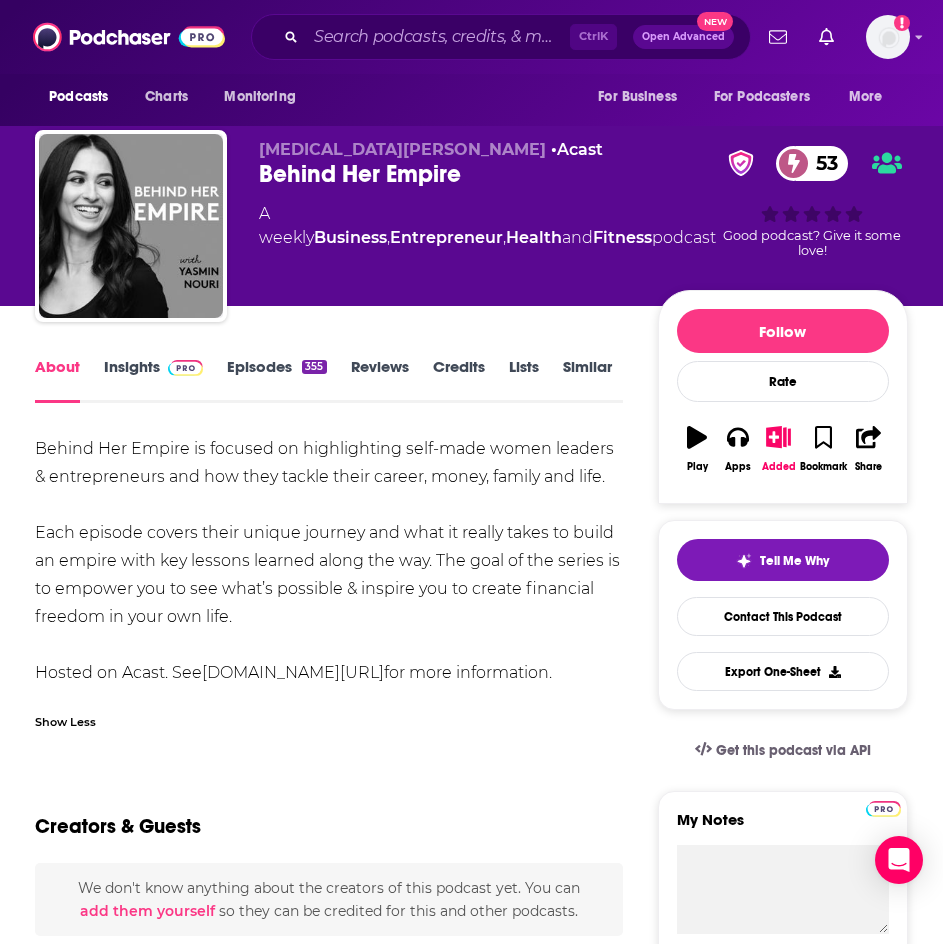 scroll, scrollTop: 0, scrollLeft: 0, axis: both 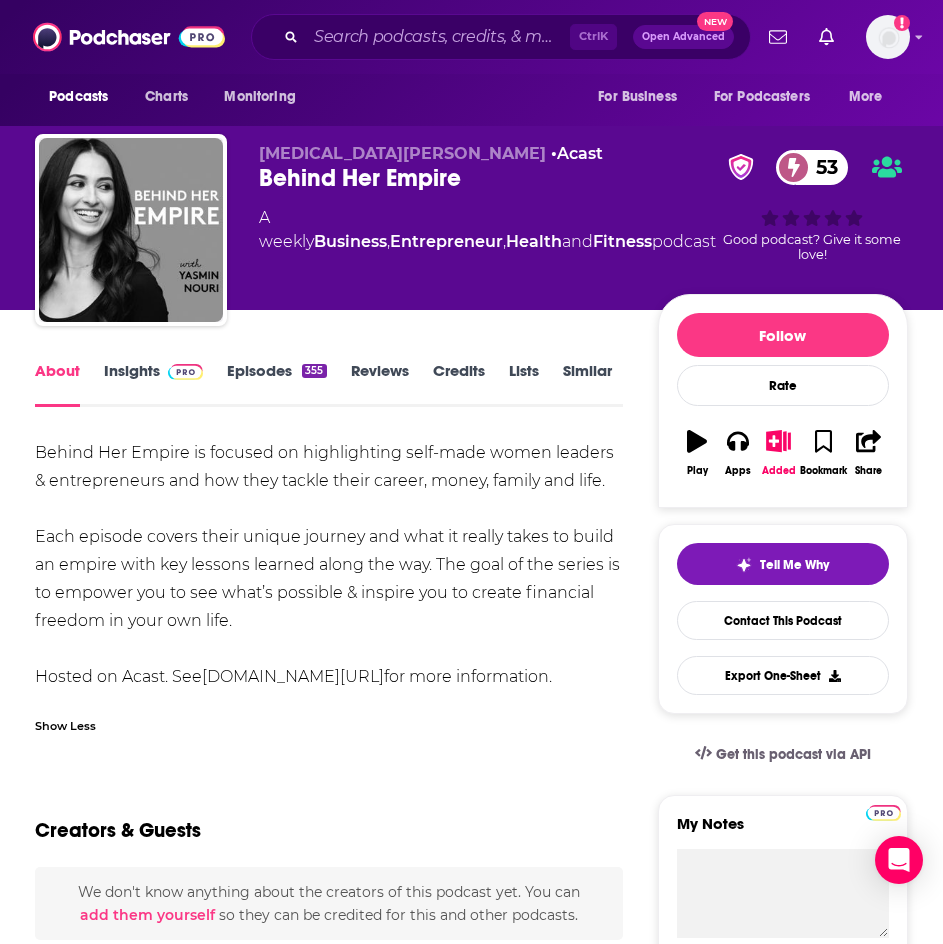 click on "Insights" at bounding box center [153, 384] 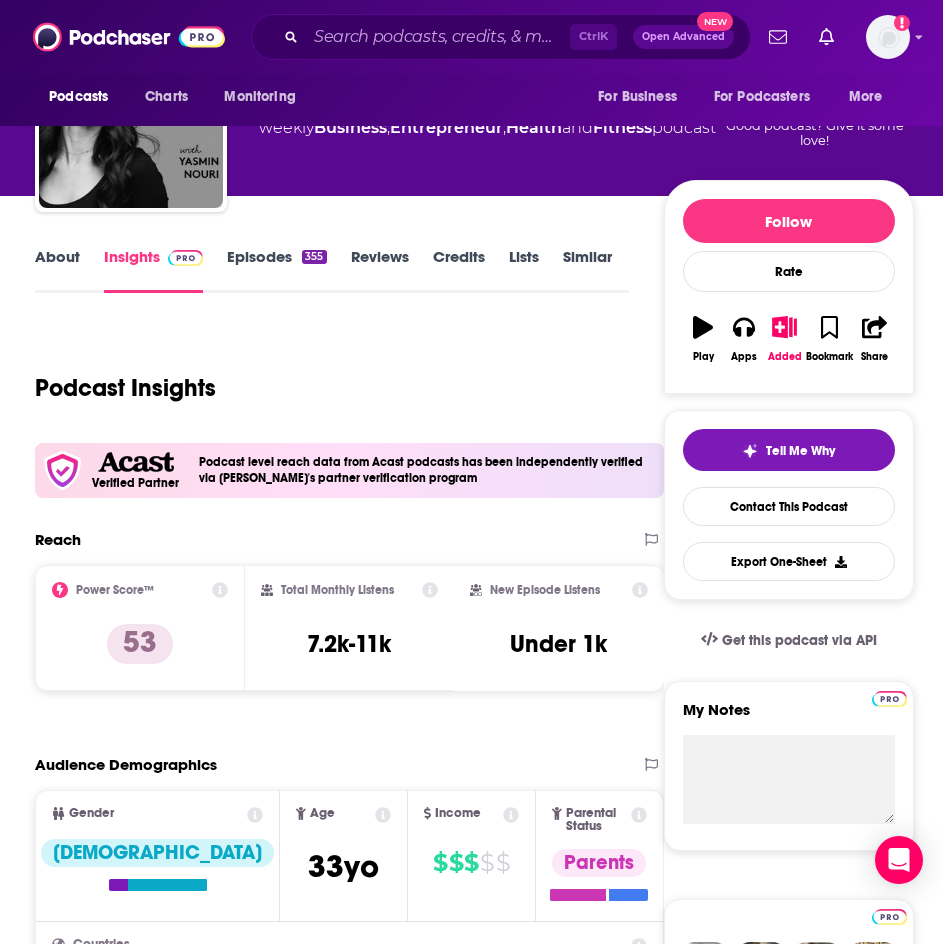 scroll, scrollTop: 0, scrollLeft: 0, axis: both 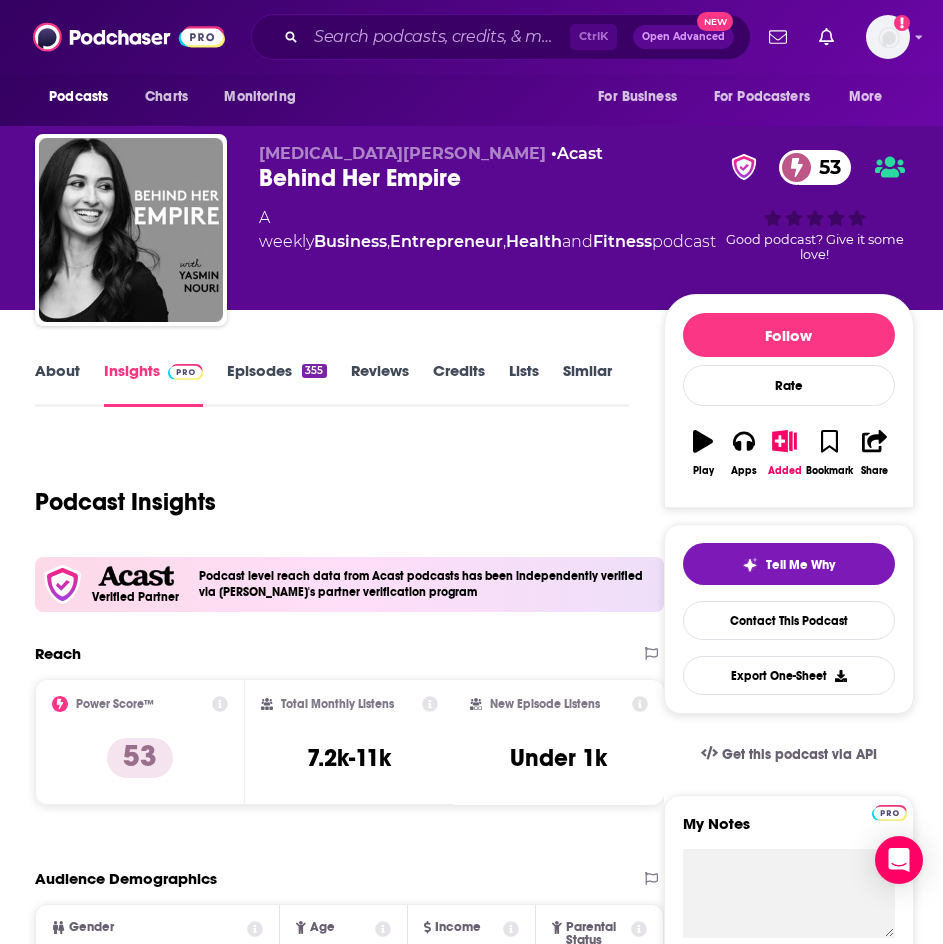 click on "About Insights Episodes 355 Reviews Credits Lists Similar Podcast Insights Reach & Audience Content Social Contacts Charts Sponsors Details Similar Contact Podcast Open Website  Verified Partner
Podcast level reach data from Acast podcasts has been independently verified via Podchaser's partner verification program
Reach Power Score™ 53 Total Monthly Listens 7.2k-11k New Episode Listens Under 1k Export One-Sheet Audience Demographics Gender Female Age 33 yo Income $ $ $ $ $ Parental Status Parents Countries 1 United States 2 United Kingdom 3 Canada 4 Australia Top Cities Toronto , Moncton , New York, NY , Los Angeles, CA , Dieppe , San Francisco, CA Interests Friends, Family & Relationships , Restaurants, Food & Grocery , Travel, Tourism & Aviation , Toys, Children & Baby , Electronics & Computers , Camera & Photography Jobs Pastors/Ministers , Musicians , Principals/Owners , Authors/Writers , Journalists/Reporters , Directors Ethnicities White / Caucasian , Hispanic , Asian , Show More" at bounding box center [474, 4477] 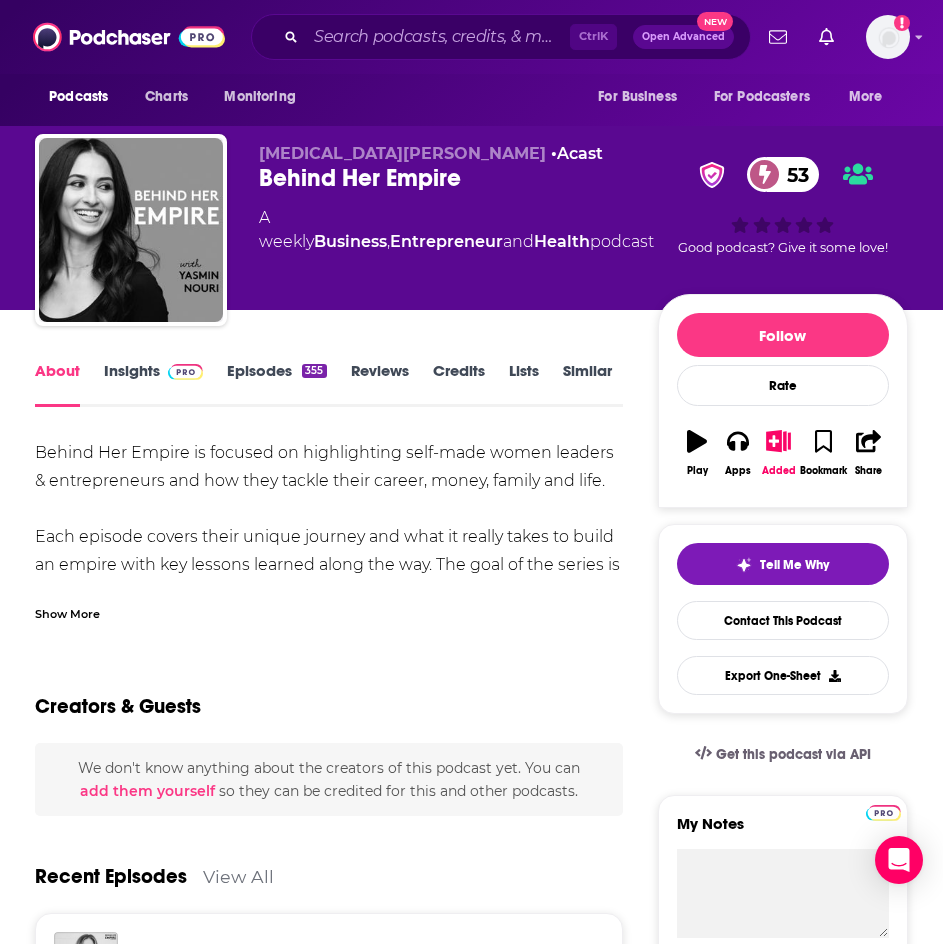 click on "Behind Her Empire is focused on highlighting self-made women leaders & entrepreneurs and how they tackle their career, money, family and life.
Each episode covers their unique journey and what it really takes to build an empire with key lessons learned along the way. The goal of the series is to empower you to see what’s possible & inspire you to create financial freedom in your own life.
Hosted on Acast. See  acast.com/privacy  for more information. Show More Creators & Guests We don't know anything about the creators of this podcast yet . You can   add them yourself   so they can be credited for this and other podcasts. Recent Episodes View All From a Coffee Cart to Erewhon: Why Your ‘Messy First Step’ Might Be the Beginning of Your Big Break with Kristin Charbo, Co-Founder of Glonuts Jun 30th, 2025 What Every Woman Needs to Know About Perimenopause: Libido, Mood Swings, Memory, Sleep & More with Dr. Carrie Jones Jun 23rd, 2025 Jun 16th, 2025 View All Episodes Podcast Reviews add a review       355" at bounding box center [329, 1431] 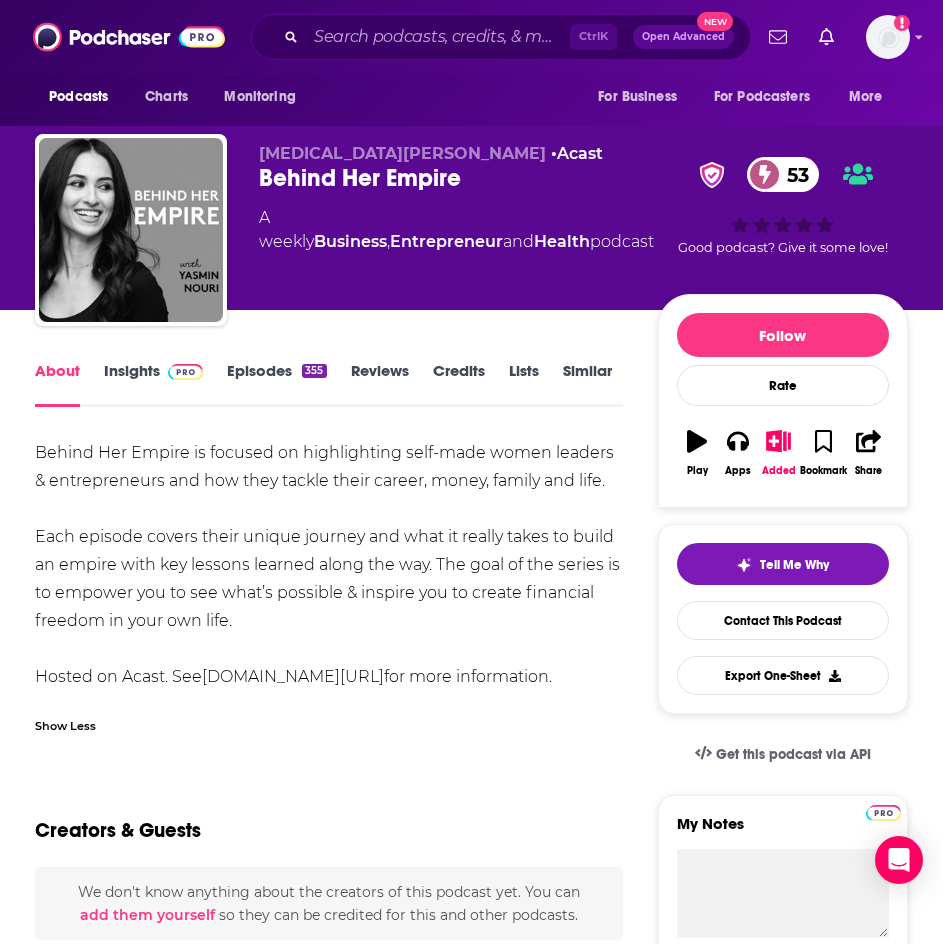 click on "Behind Her Empire is focused on highlighting self-made women leaders & entrepreneurs and how they tackle their career, money, family and life.
Each episode covers their unique journey and what it really takes to build an empire with key lessons learned along the way. The goal of the series is to empower you to see what’s possible & inspire you to create financial freedom in your own life.
Hosted on Acast. See  acast.com/privacy  for more information." at bounding box center [329, 565] 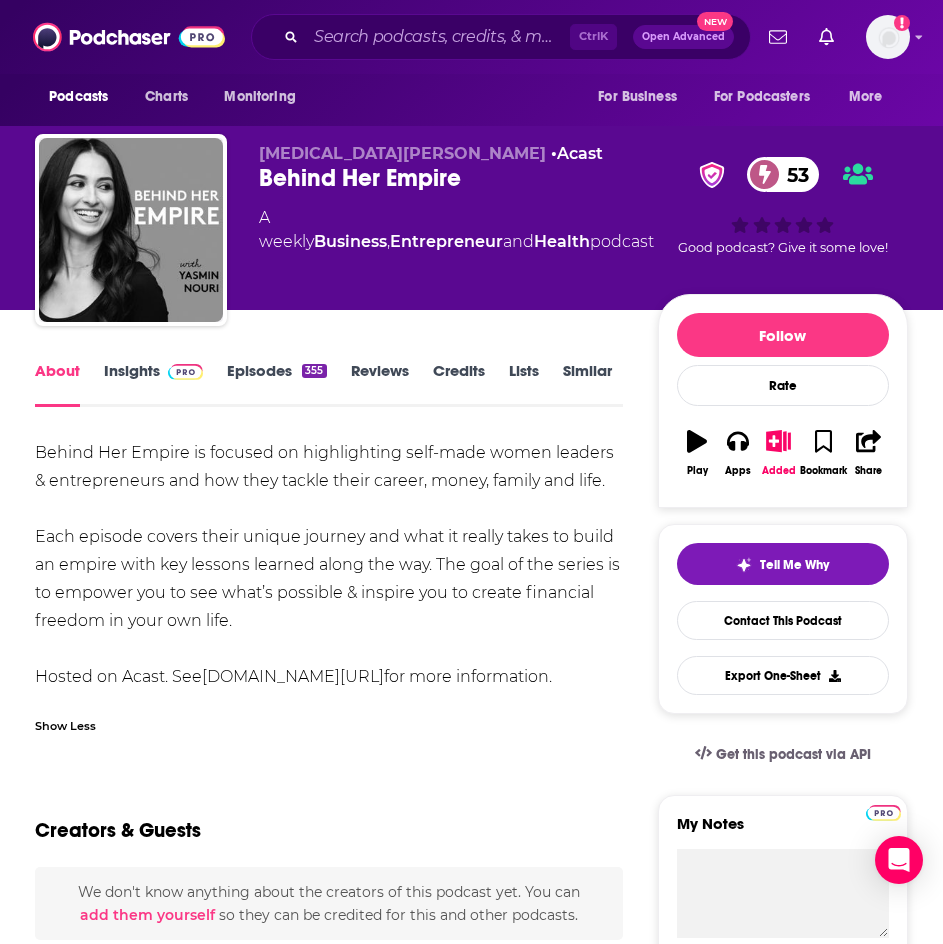 click on "About Insights Episodes 355 Reviews Credits Lists Similar Behind Her Empire is focused on highlighting self-made women leaders & entrepreneurs and how they tackle their career, money, family and life.
Each episode covers their unique journey and what it really takes to build an empire with key lessons learned along the way. The goal of the series is to empower you to see what’s possible & inspire you to create financial freedom in your own life.
Hosted on Acast. See  acast.com/privacy  for more information. Show Less Creators & Guests We don't know anything about the creators of this podcast yet . You can   add them yourself   so they can be credited for this and other podcasts. Recent Episodes View All From a Coffee Cart to Erewhon: Why Your ‘Messy First Step’ Might Be the Beginning of Your Big Break with Kristin Charbo, Co-Founder of Glonuts Jun 30th, 2025 What Every Woman Needs to Know About Perimenopause: Libido, Mood Swings, Memory, Sleep & More with Dr. Carrie Jones Jun 23rd, 2025 Jun 16th, 2025" at bounding box center [471, 1428] 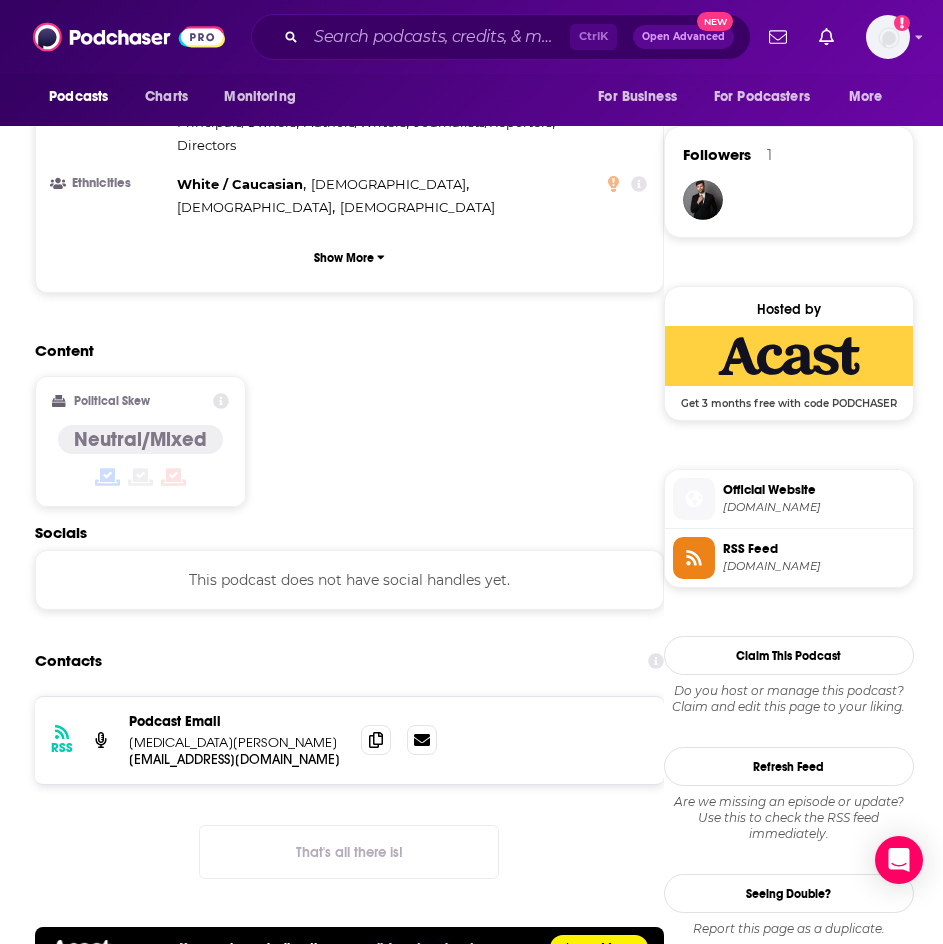 scroll, scrollTop: 1700, scrollLeft: 0, axis: vertical 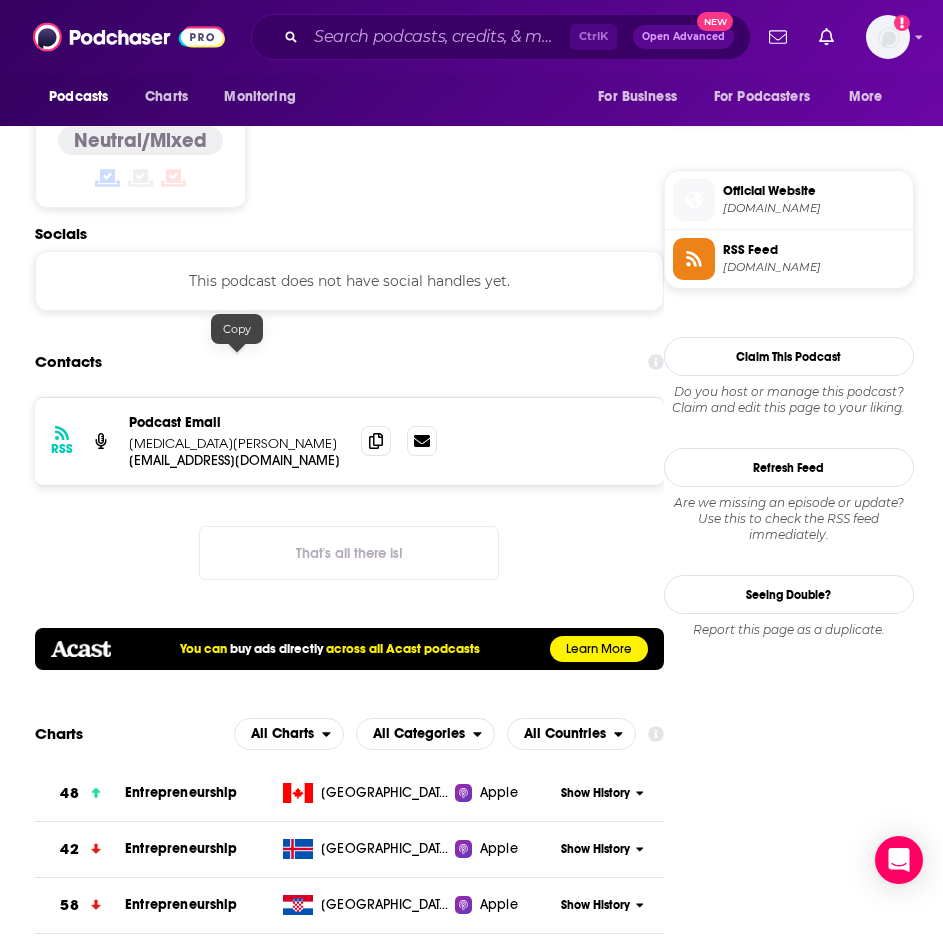 click on "info+5ec36ea336d6206cc46e0b35@mg-eu.acast.com" at bounding box center [237, 460] 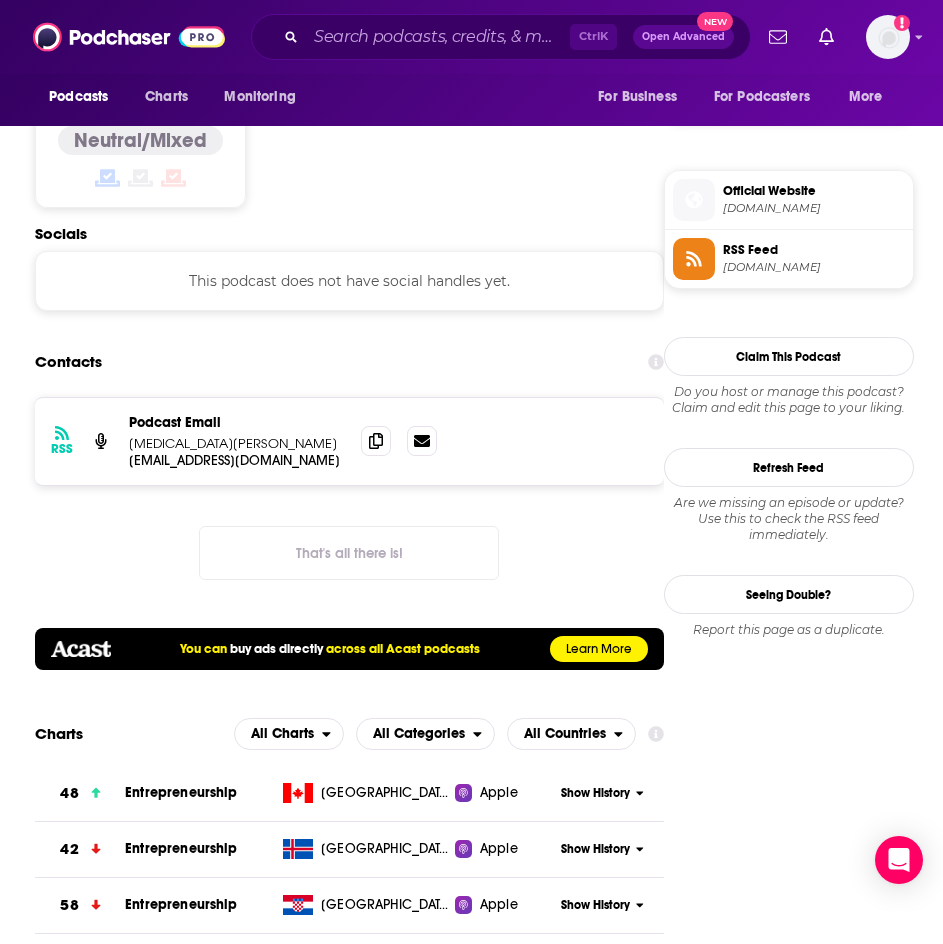 click on "Podcast Email Yasmin Nouri" at bounding box center (237, 433) 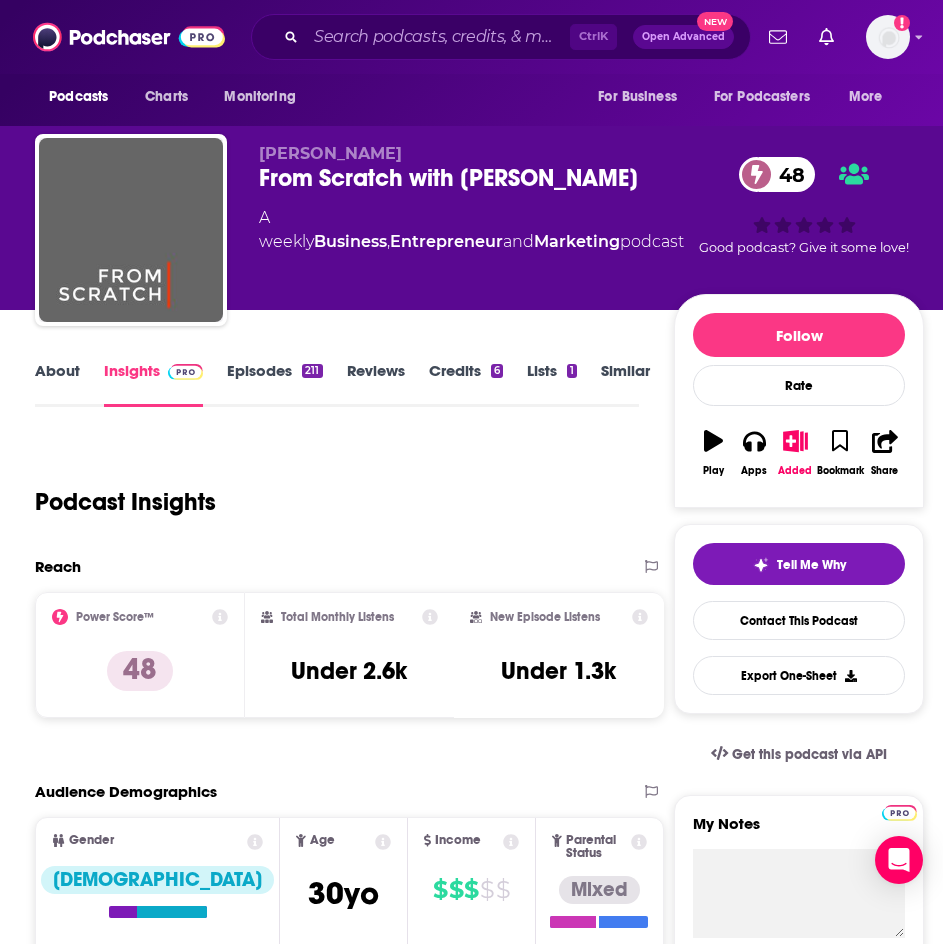 scroll, scrollTop: 0, scrollLeft: 0, axis: both 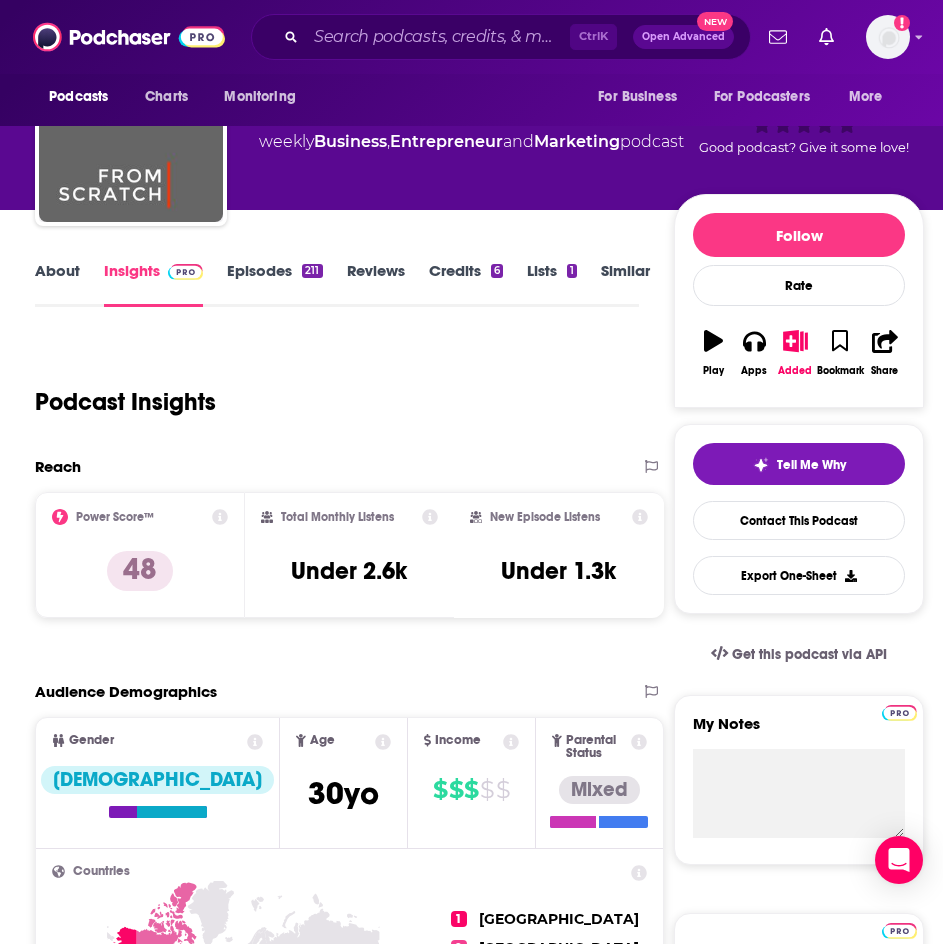 click on "About" at bounding box center [57, 284] 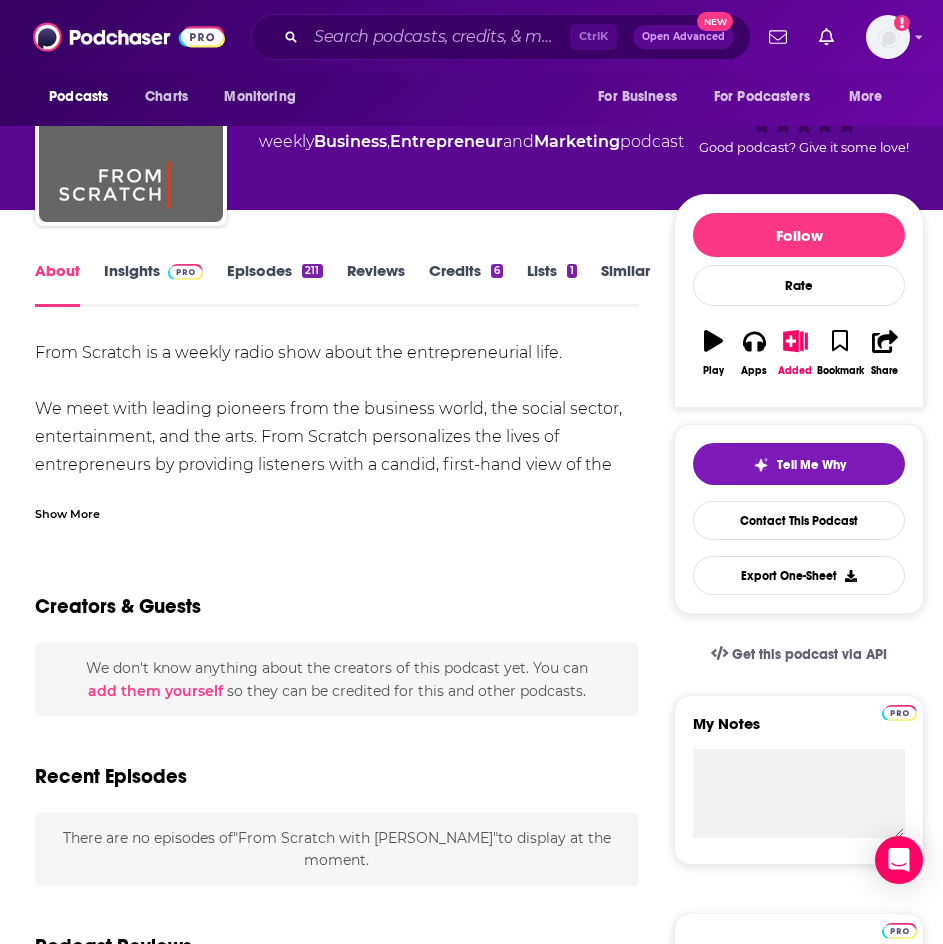 scroll, scrollTop: 0, scrollLeft: 0, axis: both 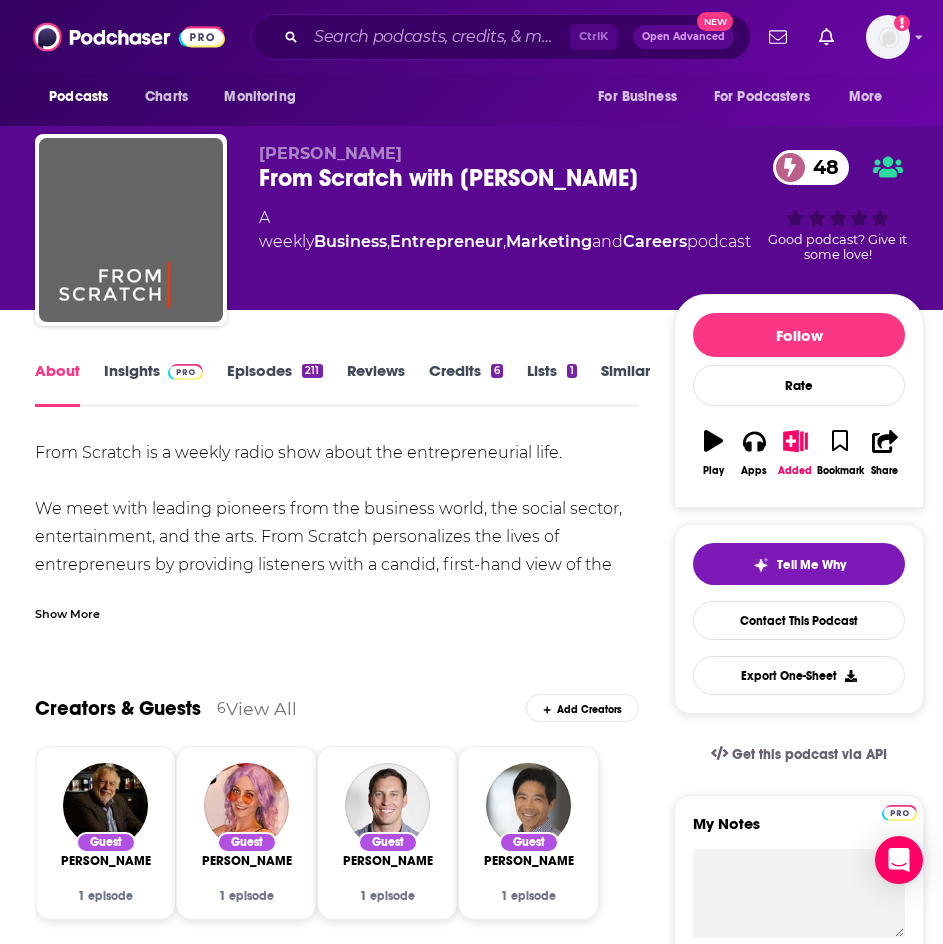 click on "From Scratch is a weekly radio show about the entrepreneurial life.
We meet with leading pioneers from the business world, the social sector, entertainment, and the arts. From Scratch personalizes the lives of entrepreneurs by providing listeners with a candid, first-hand view of the launching process. Guests speak openly about their sources of inspiration, set backs, helpful allies, and break though moments.
Featuring business, social and cultural leaders in all stages of the building process, From Scratch informs those who are either initiating their own entrepreneurial lives or simply feeling curious about those who make new ideas happen." at bounding box center [337, 607] 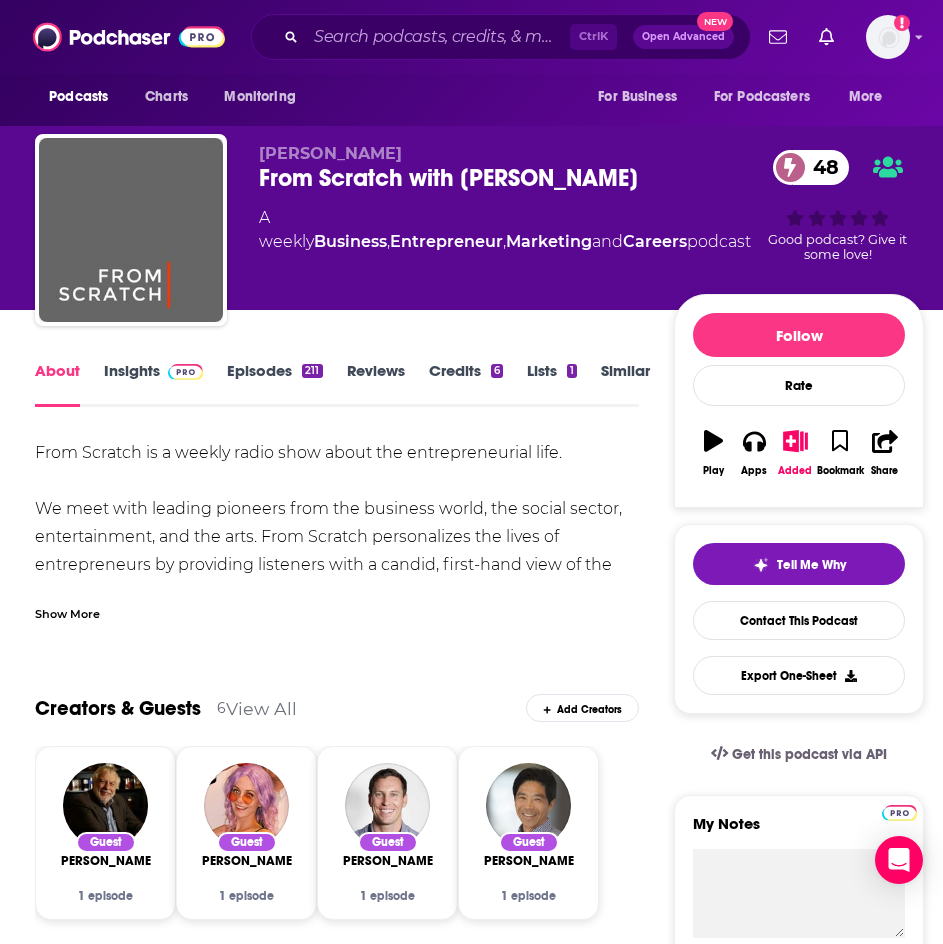 click on "Show More" at bounding box center (67, 612) 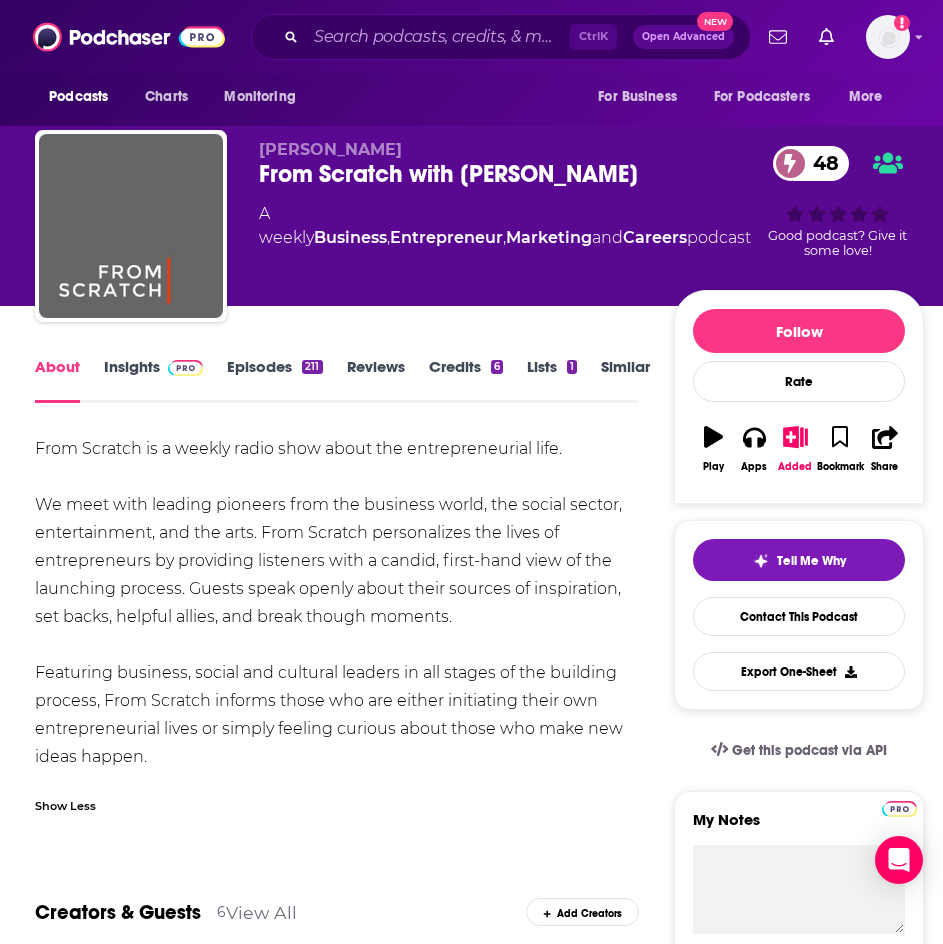scroll, scrollTop: 0, scrollLeft: 0, axis: both 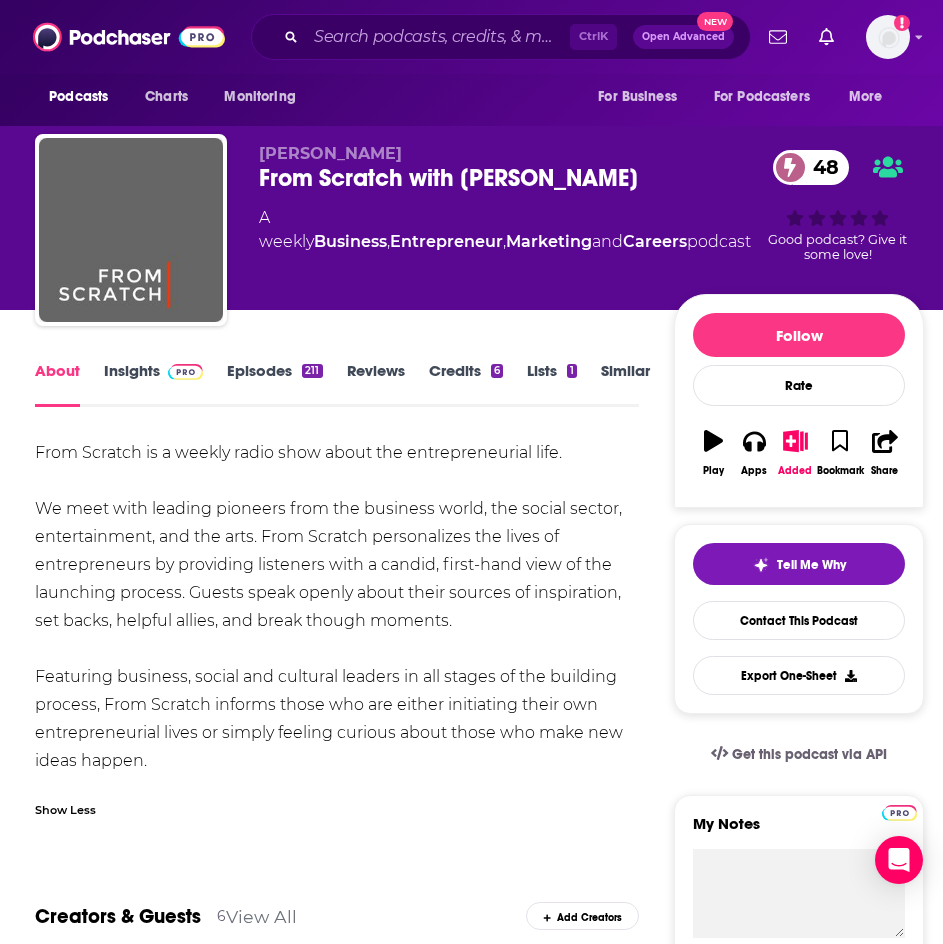 click on "Insights" at bounding box center (153, 384) 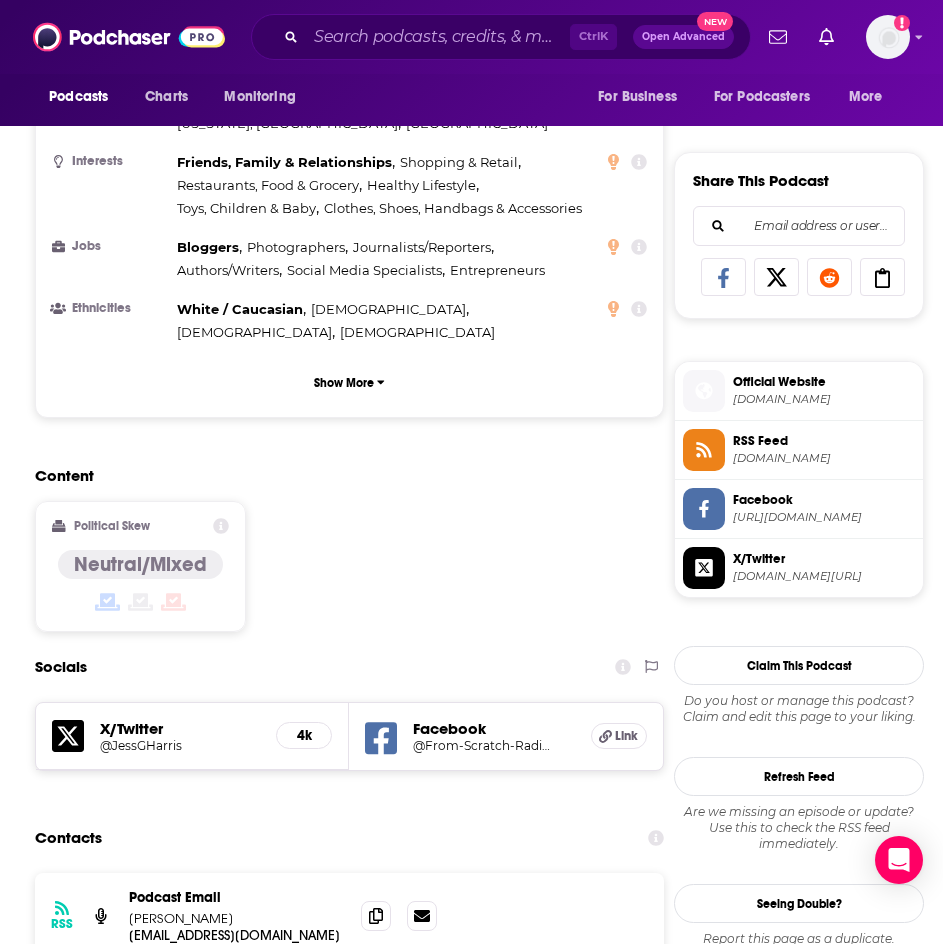scroll, scrollTop: 1400, scrollLeft: 0, axis: vertical 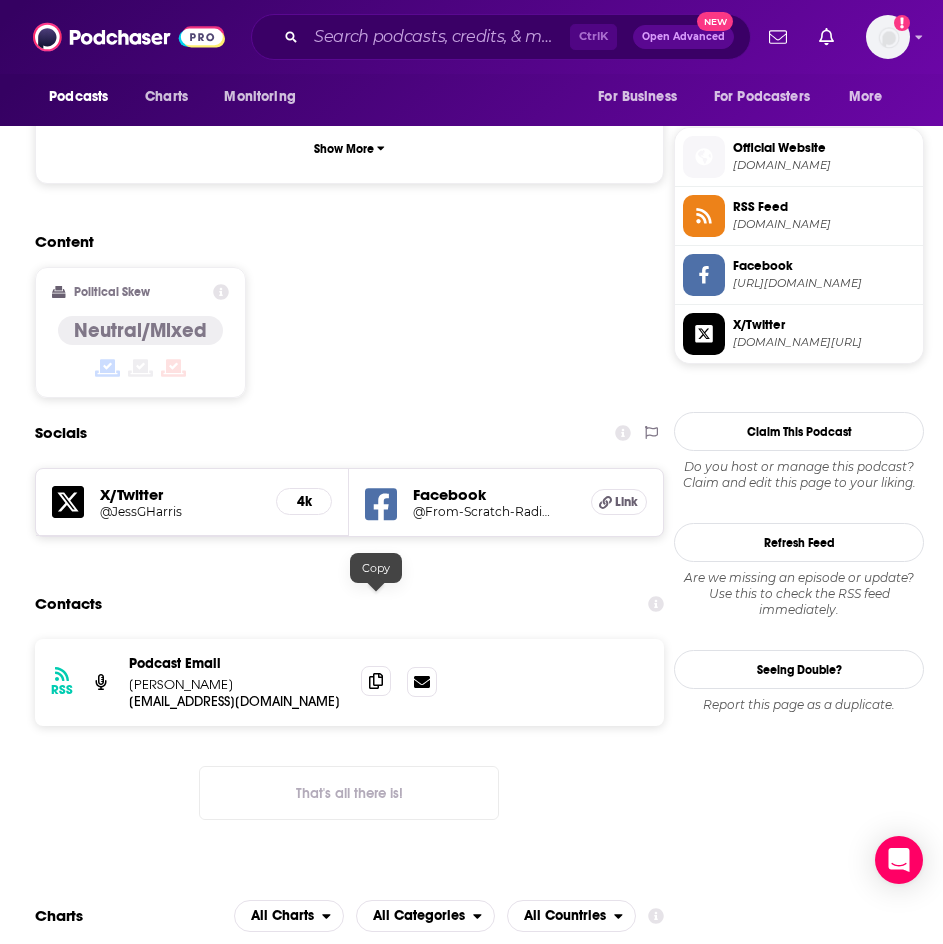 click 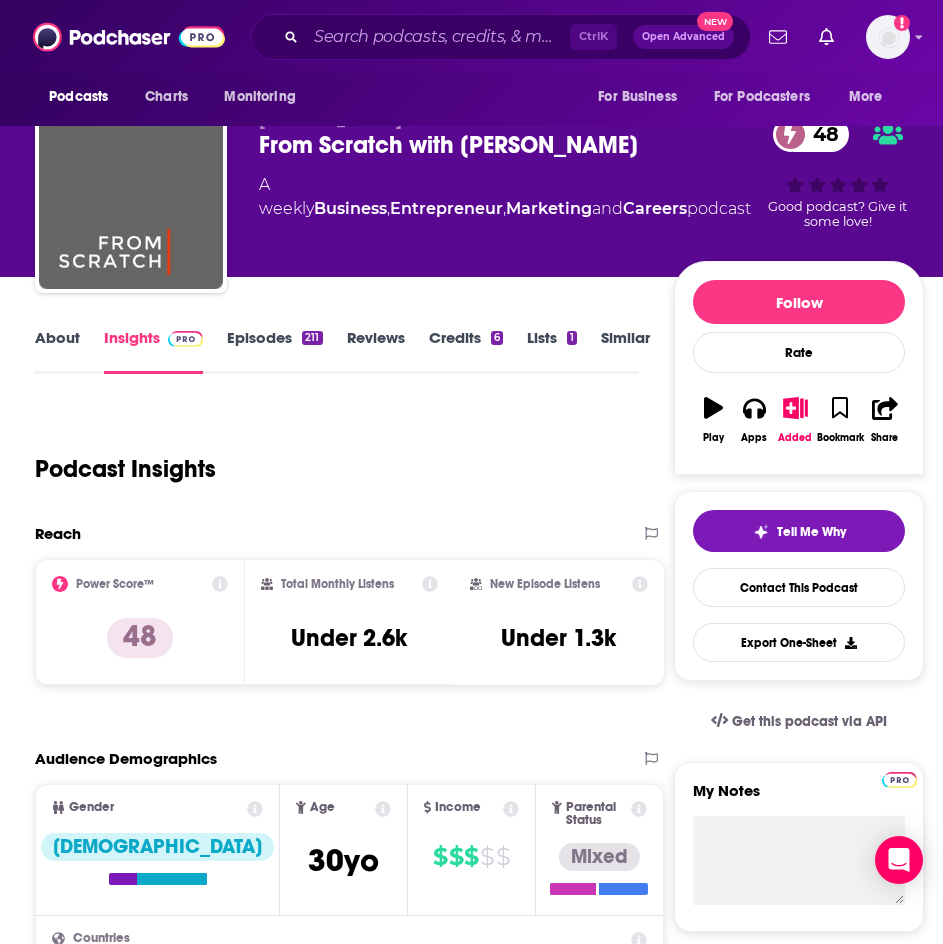 scroll, scrollTop: 0, scrollLeft: 0, axis: both 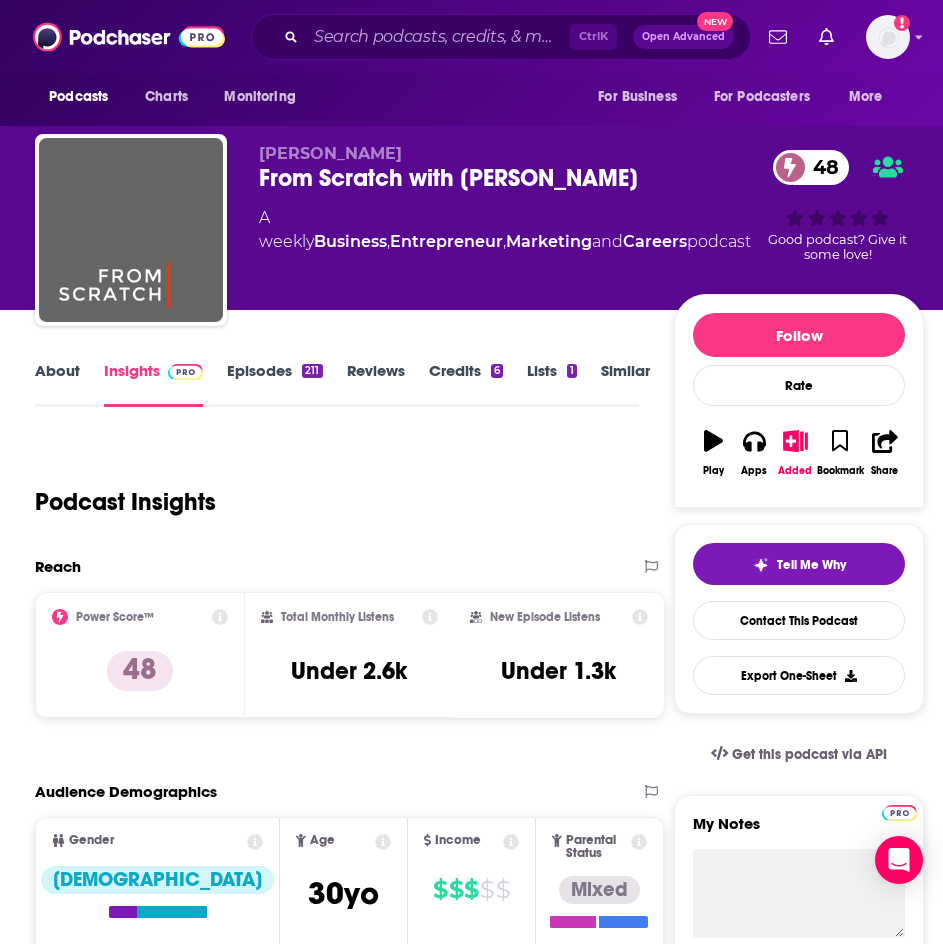click on "About" at bounding box center (57, 384) 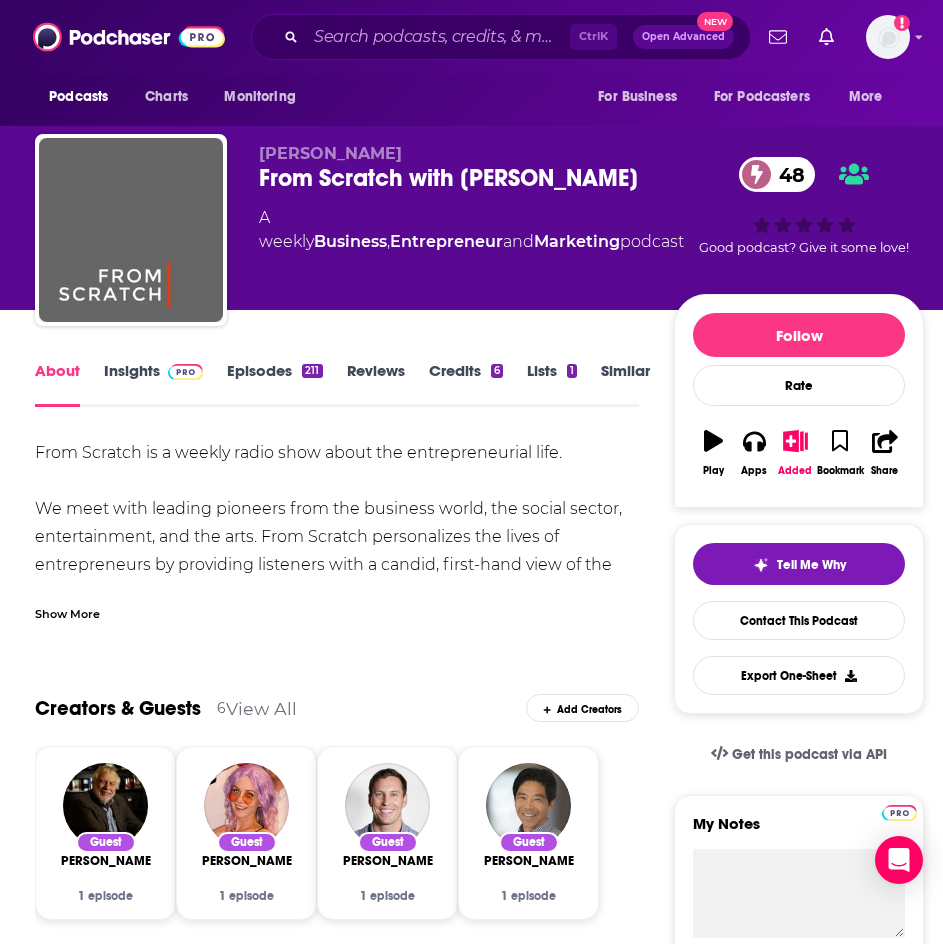 click on "From Scratch is a weekly radio show about the entrepreneurial life.
We meet with leading pioneers from the business world, the social sector, entertainment, and the arts. From Scratch personalizes the lives of entrepreneurs by providing listeners with a candid, first-hand view of the launching process. Guests speak openly about their sources of inspiration, set backs, helpful allies, and break though moments.
Featuring business, social and cultural leaders in all stages of the building process, From Scratch informs those who are either initiating their own entrepreneurial lives or simply feeling curious about those who make new ideas happen." at bounding box center [337, 607] 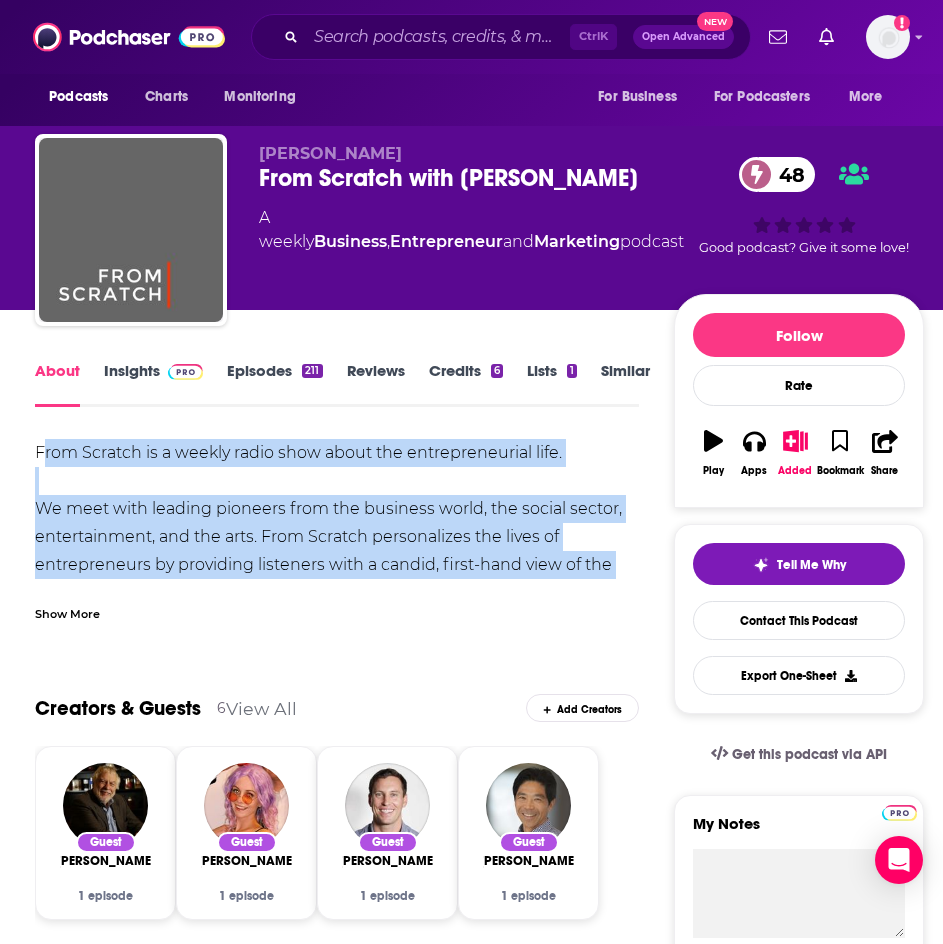drag, startPoint x: 49, startPoint y: 460, endPoint x: 99, endPoint y: 617, distance: 164.76953 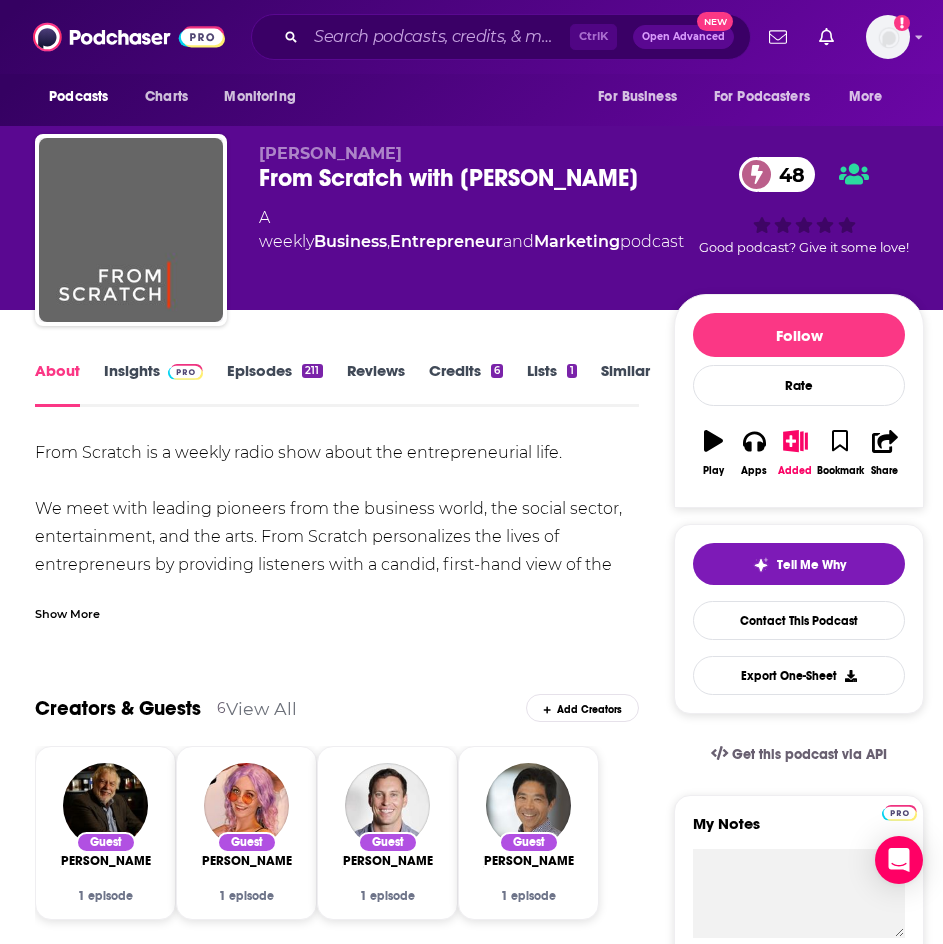 click on "Show More" at bounding box center (67, 612) 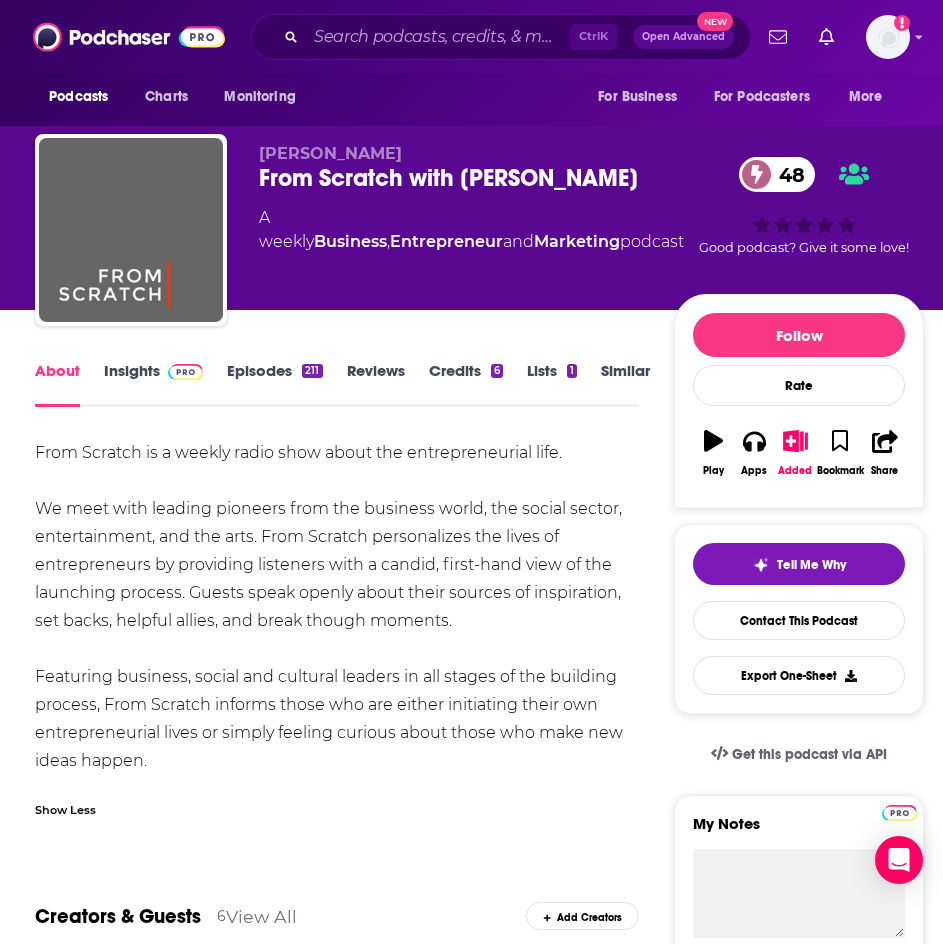 drag, startPoint x: 175, startPoint y: 761, endPoint x: 36, endPoint y: 451, distance: 339.73666 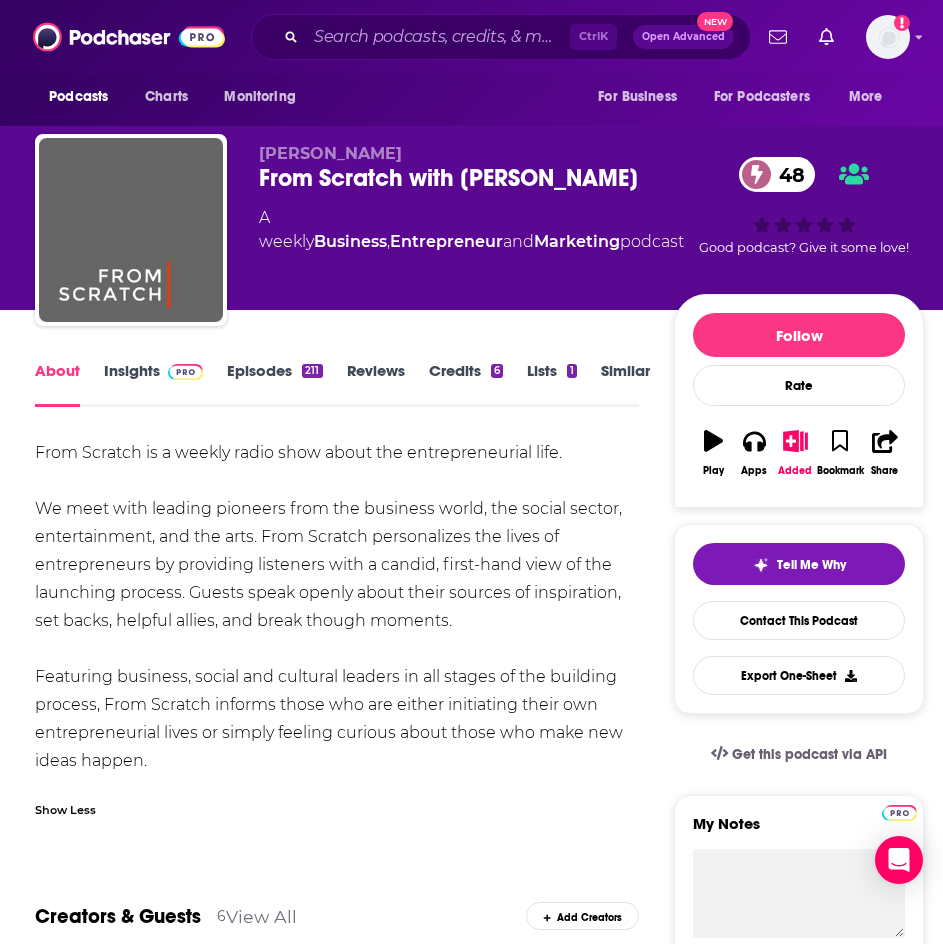 click on "Insights" at bounding box center [153, 384] 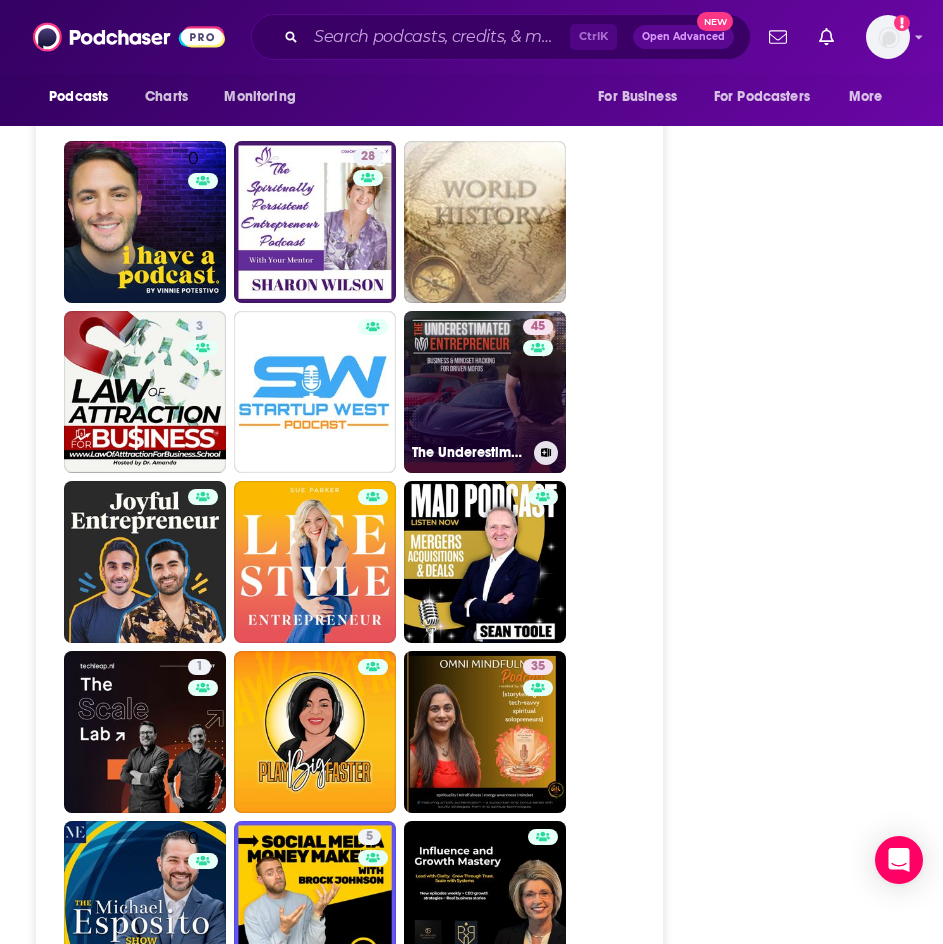 scroll, scrollTop: 3000, scrollLeft: 0, axis: vertical 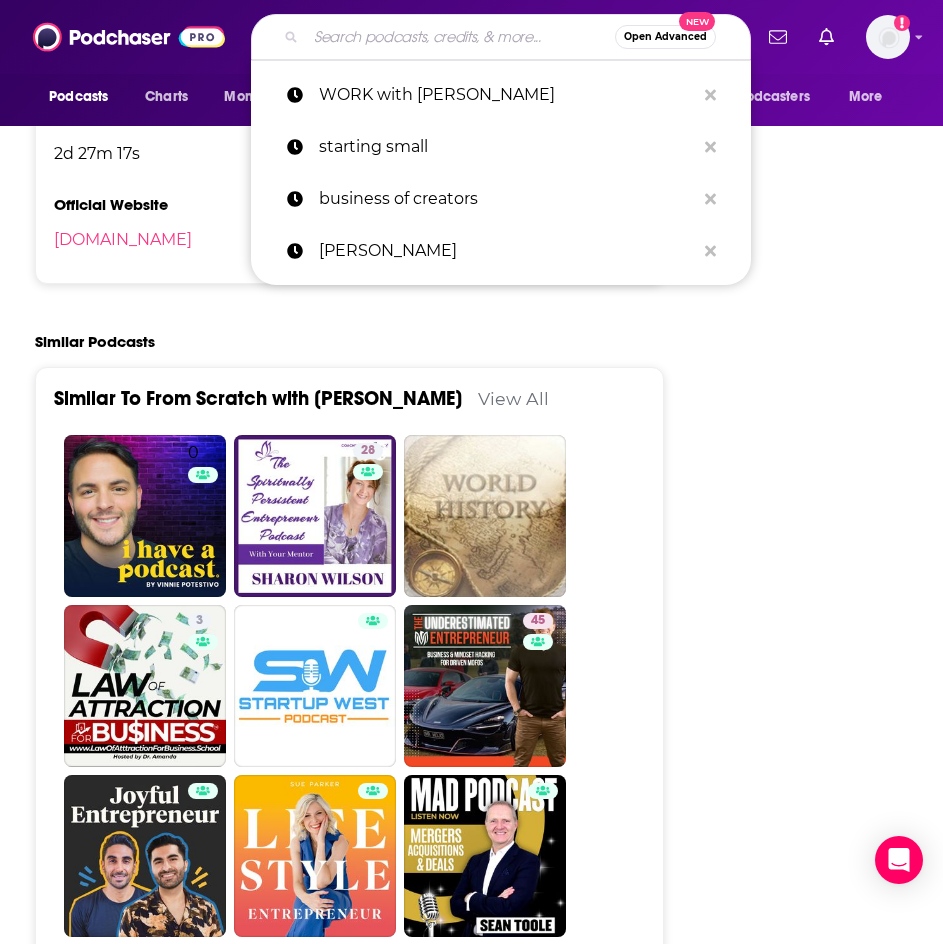drag, startPoint x: 447, startPoint y: 35, endPoint x: 444, endPoint y: 4, distance: 31.144823 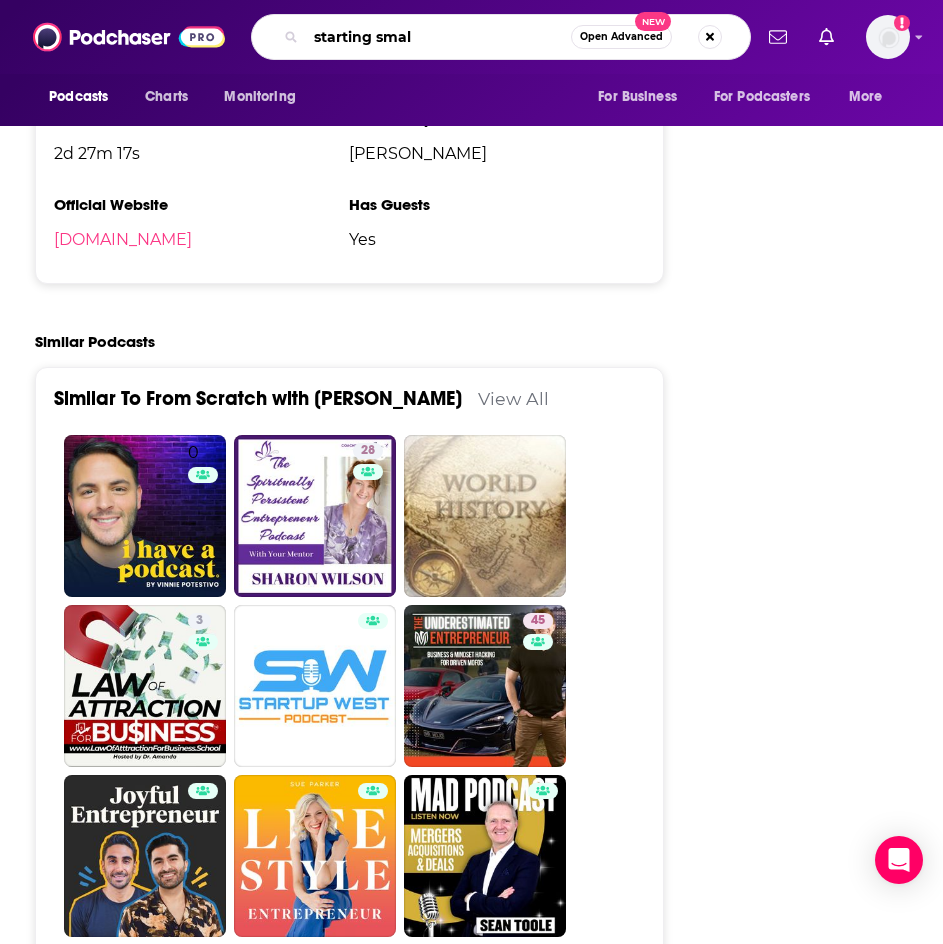 type on "starting small" 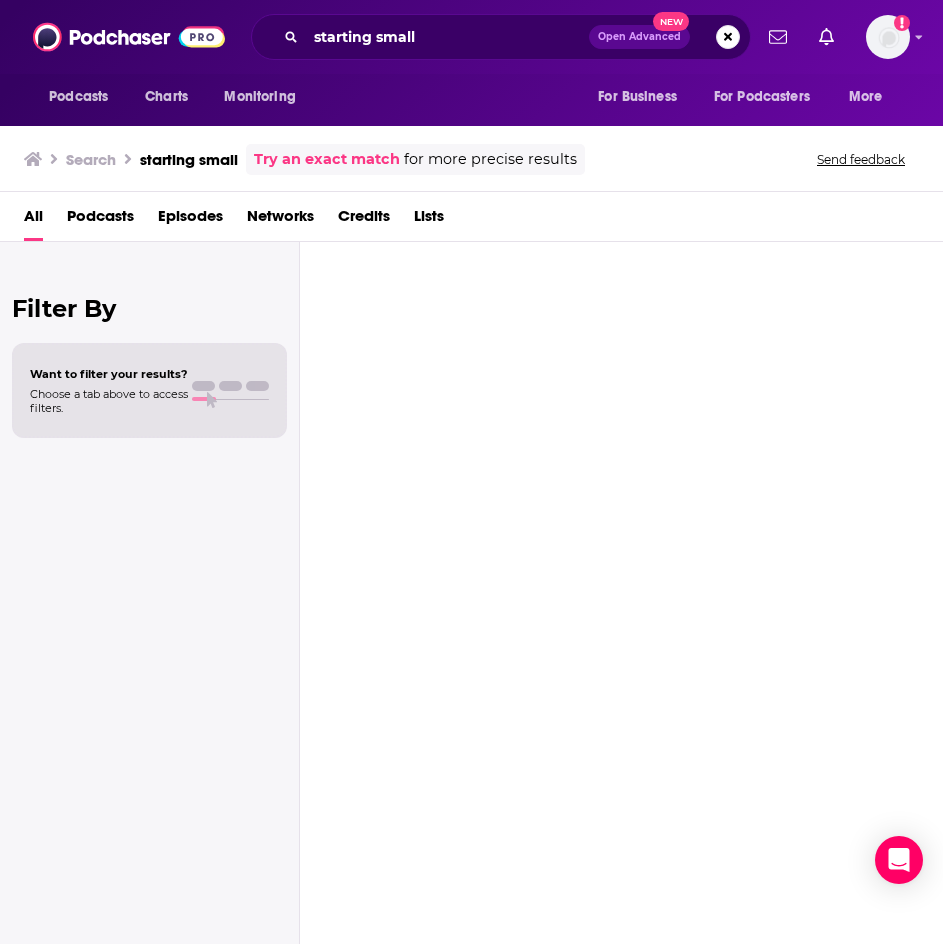 scroll, scrollTop: 0, scrollLeft: 0, axis: both 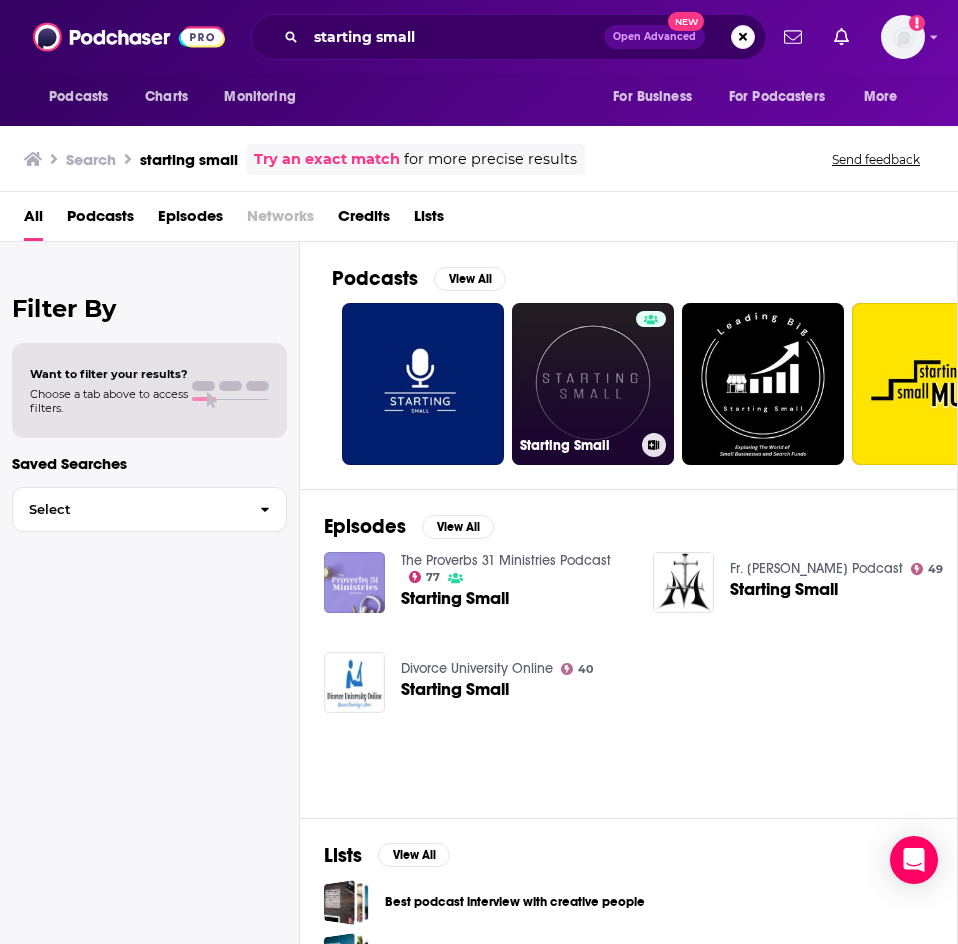 click on "Starting Small" at bounding box center [593, 384] 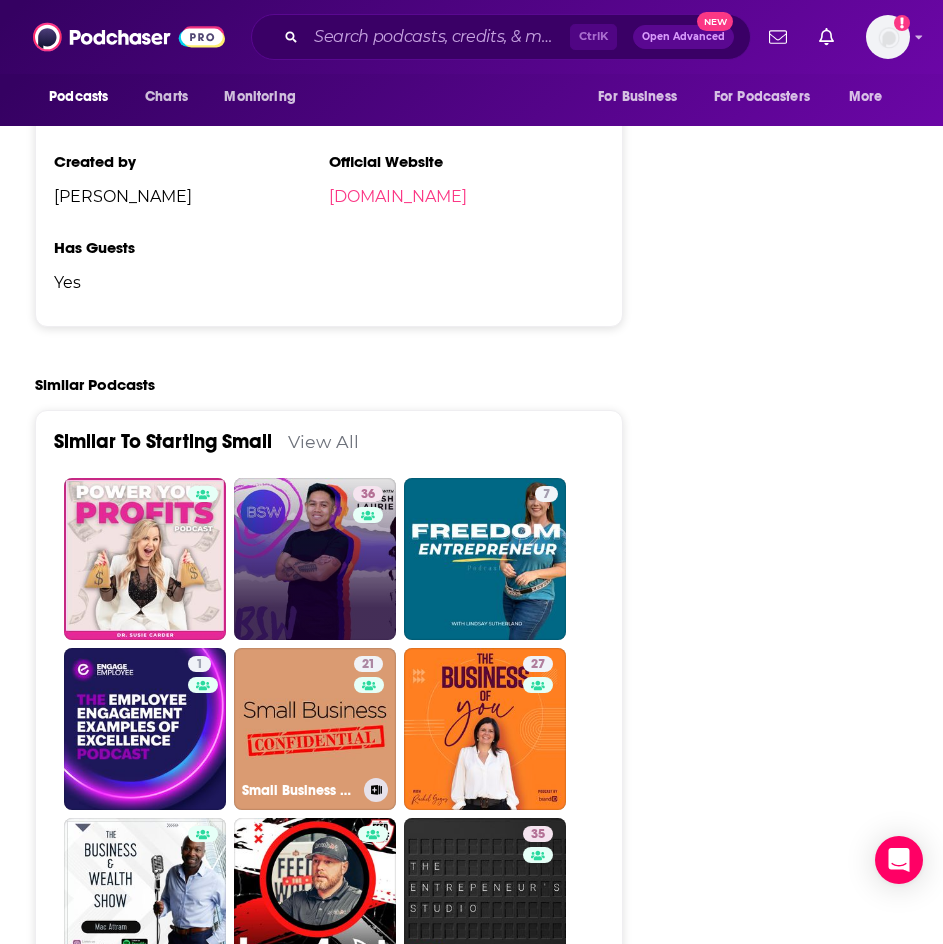 scroll, scrollTop: 3200, scrollLeft: 0, axis: vertical 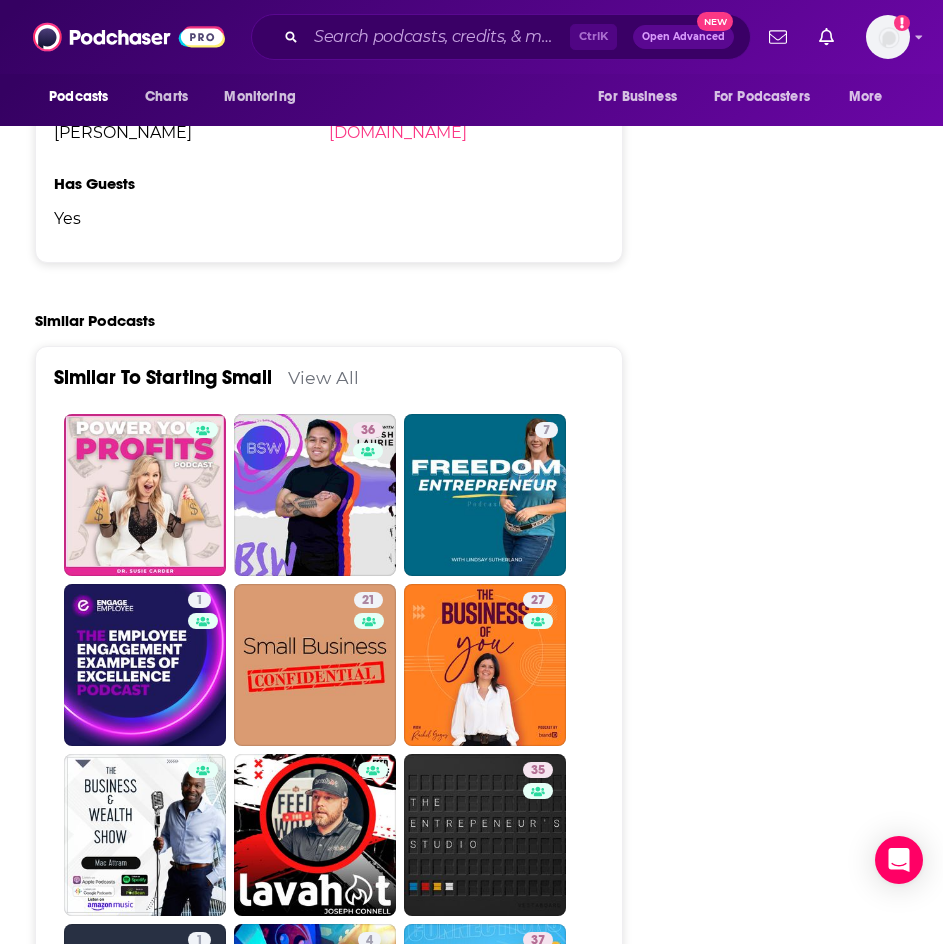 click on "View All" at bounding box center [323, 377] 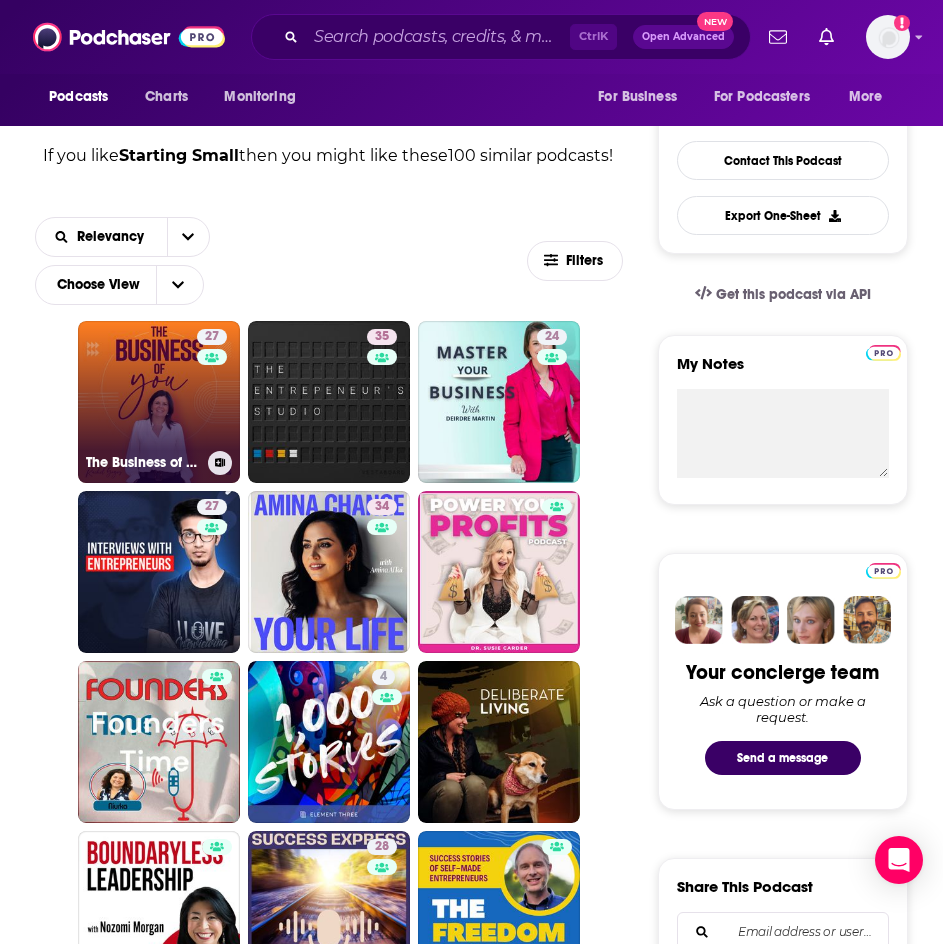 scroll, scrollTop: 500, scrollLeft: 0, axis: vertical 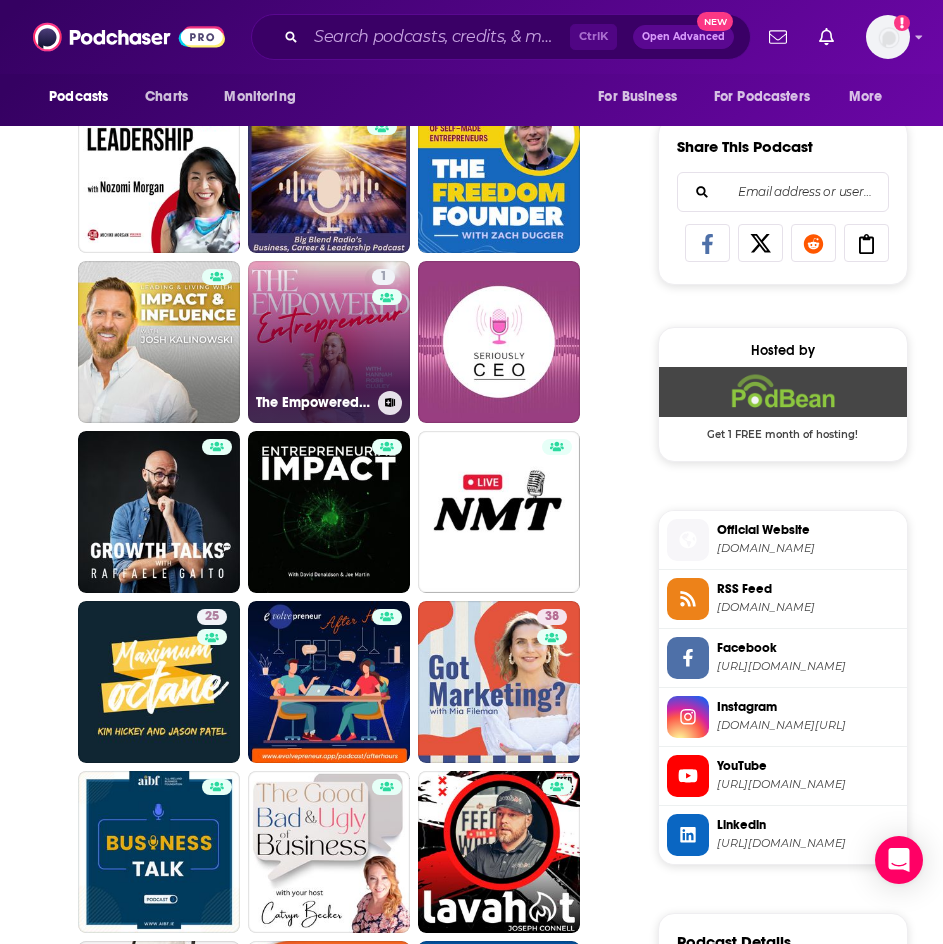 drag, startPoint x: 369, startPoint y: 388, endPoint x: 332, endPoint y: 429, distance: 55.226807 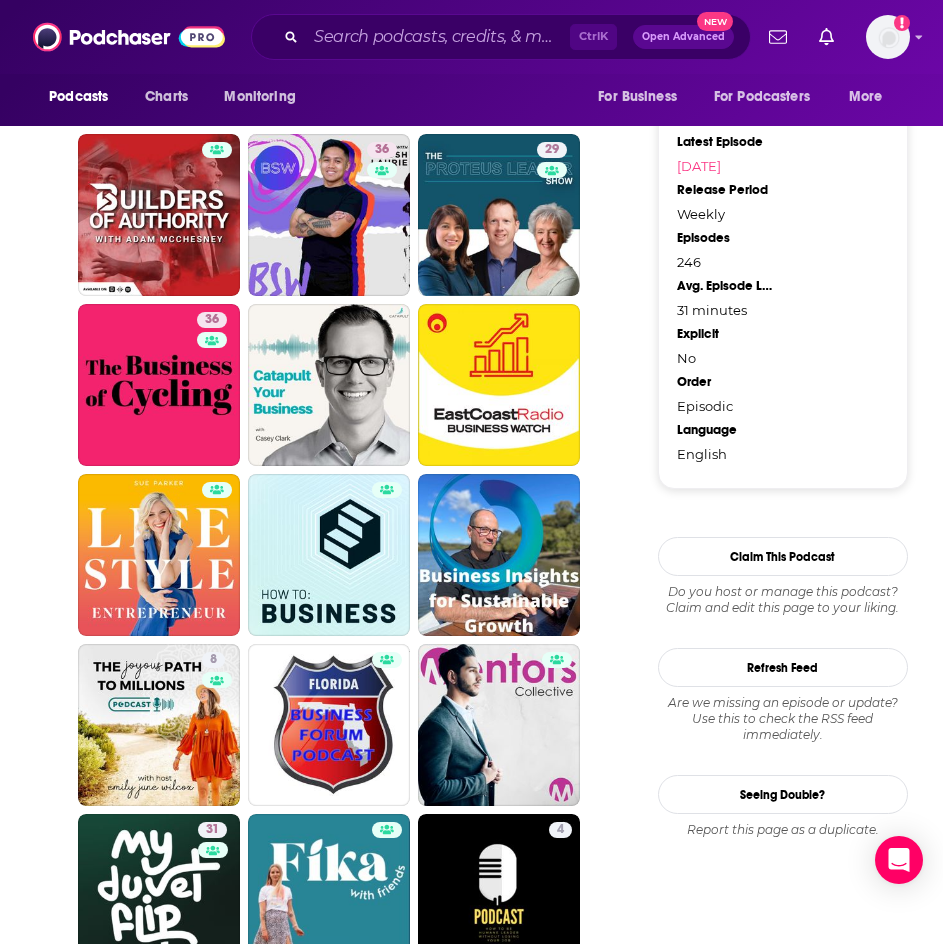 scroll, scrollTop: 2300, scrollLeft: 0, axis: vertical 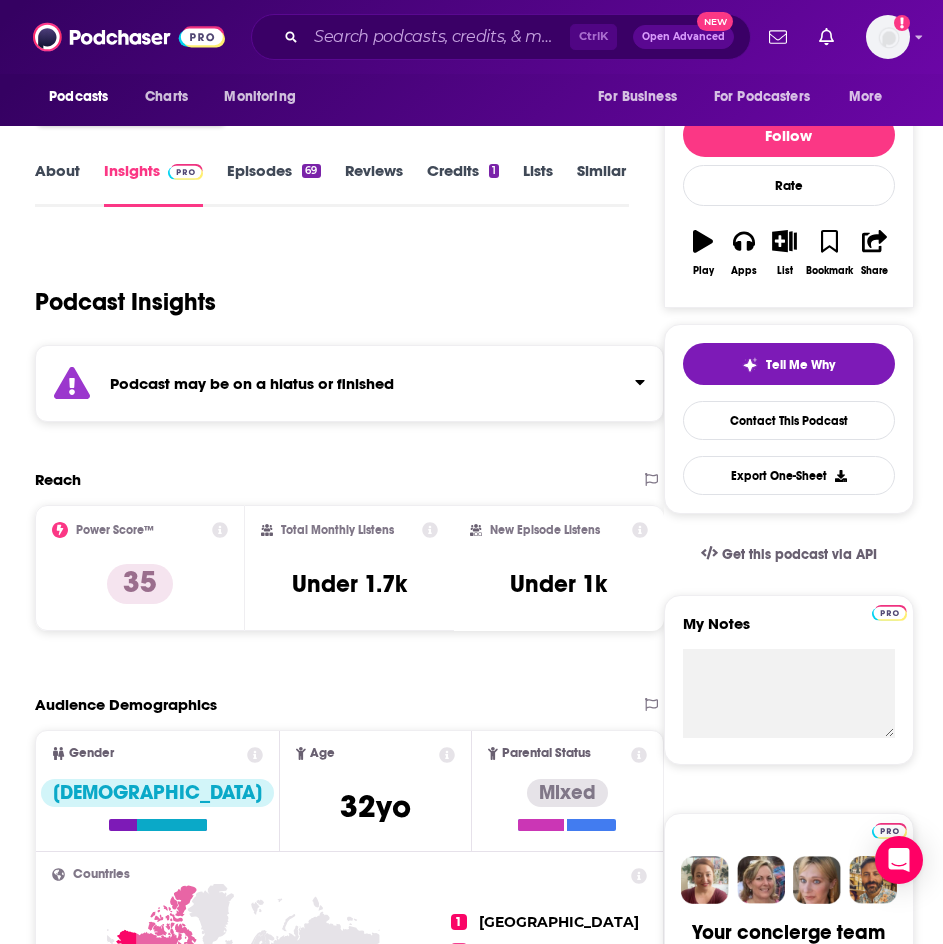 click on "About Insights Episodes 69 Reviews Credits 1 Lists Similar Podcast Insights Reach & Audience Content Social Contacts Charts Sponsors Details Similar Contact Podcast Open Website  Podcast may be on a hiatus or finished Reach Power Score™ 35 Total Monthly Listens Under 1.7k New Episode Listens Under 1k Export One-Sheet Audience Demographics Gender [DEMOGRAPHIC_DATA] Age [DEMOGRAPHIC_DATA] yo Parental Status Mixed Countries 1 [GEOGRAPHIC_DATA] 2 [GEOGRAPHIC_DATA] 3 [GEOGRAPHIC_DATA] 4 [GEOGRAPHIC_DATA] 5 [GEOGRAPHIC_DATA] Education Level Mostly  Higher Education Content Political Skew Neutral/Mixed Socials Youtube @theentrepreneursstudio2010 2k Instagram @[DOMAIN_NAME] 20k Twitter @chrisallenre Host 158 Contacts   RSS   Podcast Email The Entrepreneur’s Studio [EMAIL_ADDRESS][PERSON_NAME][DOMAIN_NAME] [PERSON_NAME][DOMAIN_NAME][EMAIL_ADDRESS][PERSON_NAME][DOMAIN_NAME] That's all there is! Charts All Charts All Categories All Countries 62 Entrepreneurship   [GEOGRAPHIC_DATA] Apple Show History Recent Sponsors of  The Entrepreneur’s Studio Beta Add to We do not have sponsor history for this podcast yet or there are no sponsors. Idle No" at bounding box center [333, 3807] 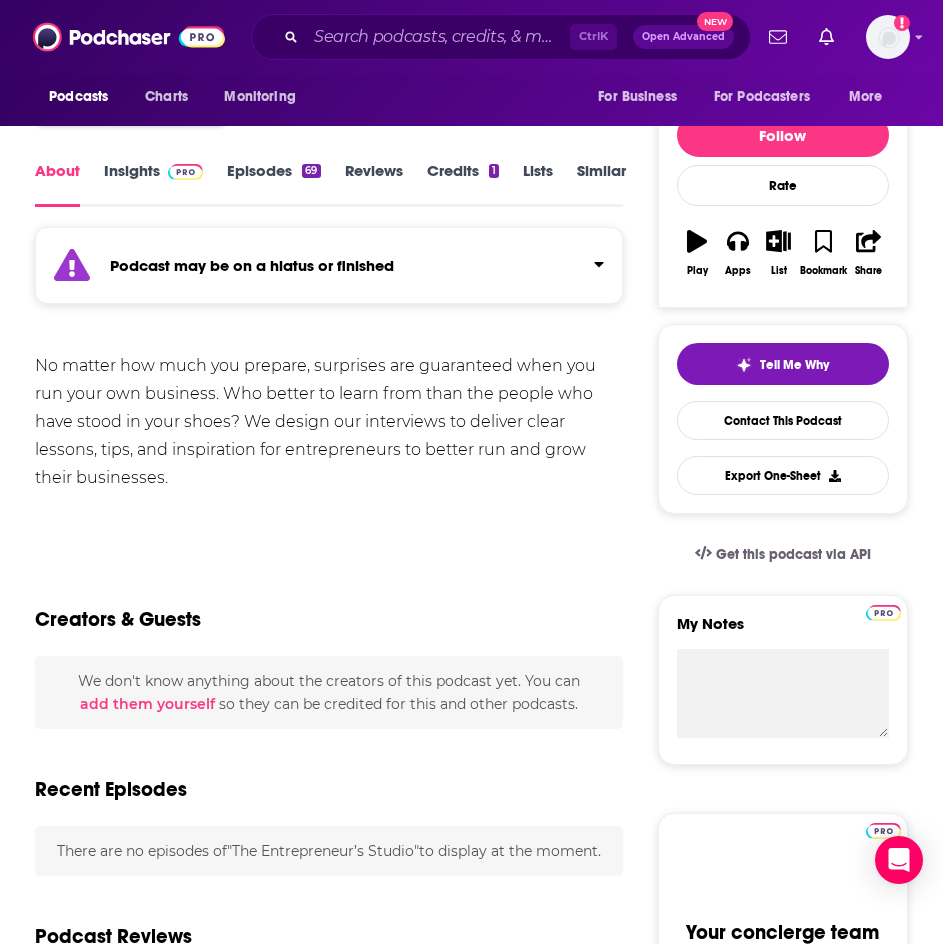 scroll, scrollTop: 0, scrollLeft: 0, axis: both 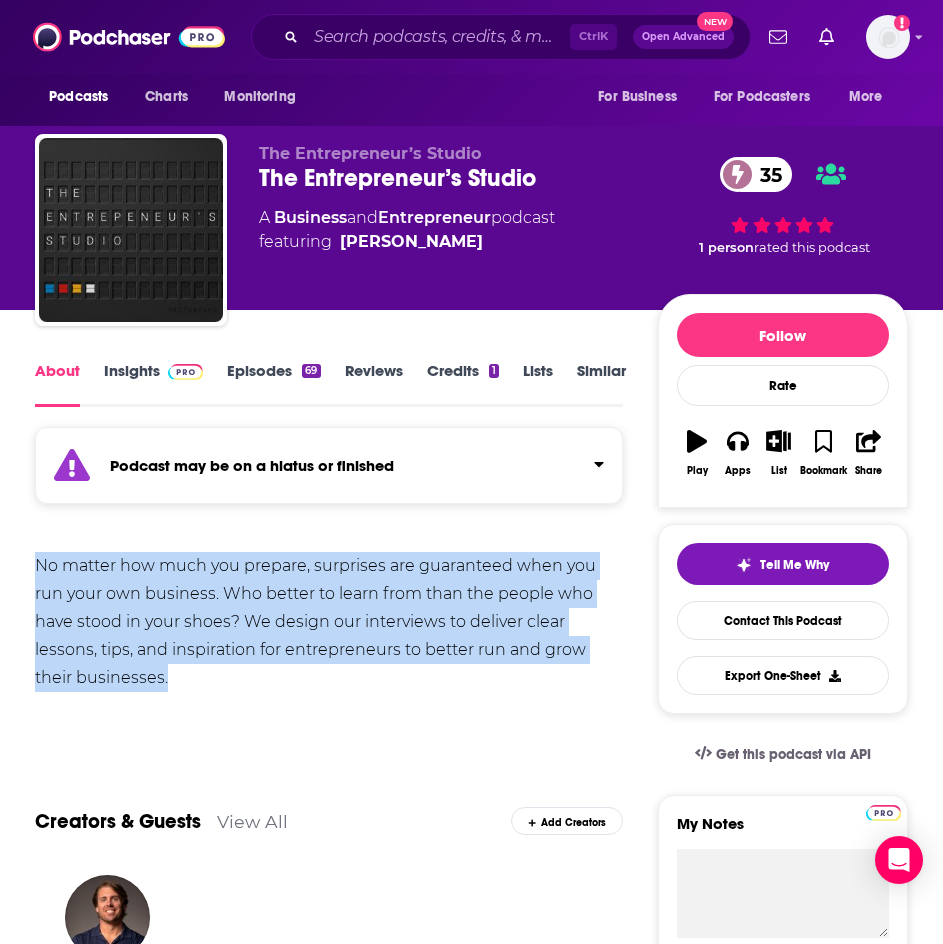drag, startPoint x: 202, startPoint y: 667, endPoint x: 82, endPoint y: 584, distance: 145.9075 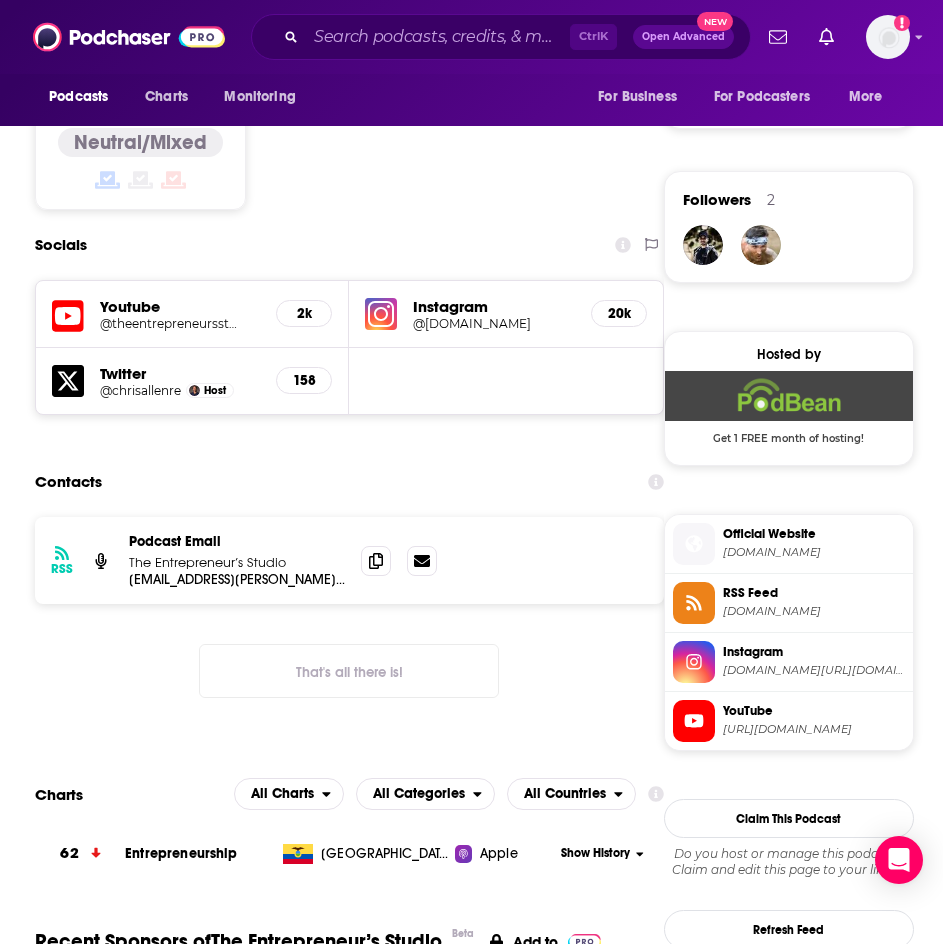 scroll, scrollTop: 1400, scrollLeft: 0, axis: vertical 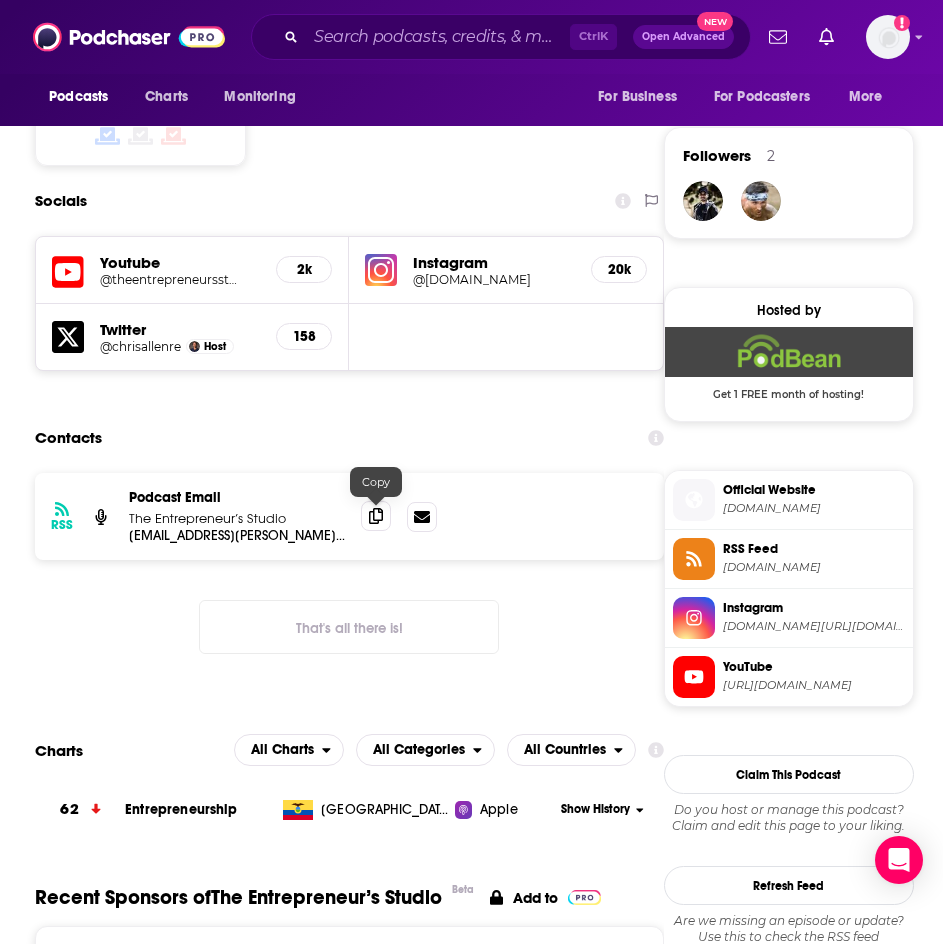 click at bounding box center [376, 516] 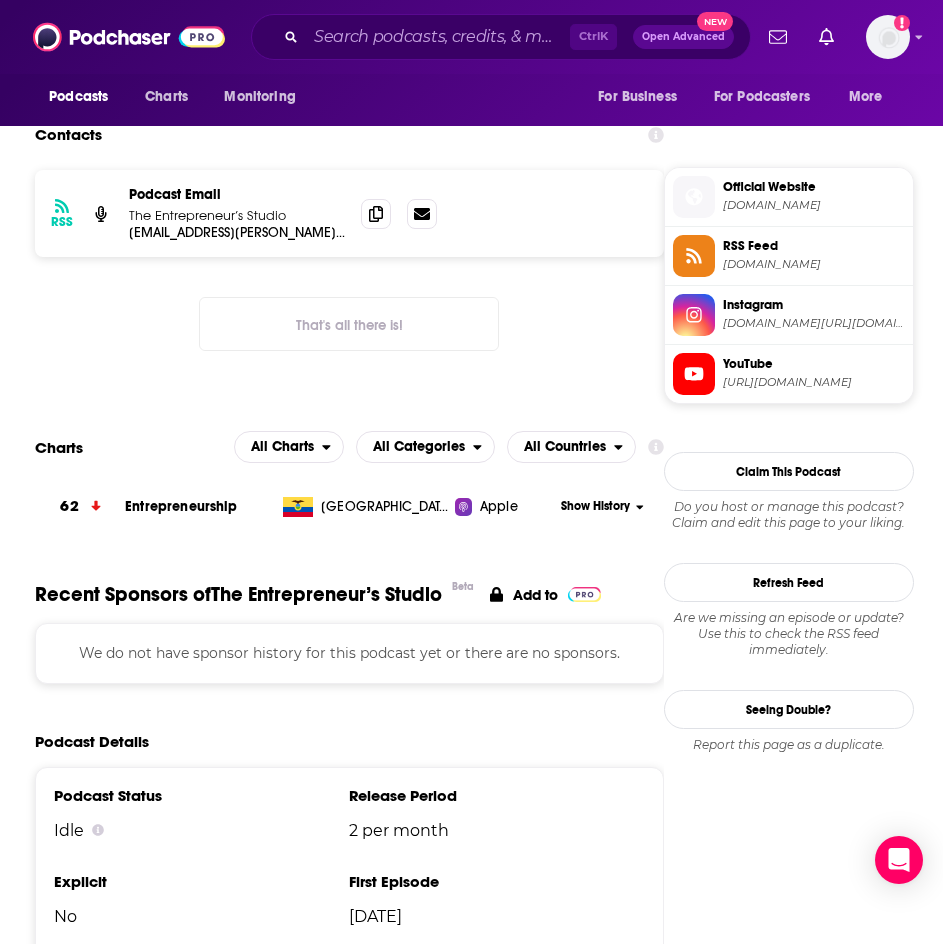 scroll, scrollTop: 1700, scrollLeft: 0, axis: vertical 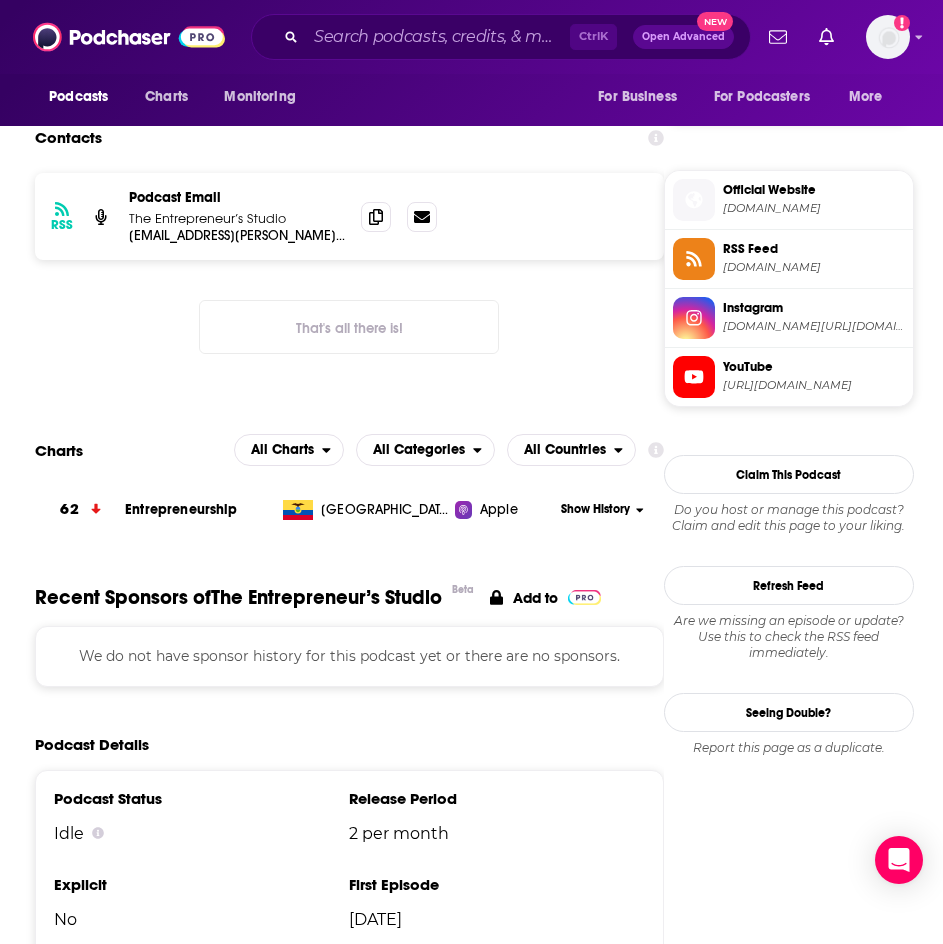 click on "Apple" at bounding box center [499, 510] 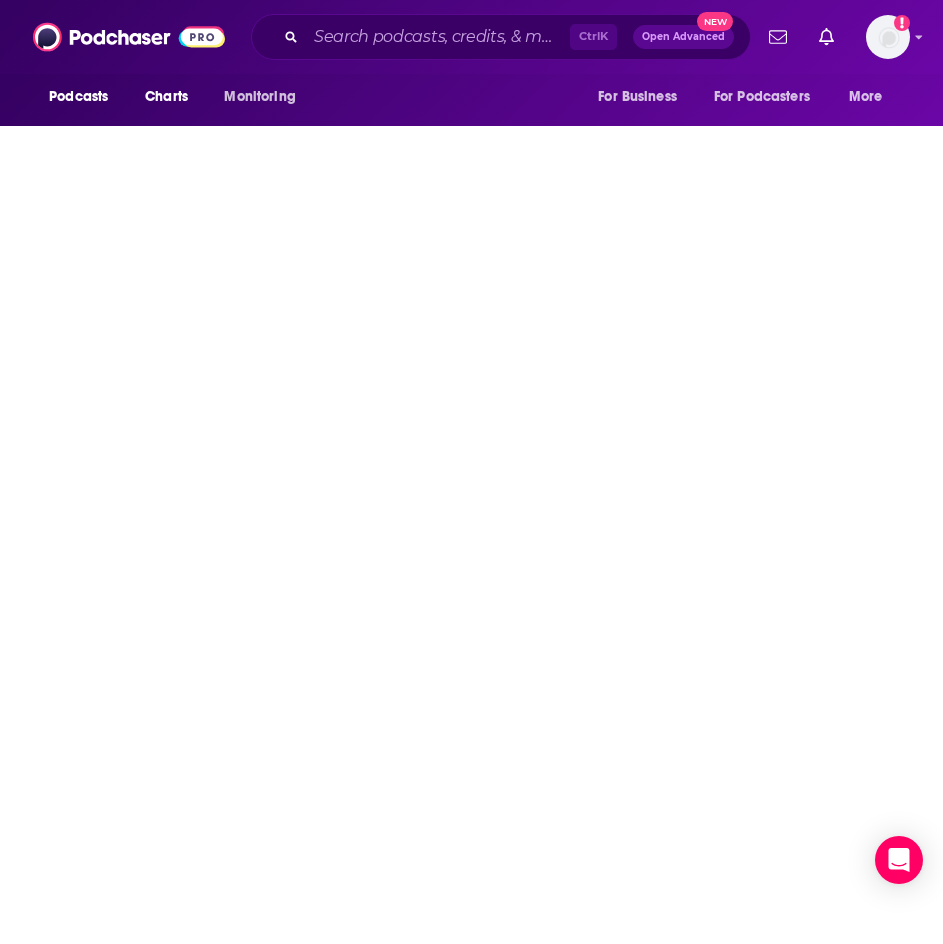 scroll, scrollTop: 0, scrollLeft: 0, axis: both 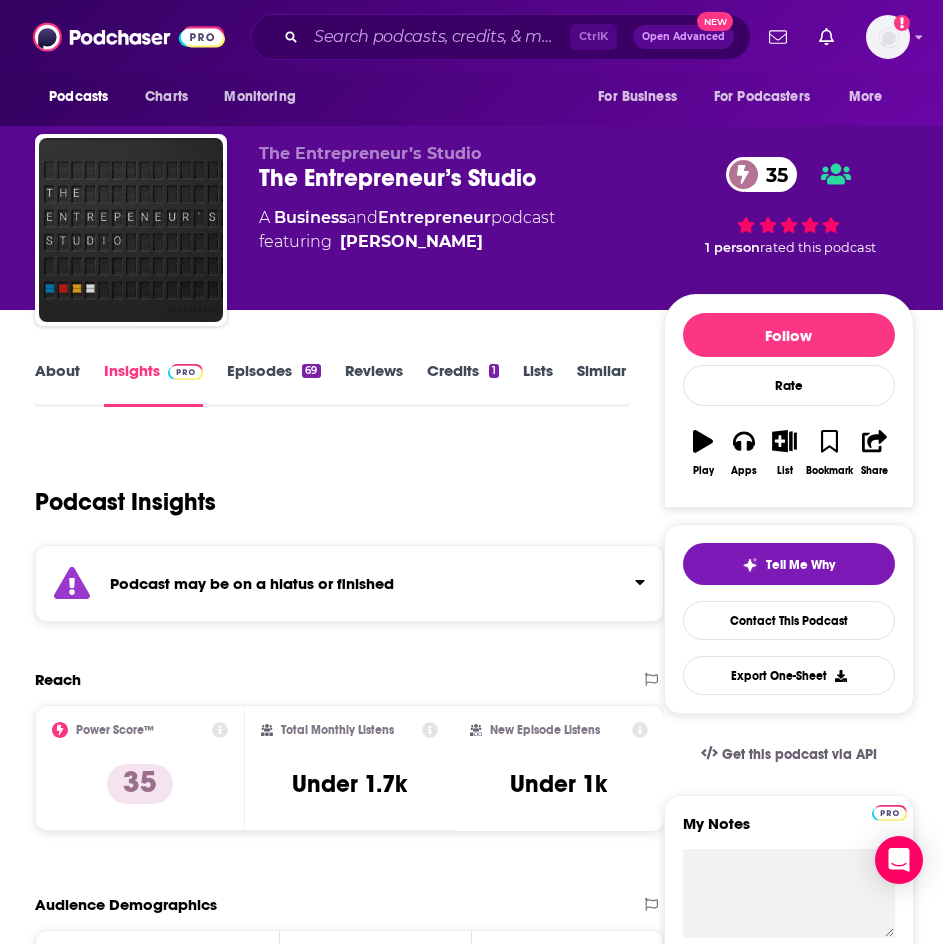 click on "Episodes 69" at bounding box center (273, 384) 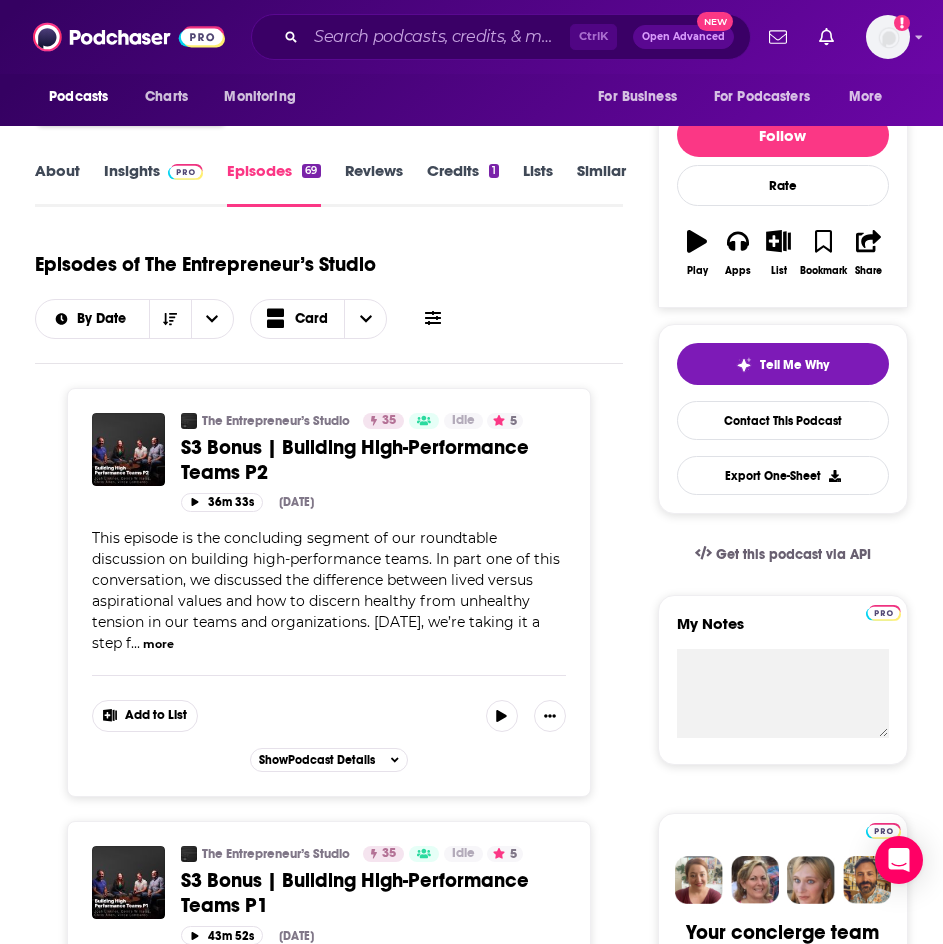 scroll, scrollTop: 300, scrollLeft: 0, axis: vertical 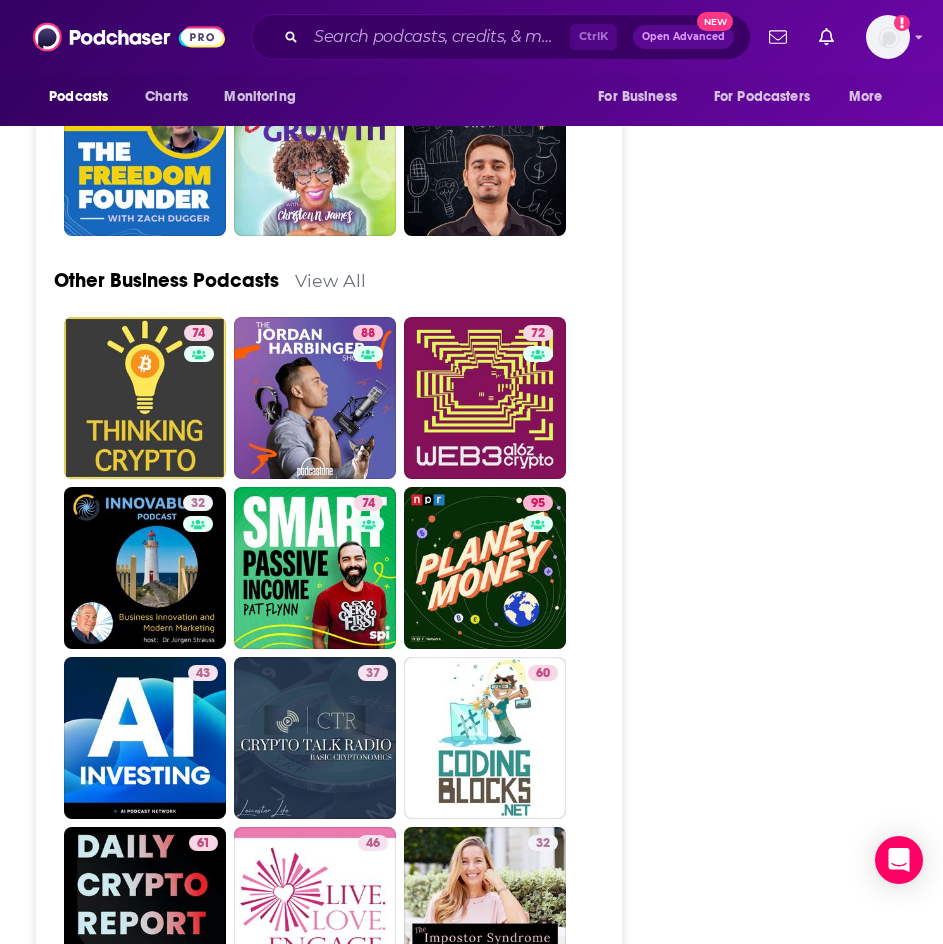 click on "View All" at bounding box center [330, 280] 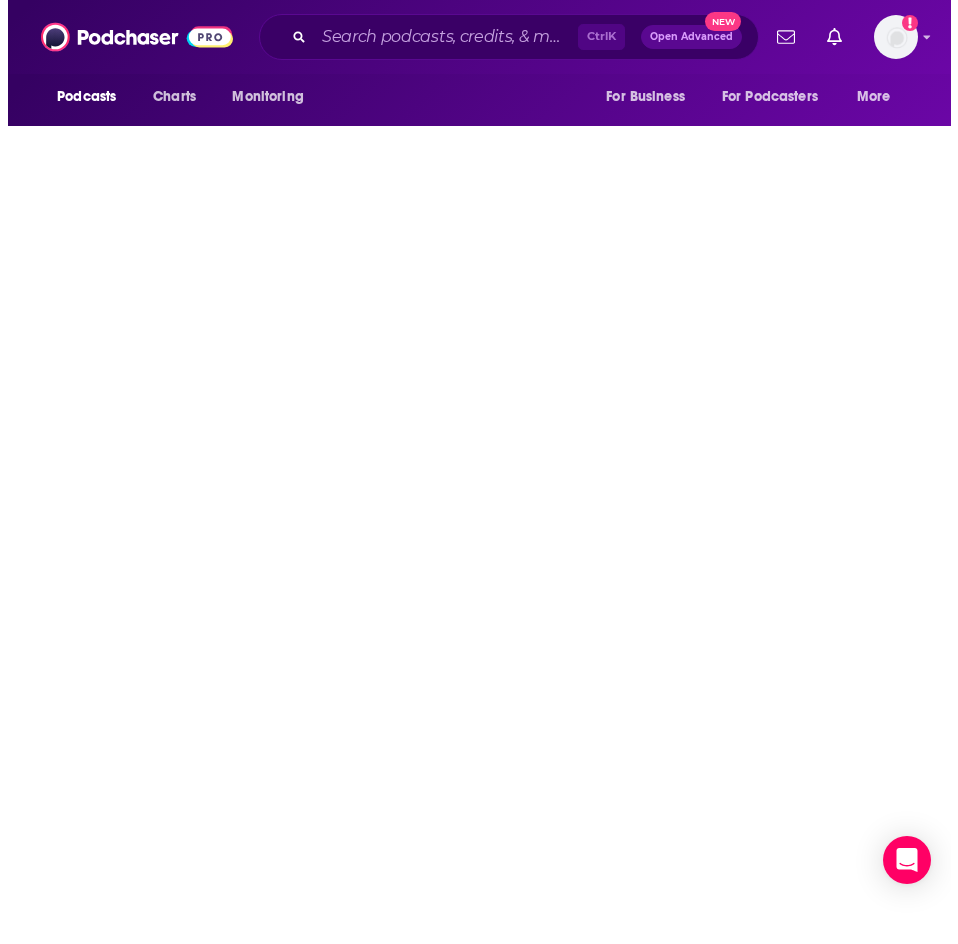 scroll, scrollTop: 0, scrollLeft: 0, axis: both 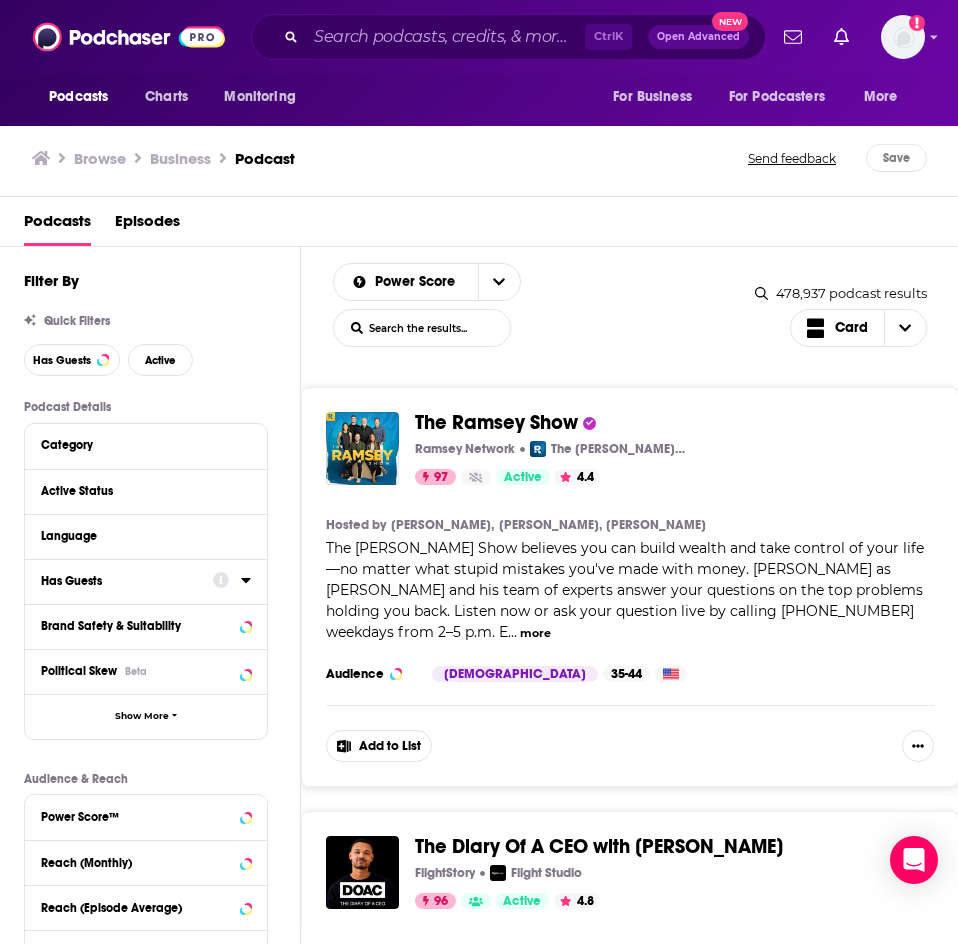 click 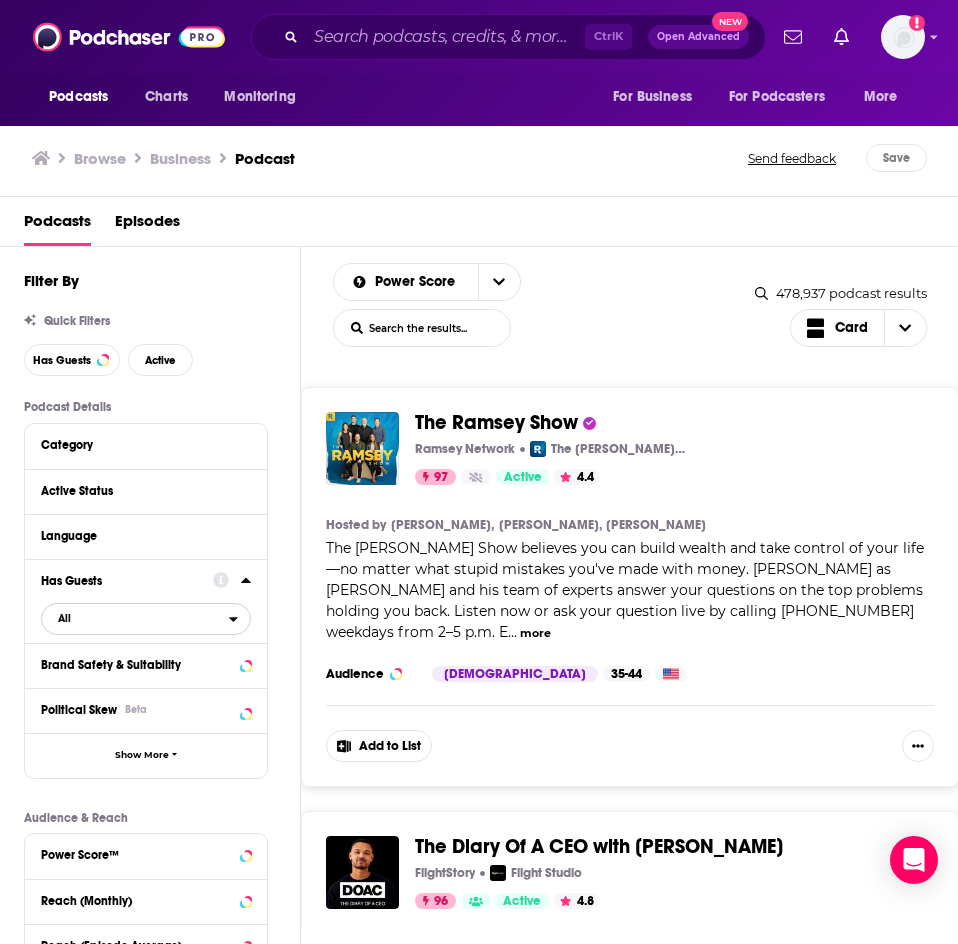 click on "All" at bounding box center [135, 618] 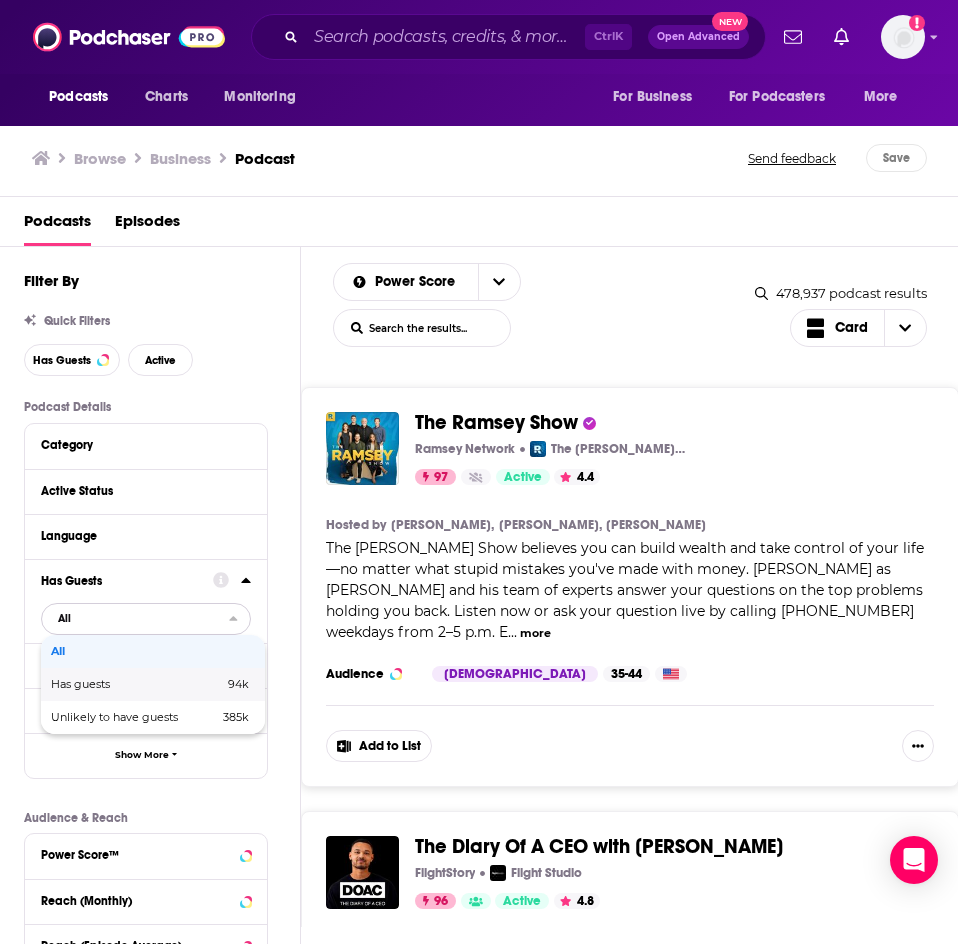 click on "Has guests" at bounding box center [109, 684] 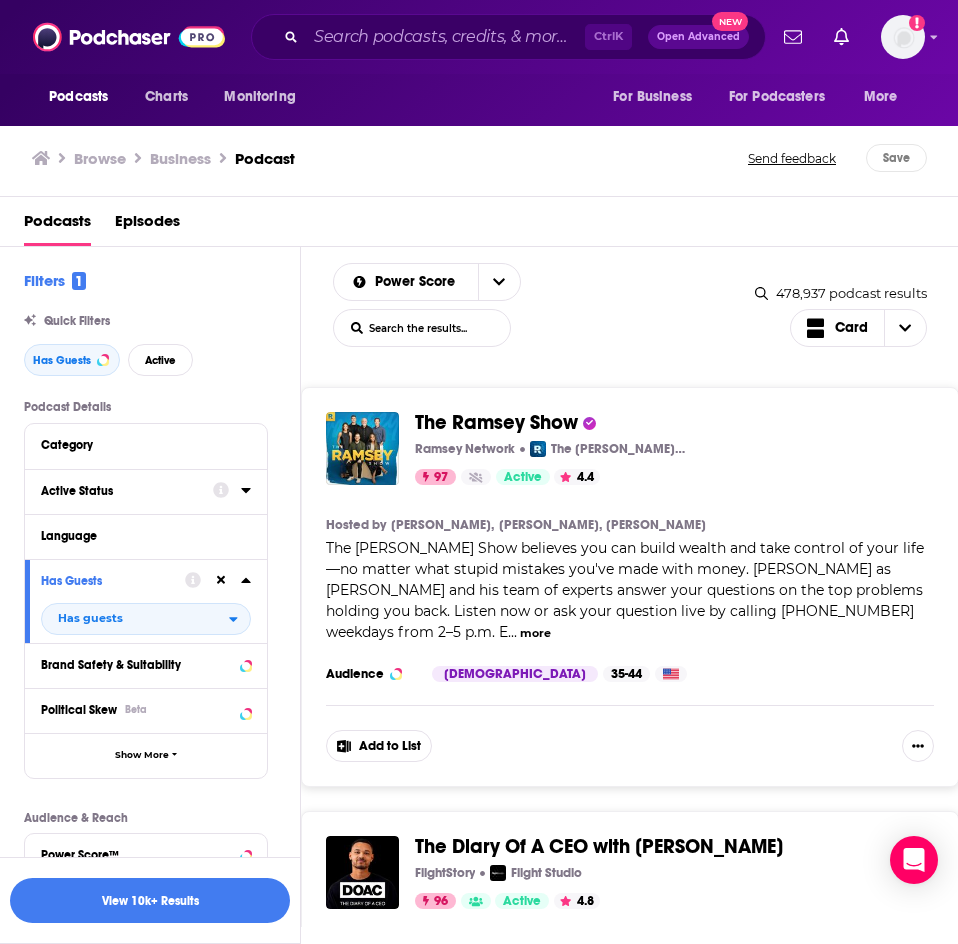 click at bounding box center [232, 490] 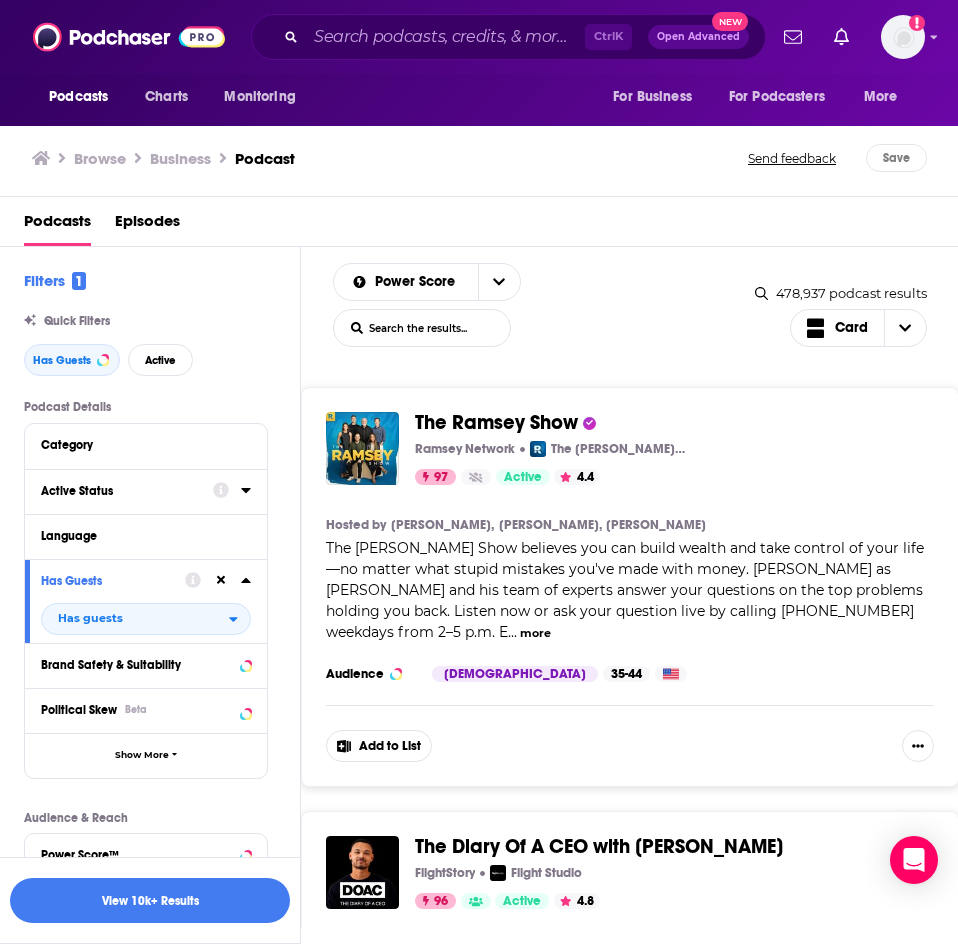 click 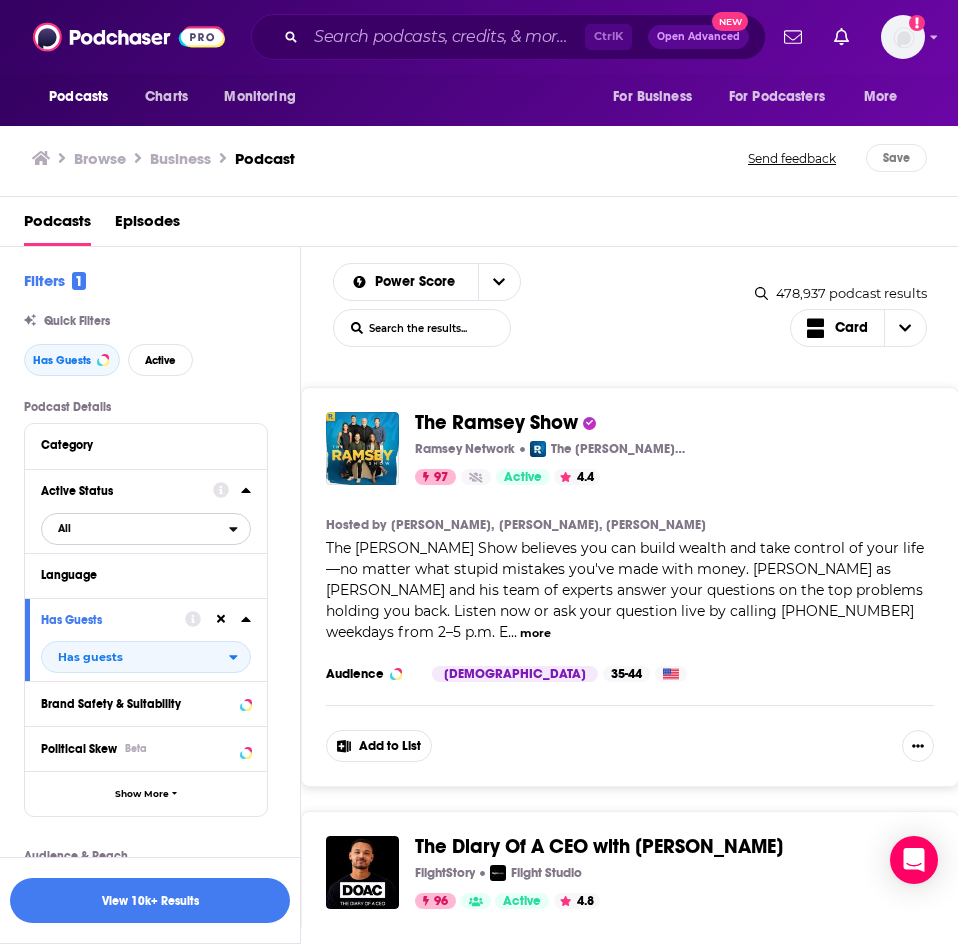 click on "All" at bounding box center [135, 528] 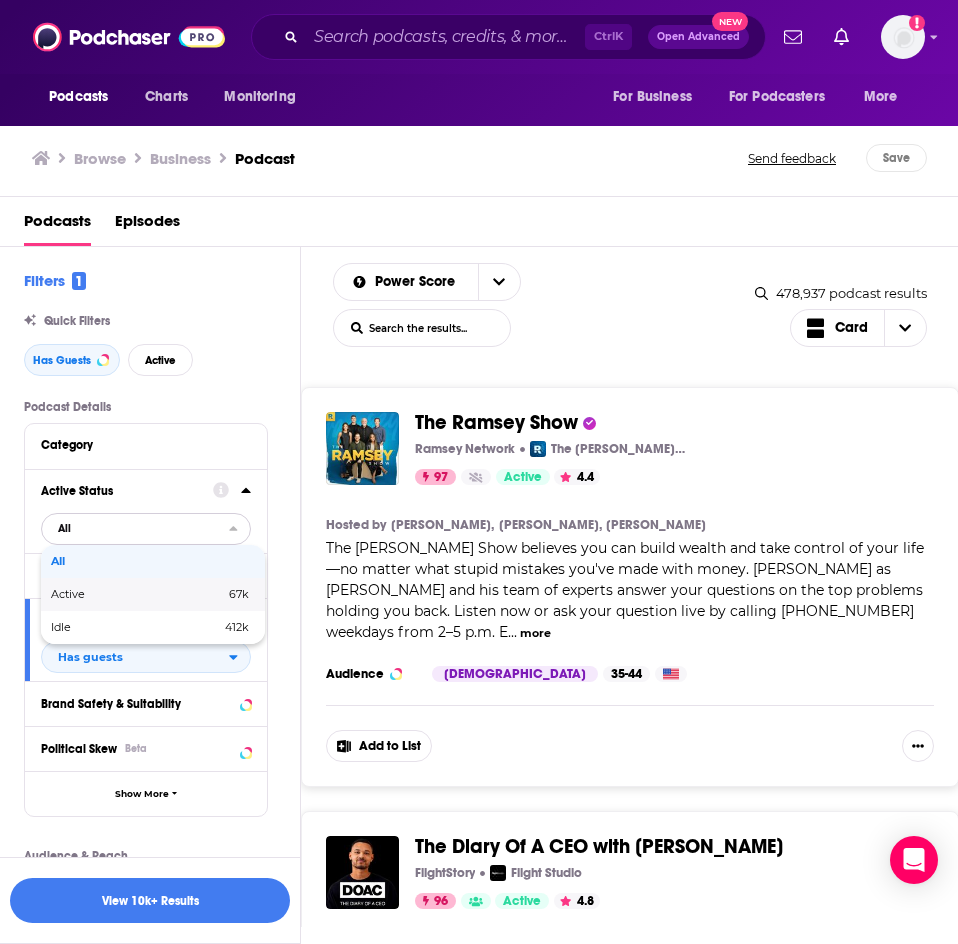 click on "67k" at bounding box center (202, 594) 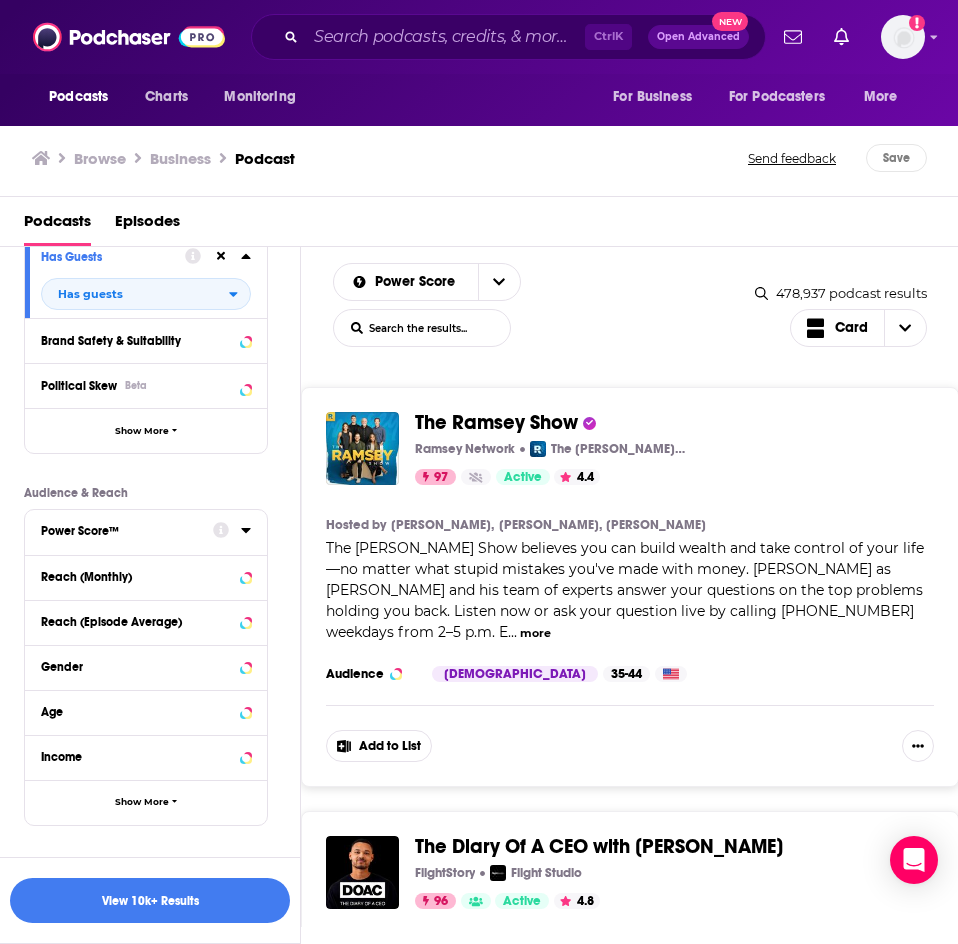 scroll, scrollTop: 393, scrollLeft: 0, axis: vertical 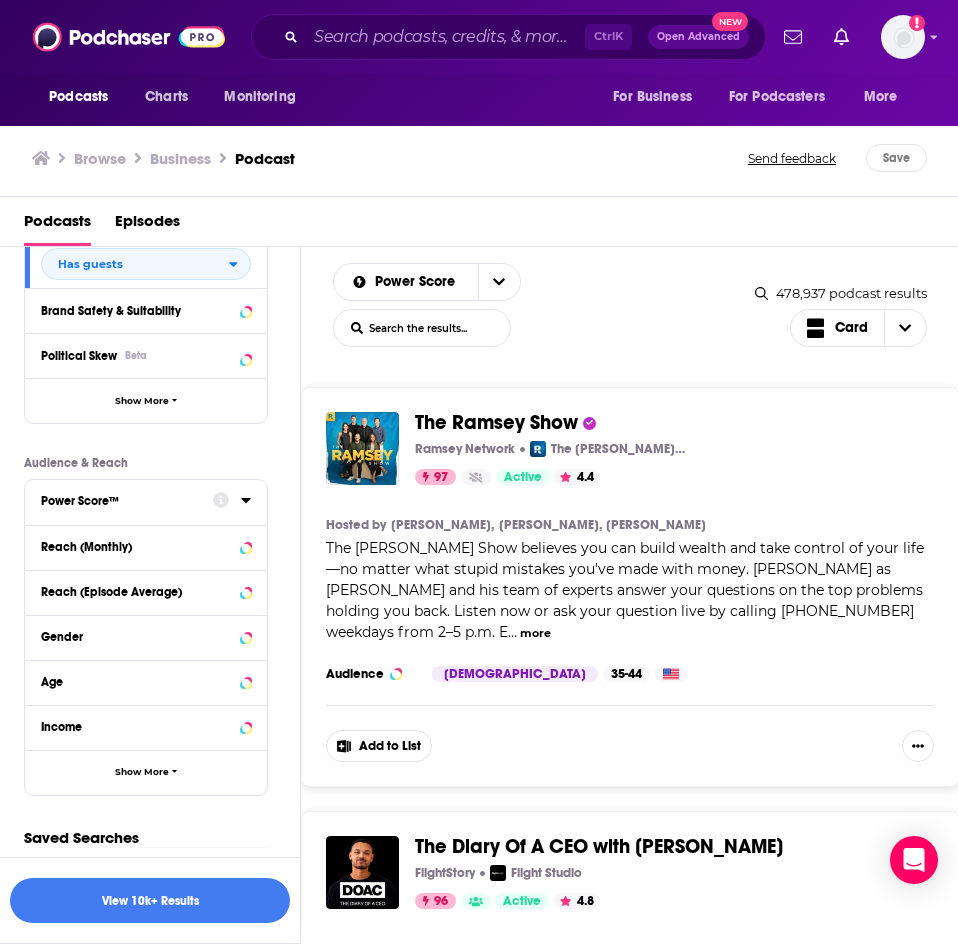 click on "Power Score™" at bounding box center [120, 501] 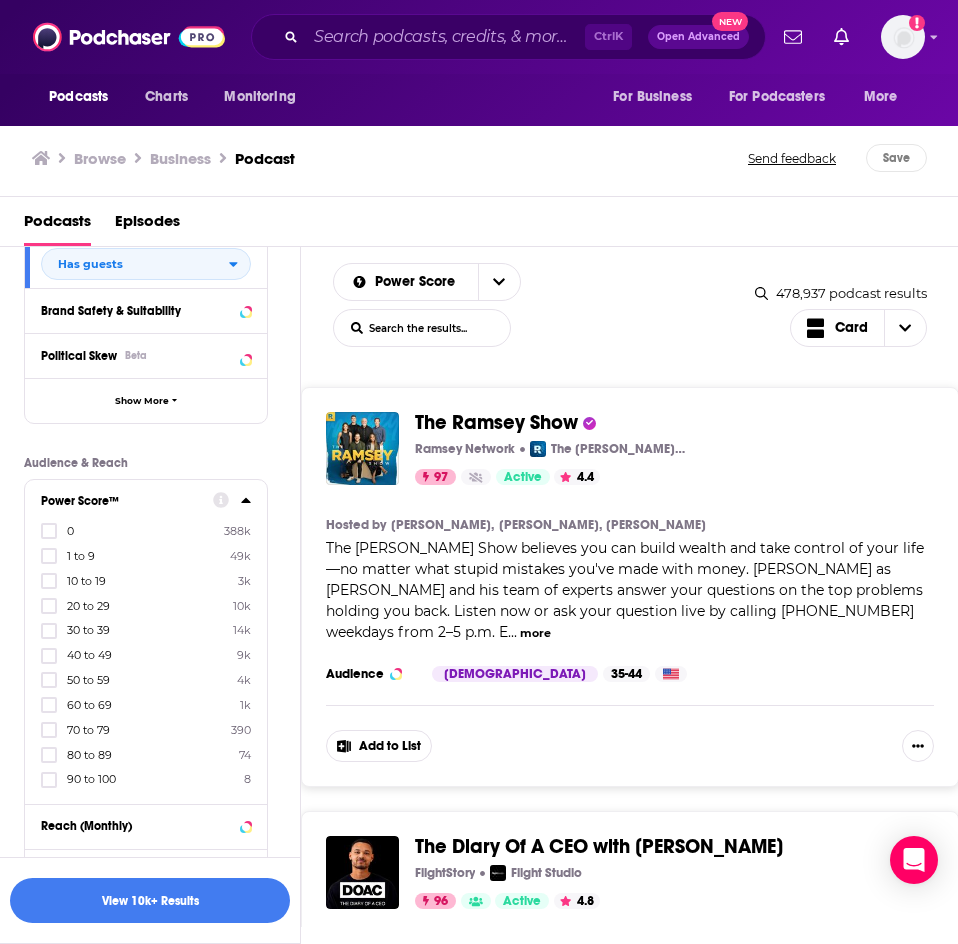 drag, startPoint x: 155, startPoint y: 494, endPoint x: 126, endPoint y: 509, distance: 32.649654 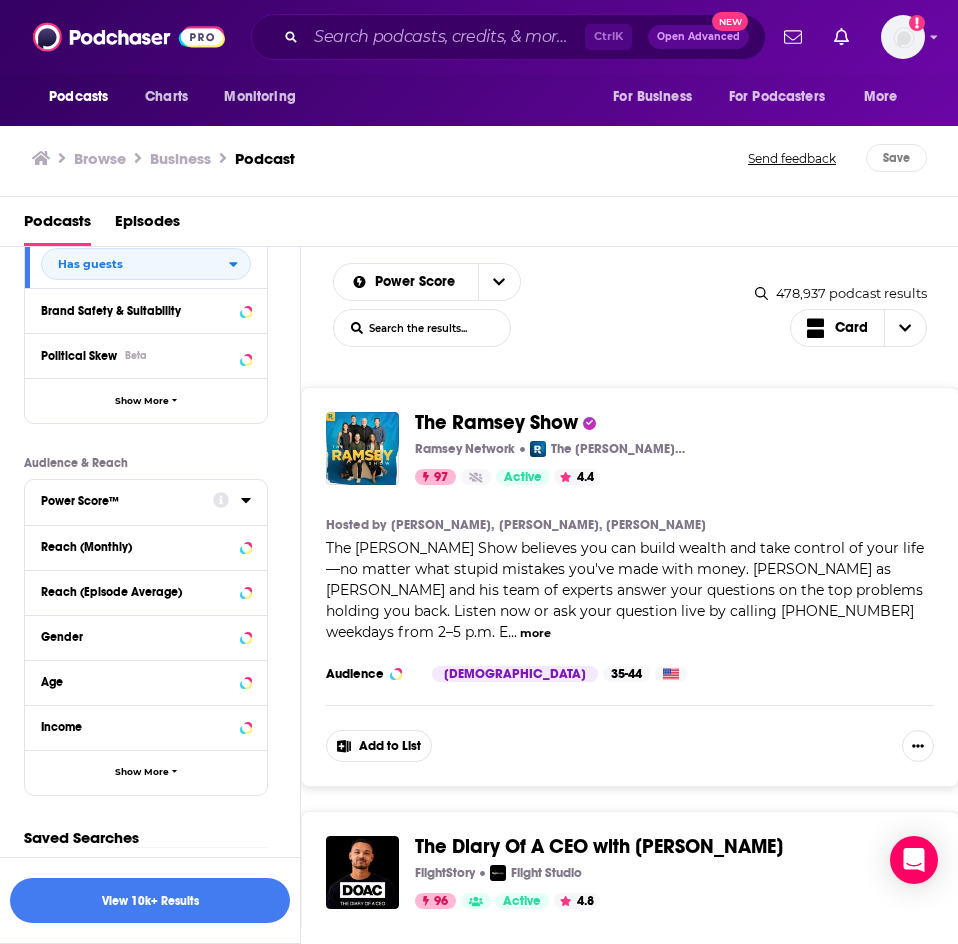 click on "Power Score™" at bounding box center [120, 501] 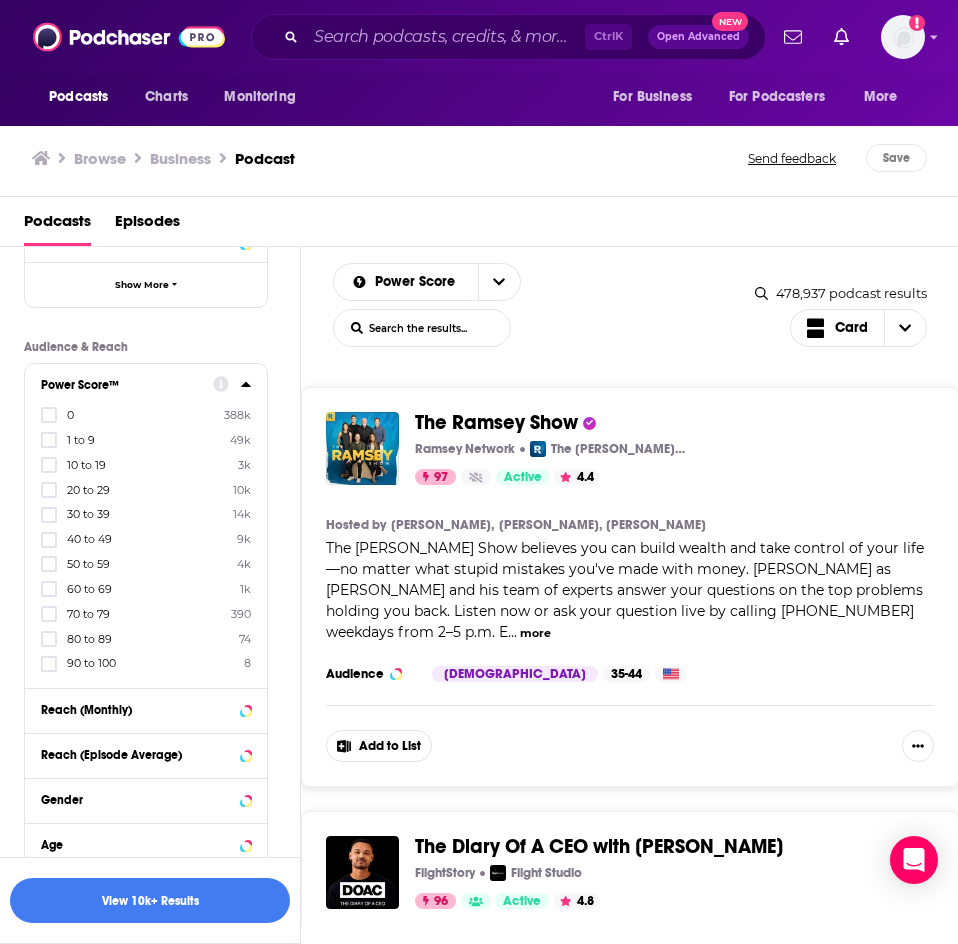 scroll, scrollTop: 393, scrollLeft: 0, axis: vertical 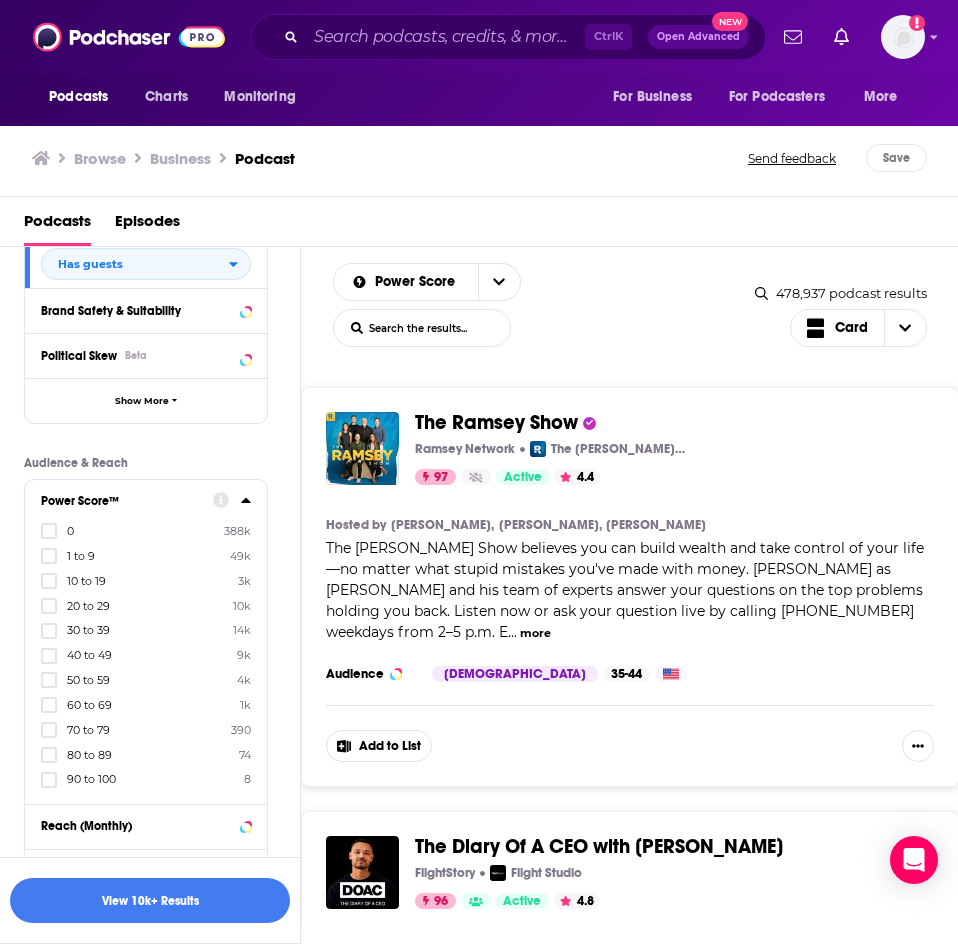 click 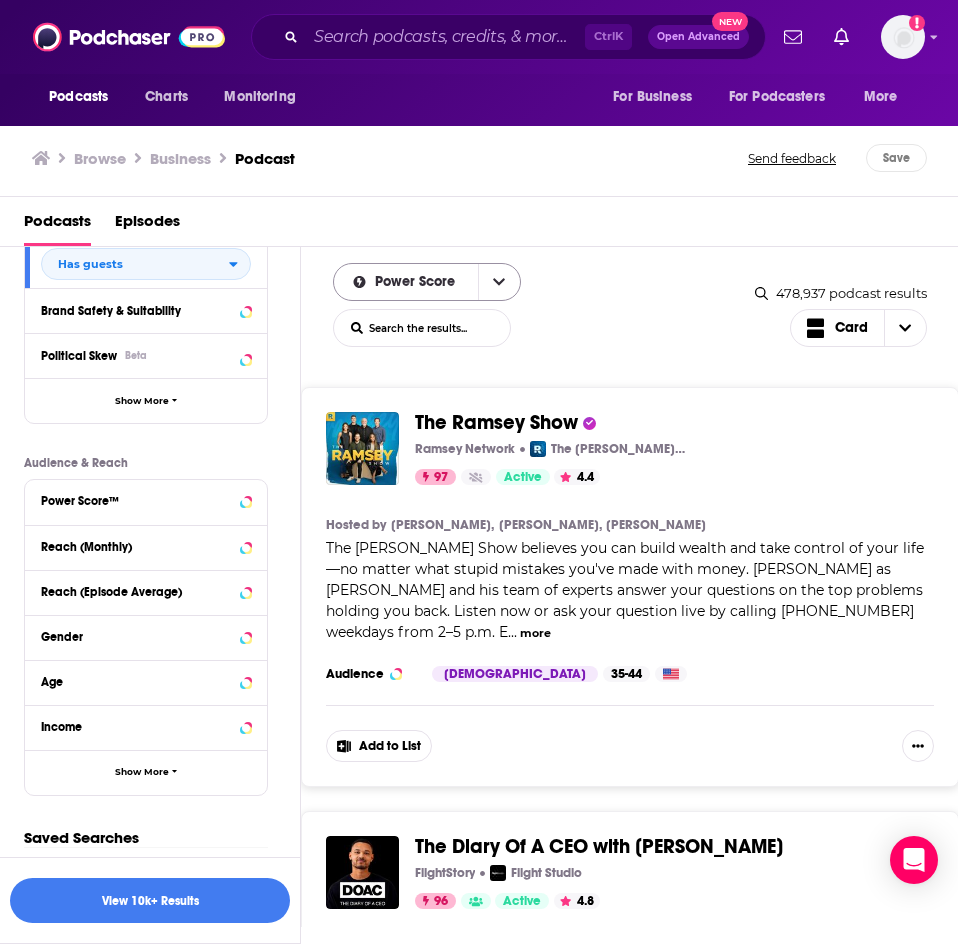 click at bounding box center (499, 282) 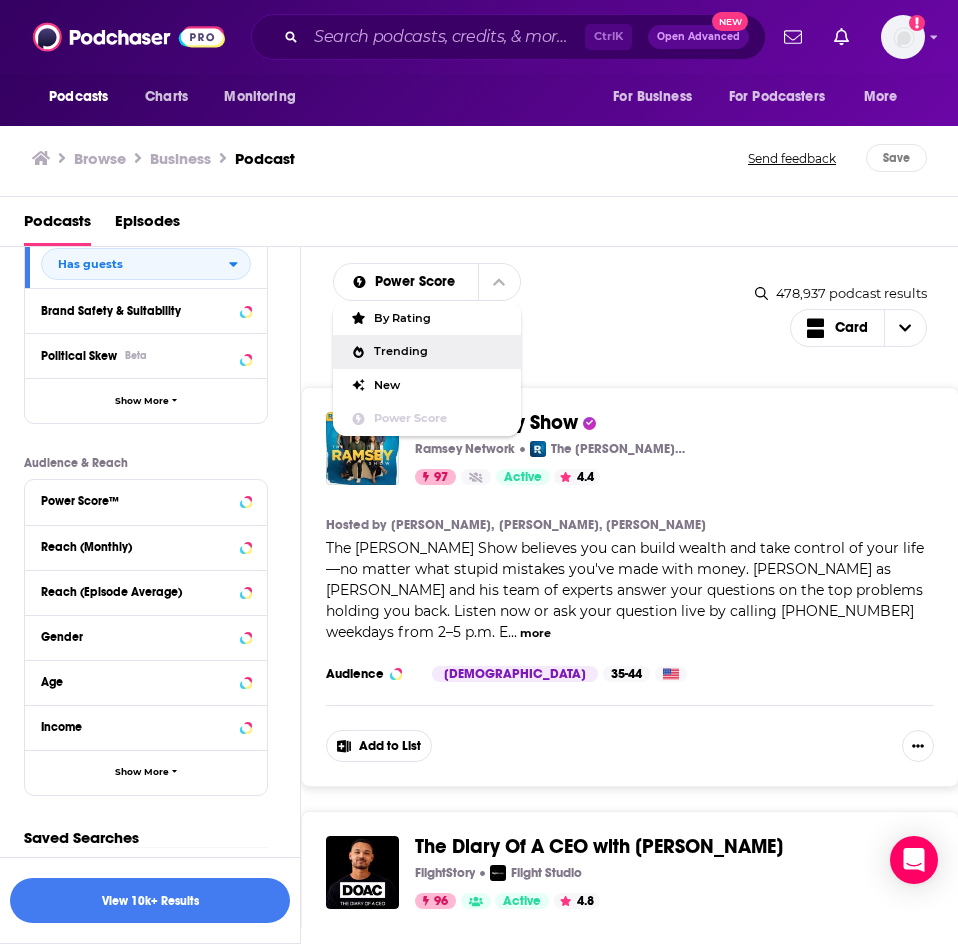 click on "Trending" at bounding box center [427, 352] 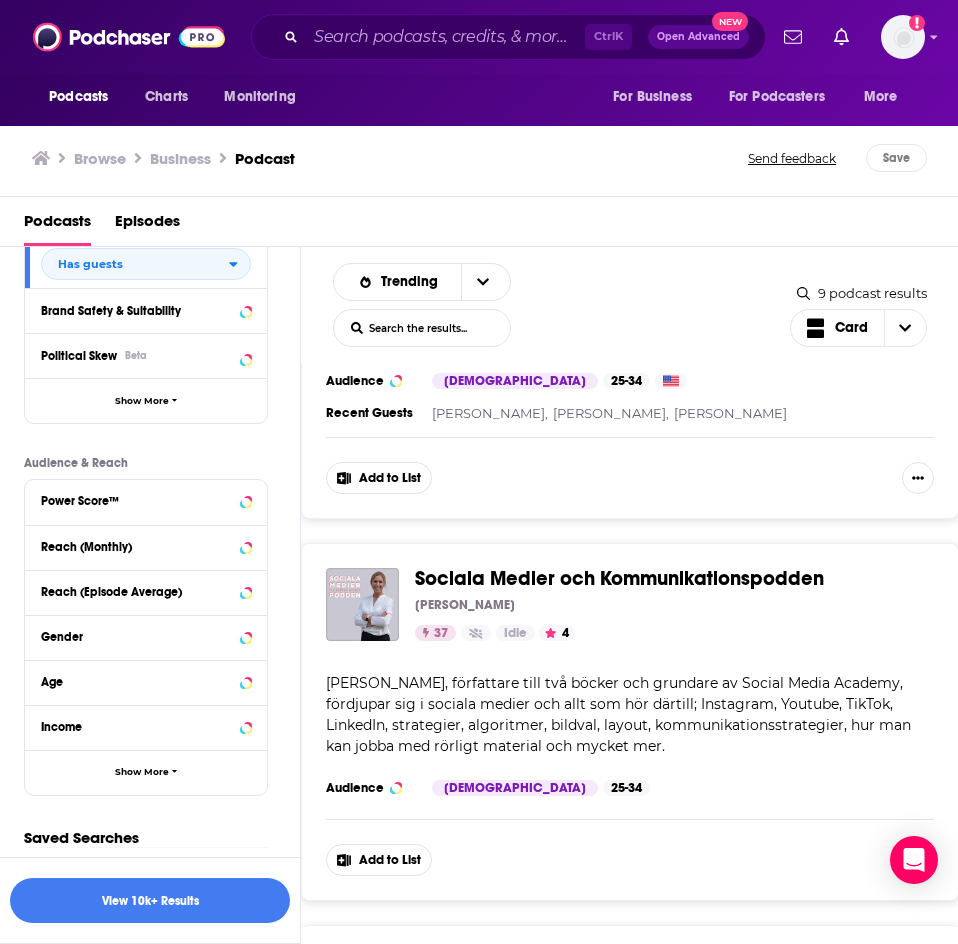 scroll, scrollTop: 1400, scrollLeft: 0, axis: vertical 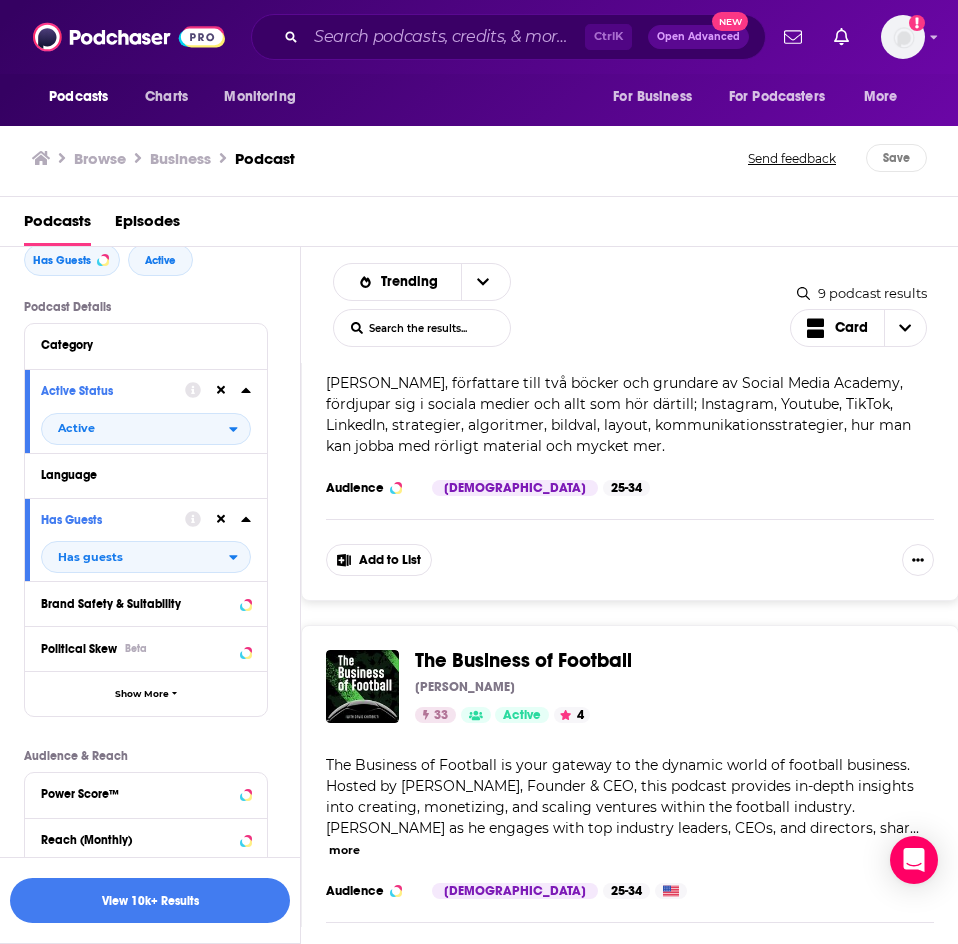 click on "Has Guests Has guests" at bounding box center [146, 540] 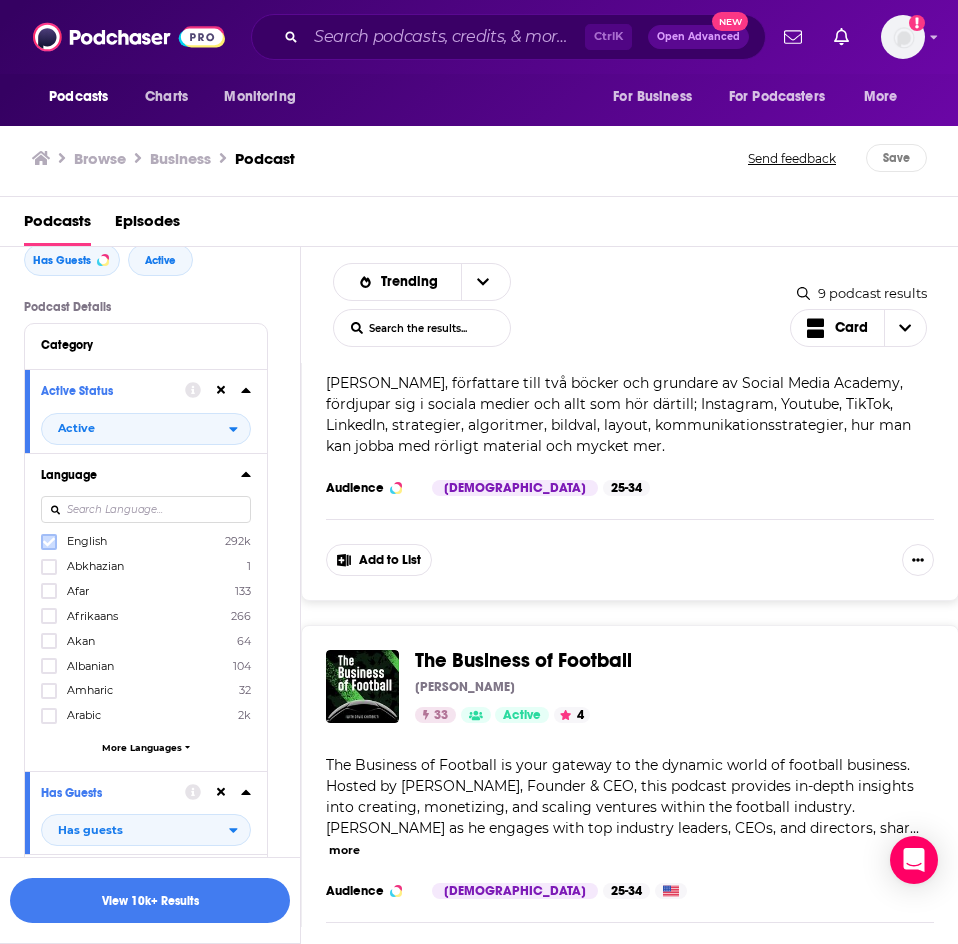 click at bounding box center (49, 542) 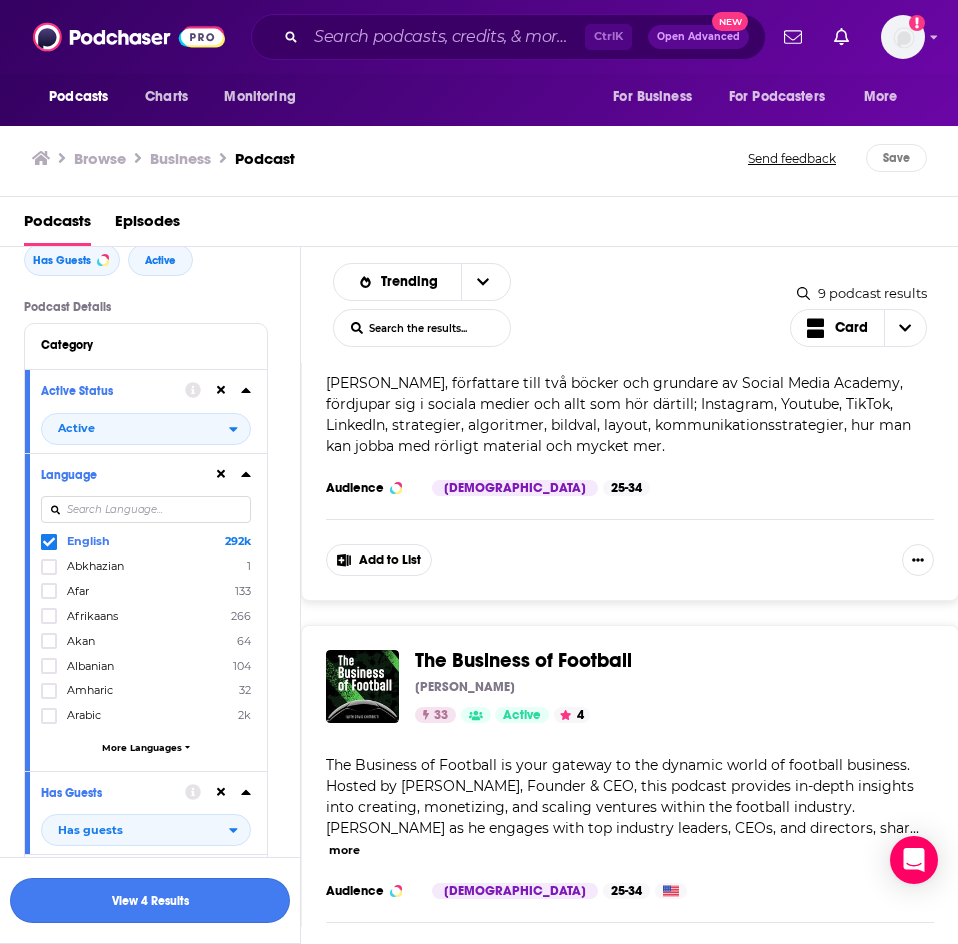 click on "View 4 Results" at bounding box center (150, 900) 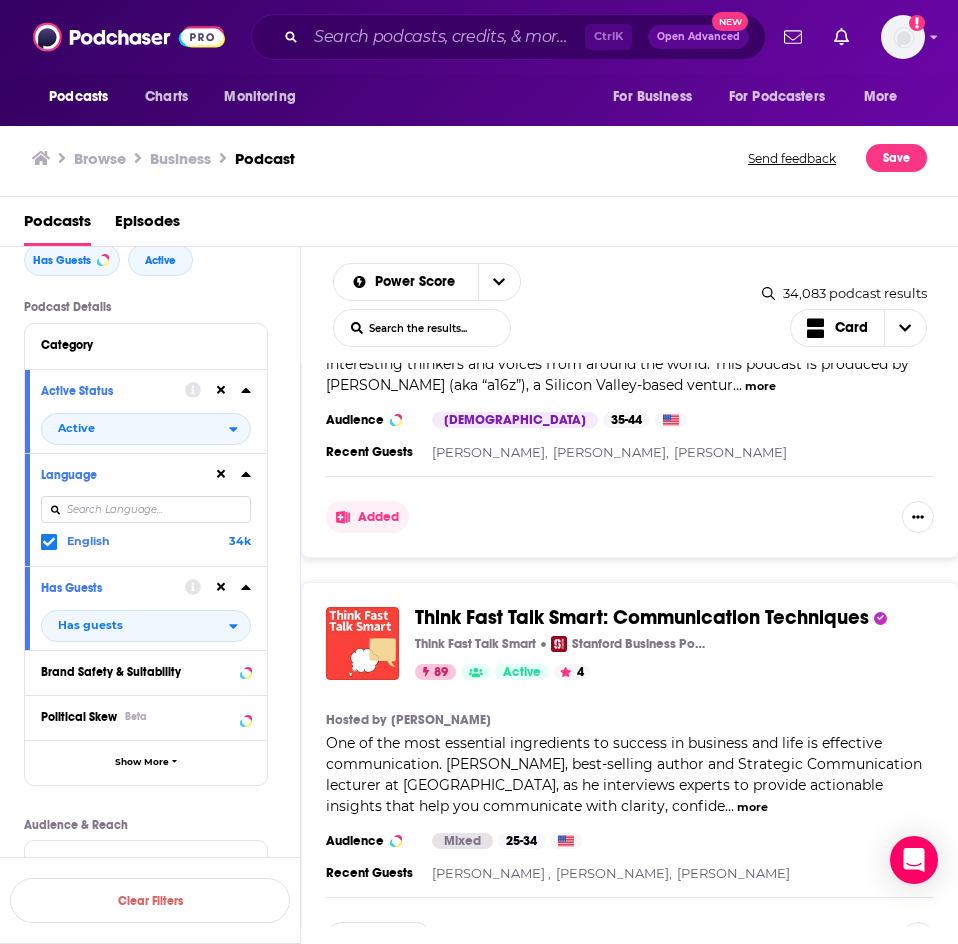 scroll, scrollTop: 2400, scrollLeft: 0, axis: vertical 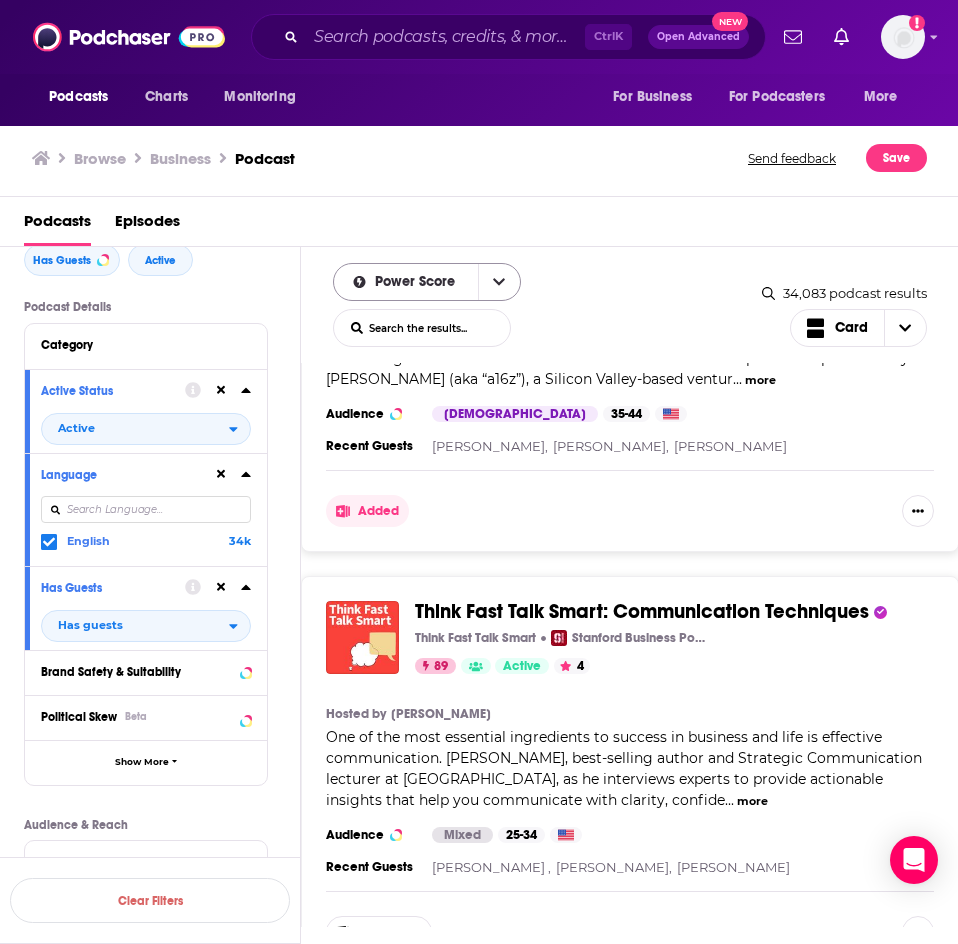 click at bounding box center (499, 282) 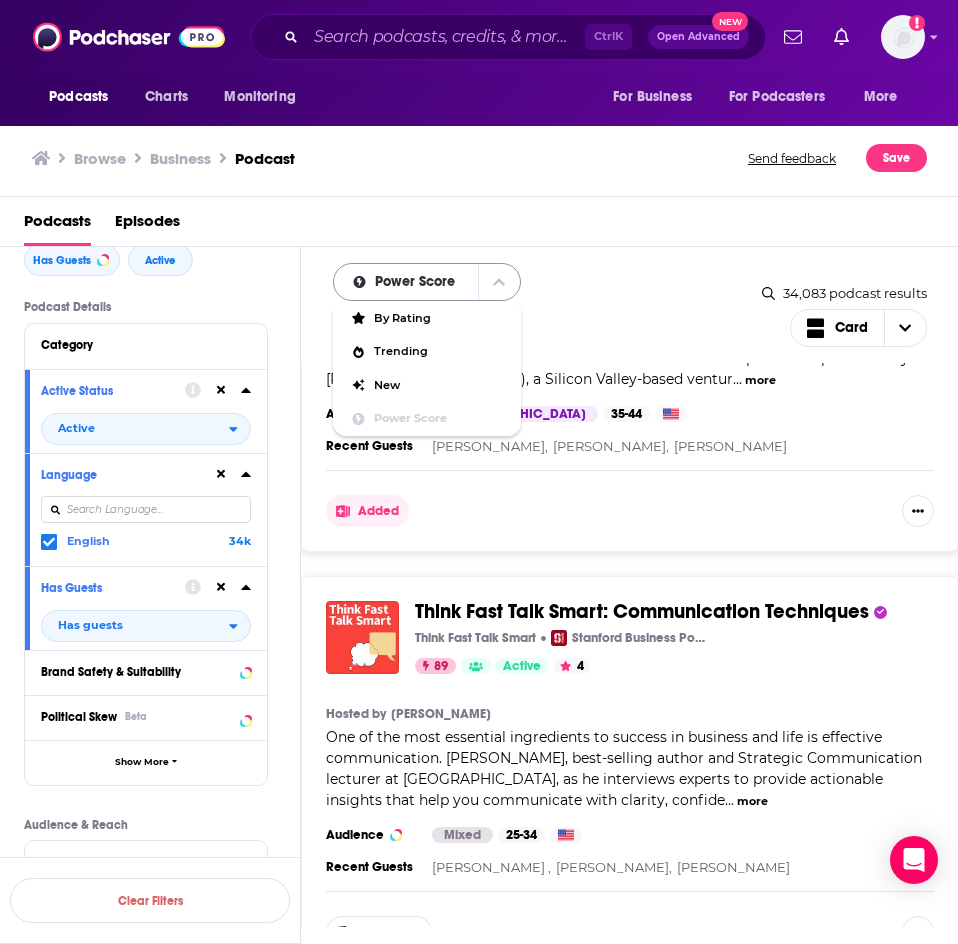 click at bounding box center [499, 282] 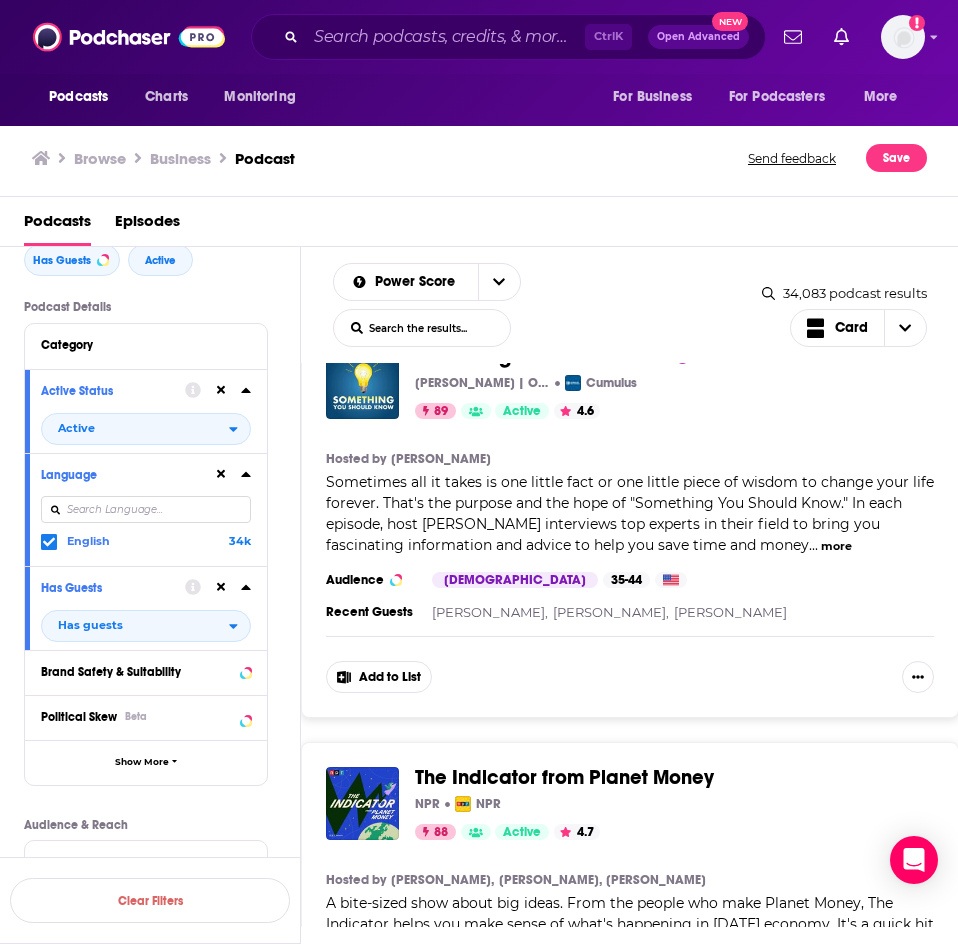 scroll, scrollTop: 4100, scrollLeft: 0, axis: vertical 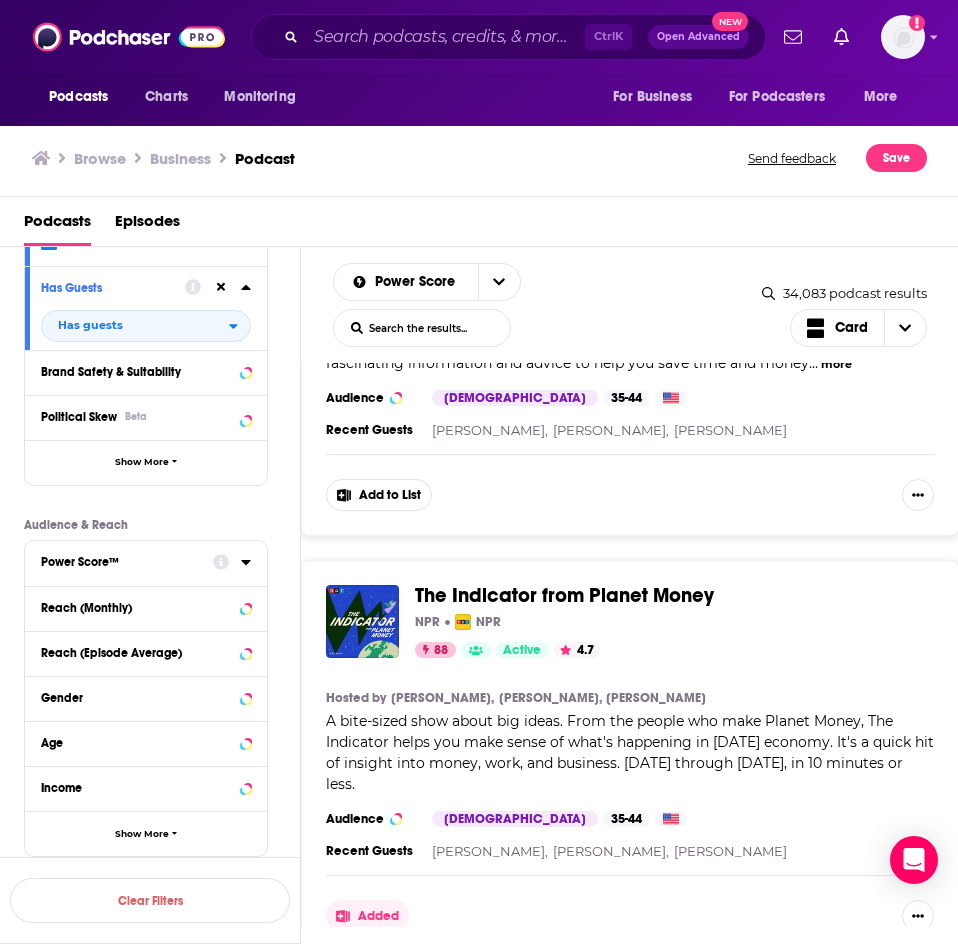 click 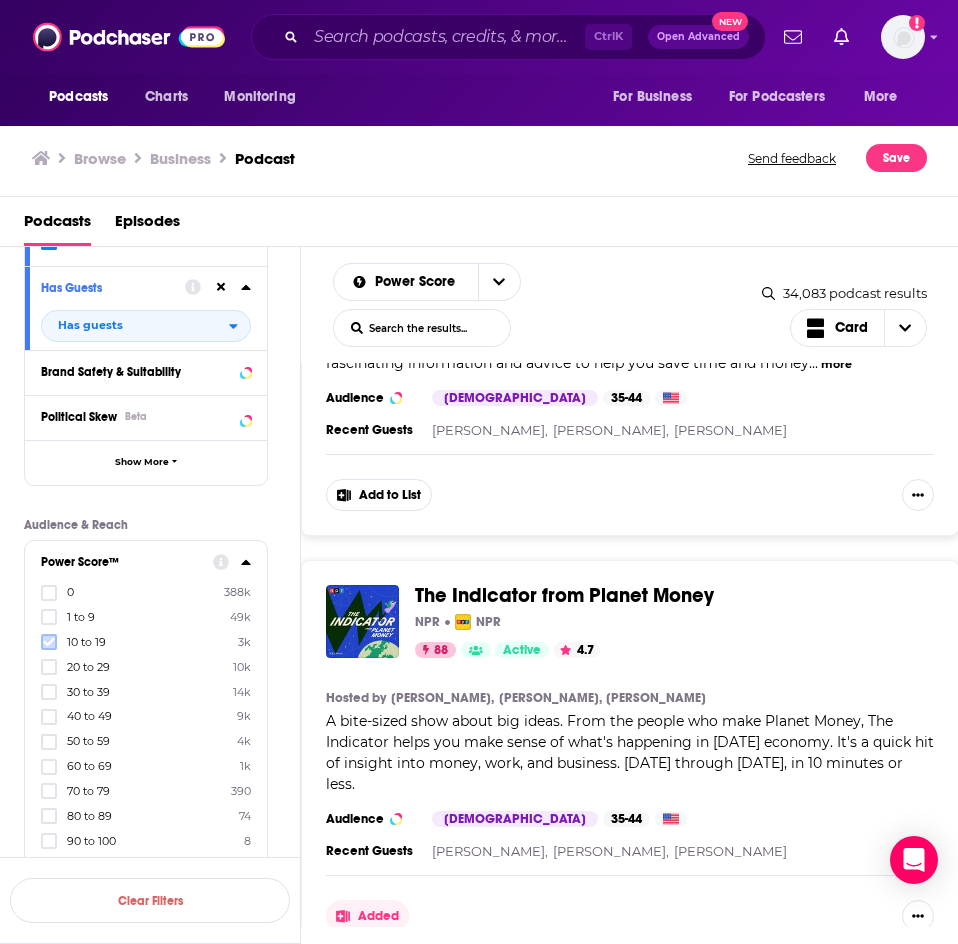 click at bounding box center [49, 642] 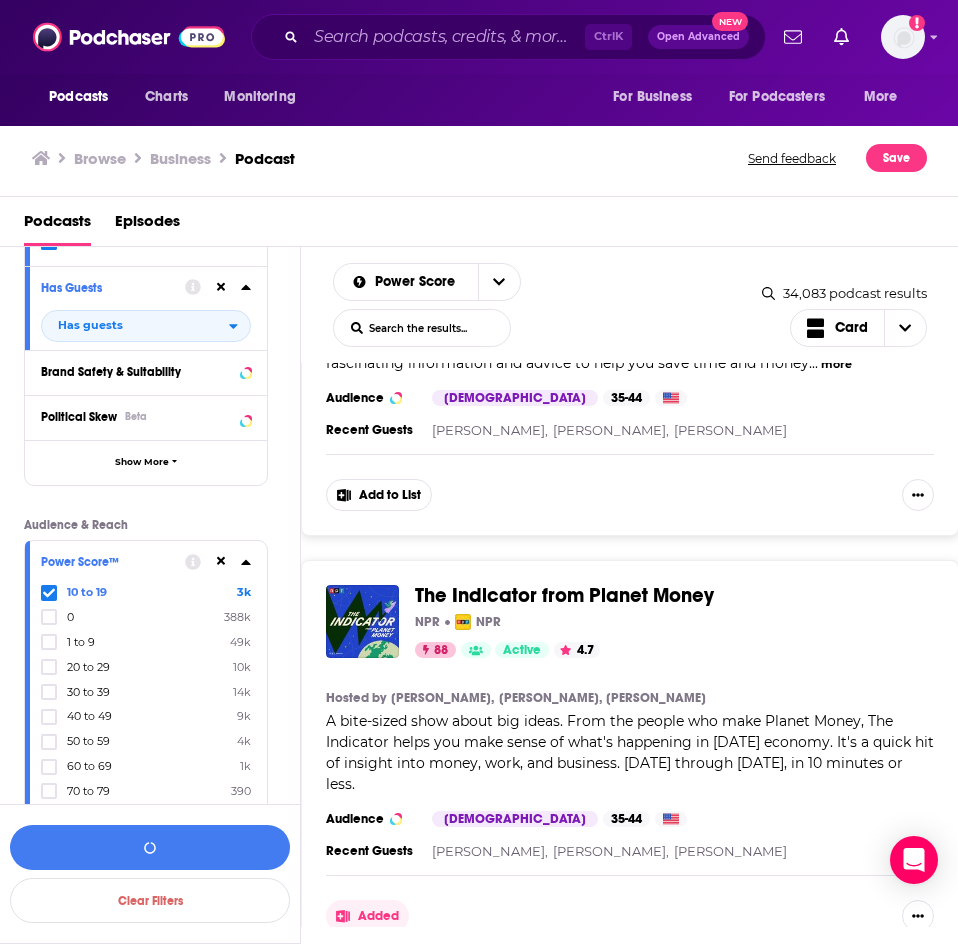 click 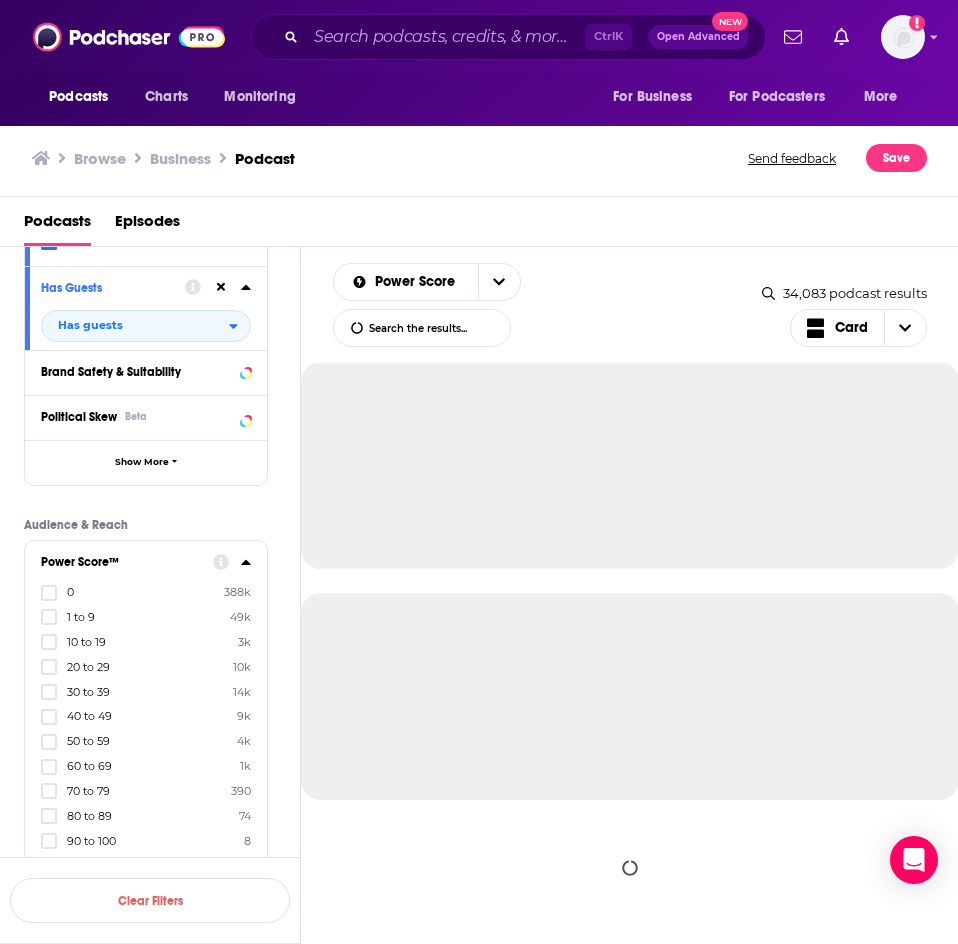 scroll, scrollTop: 1873, scrollLeft: 0, axis: vertical 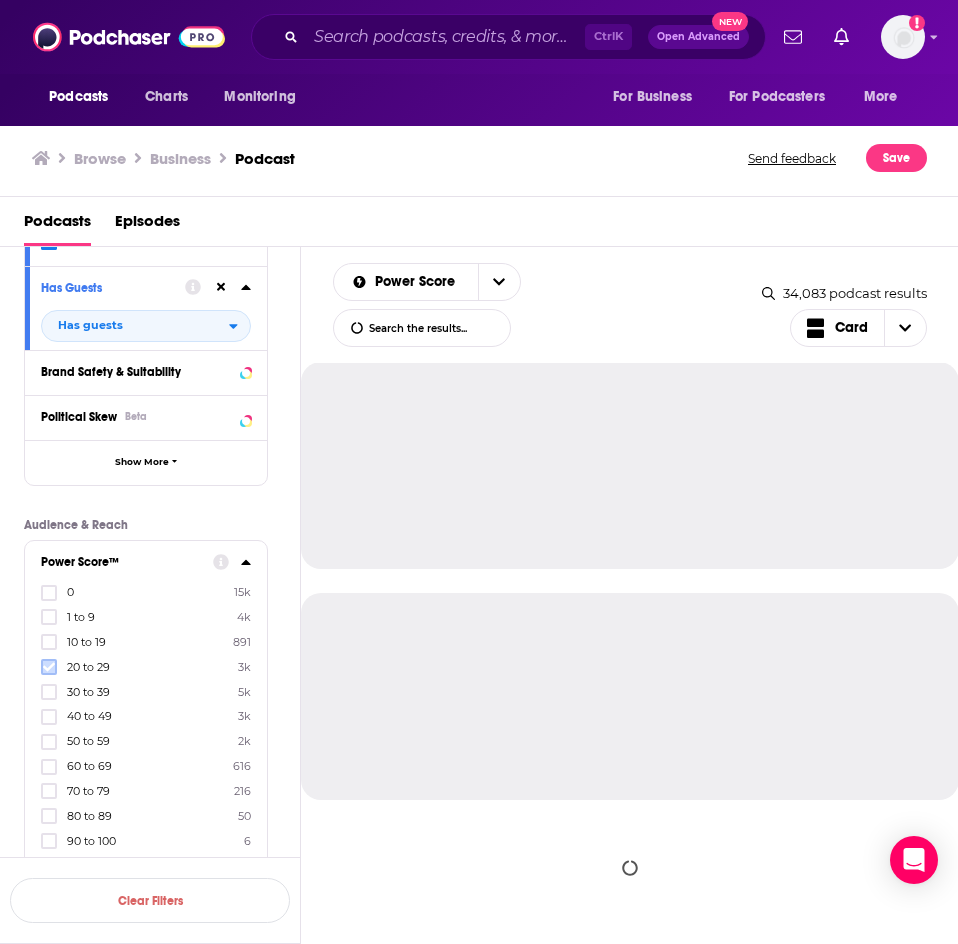 click 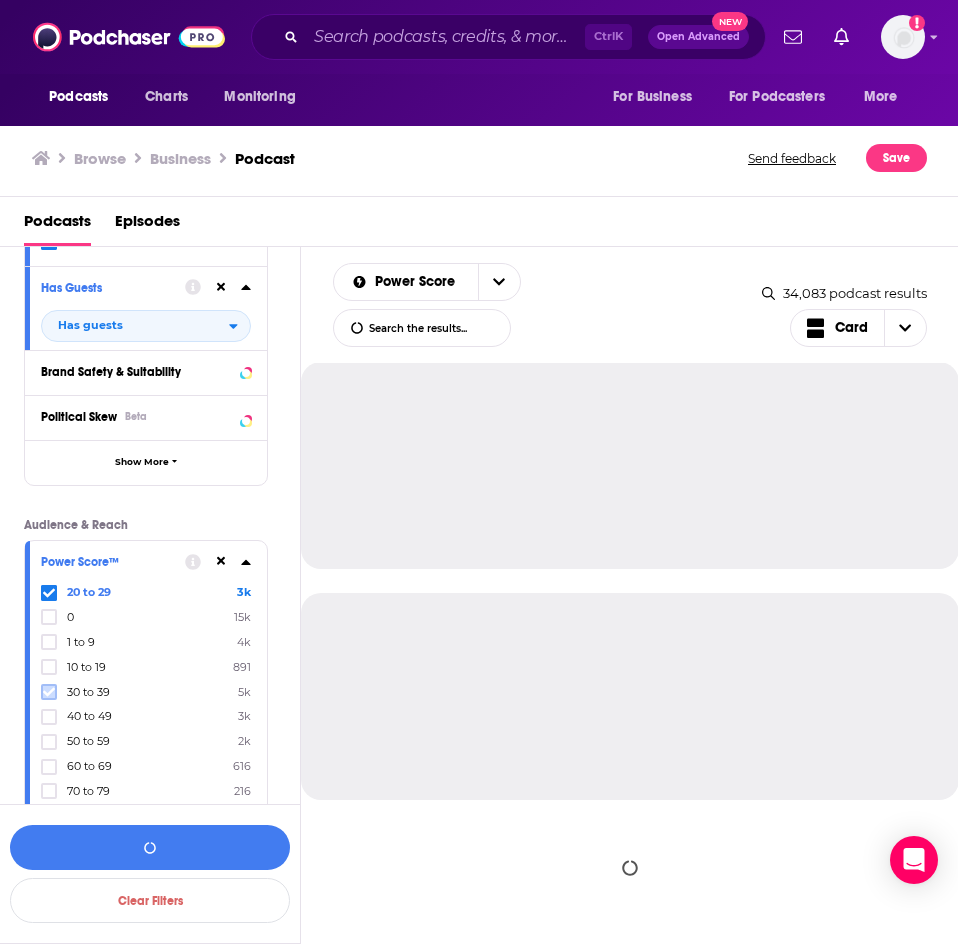 click 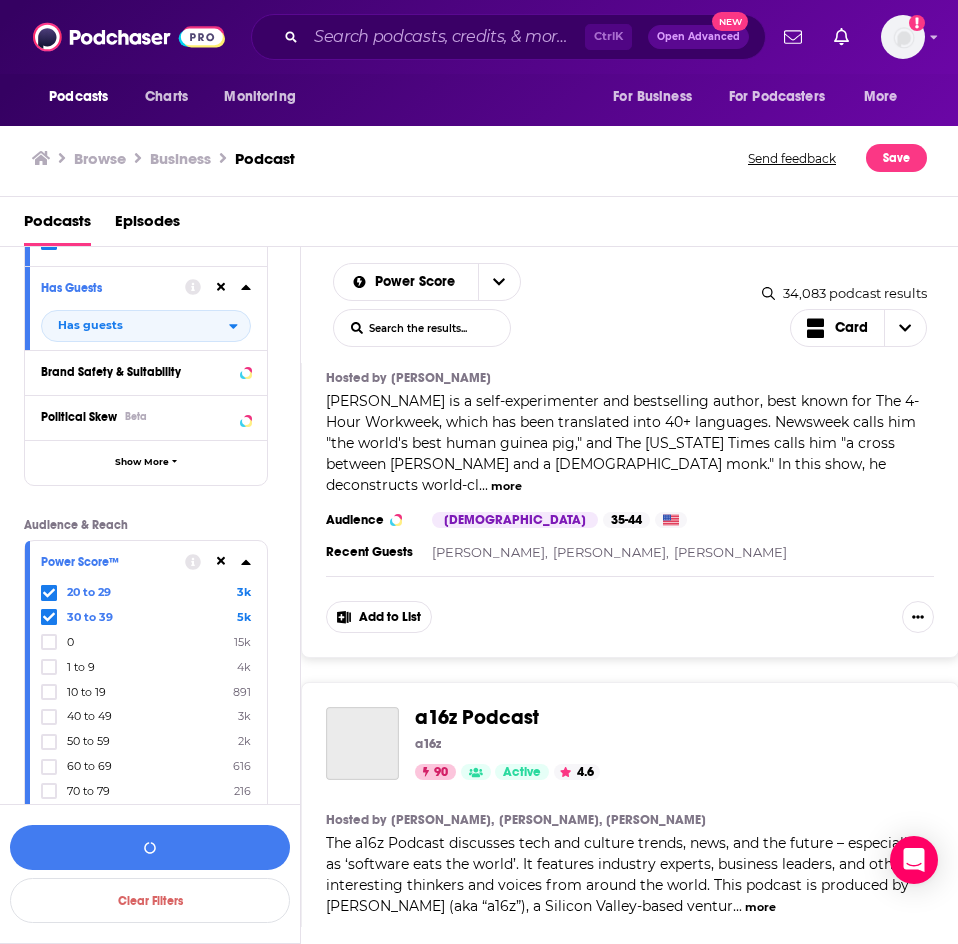 scroll, scrollTop: 7308, scrollLeft: 0, axis: vertical 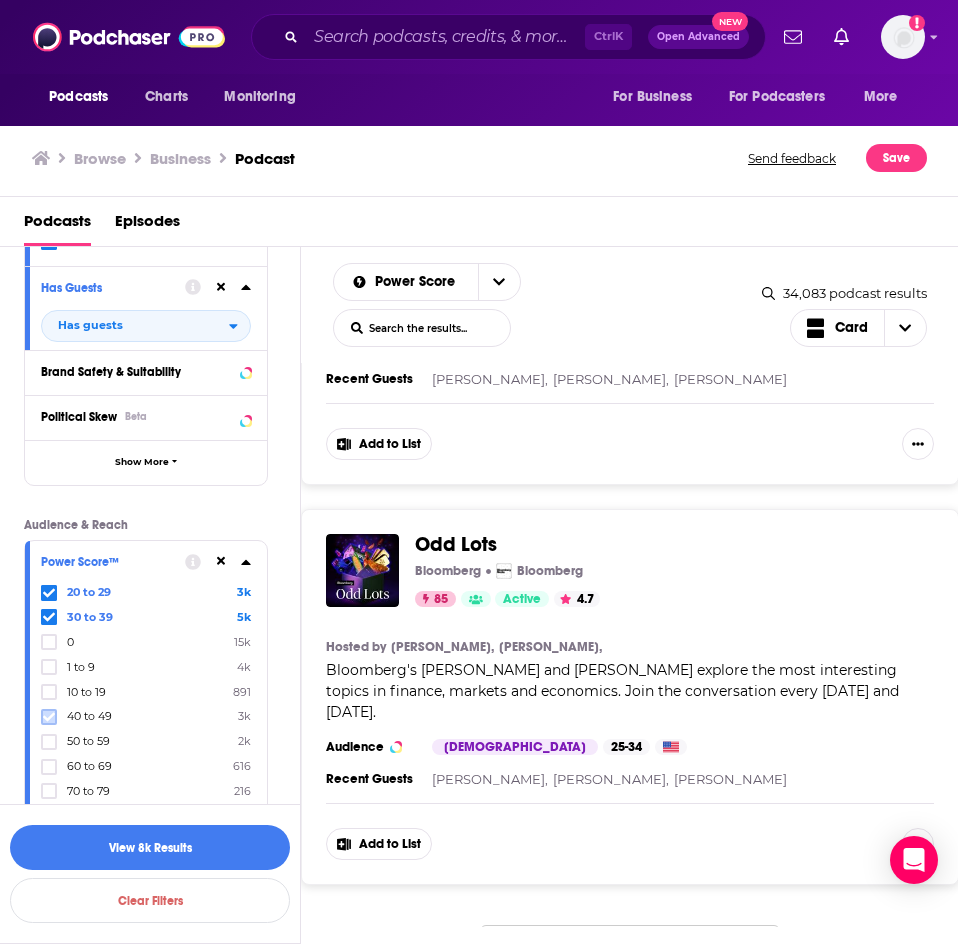 click 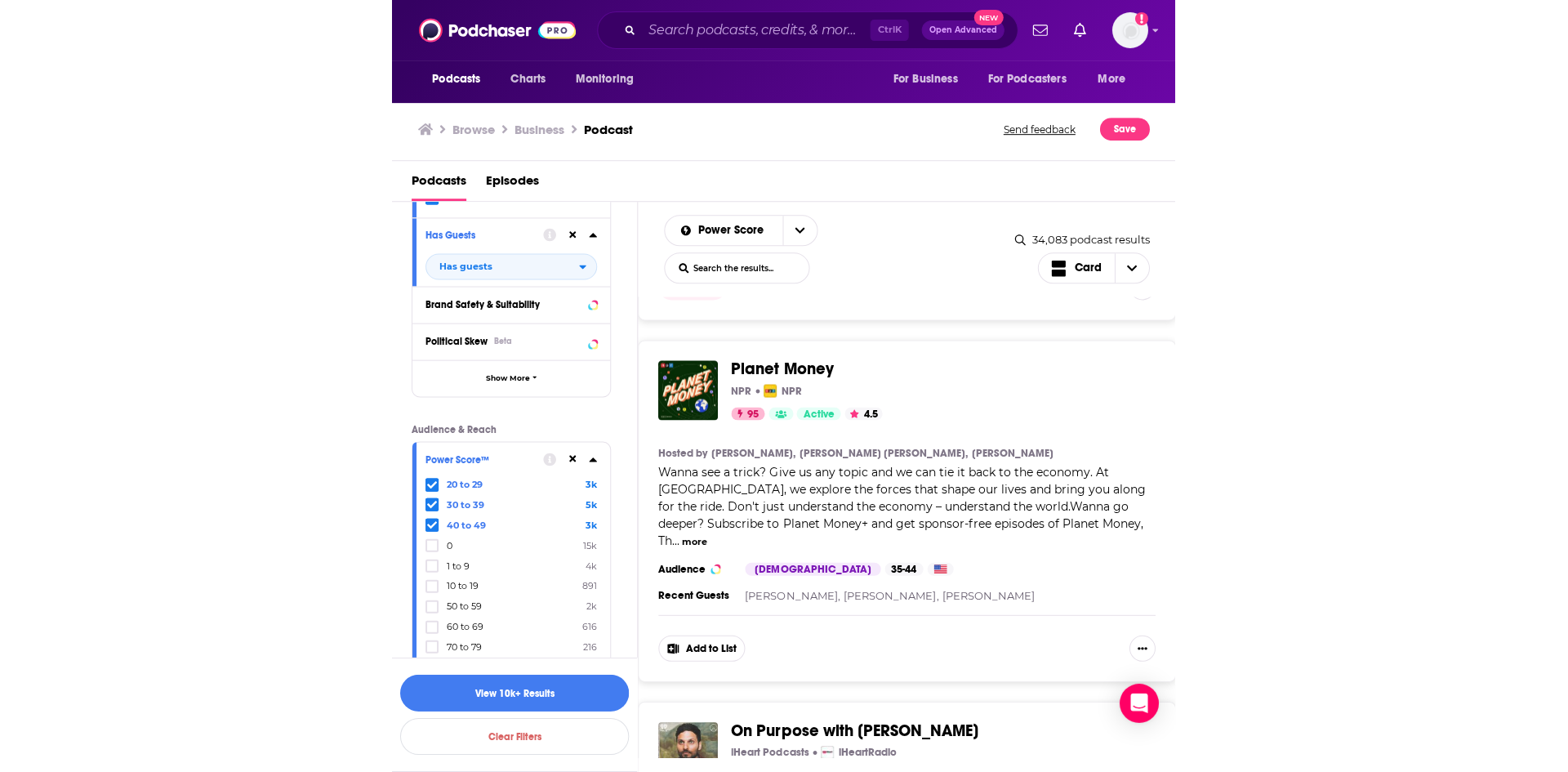 scroll, scrollTop: 0, scrollLeft: 0, axis: both 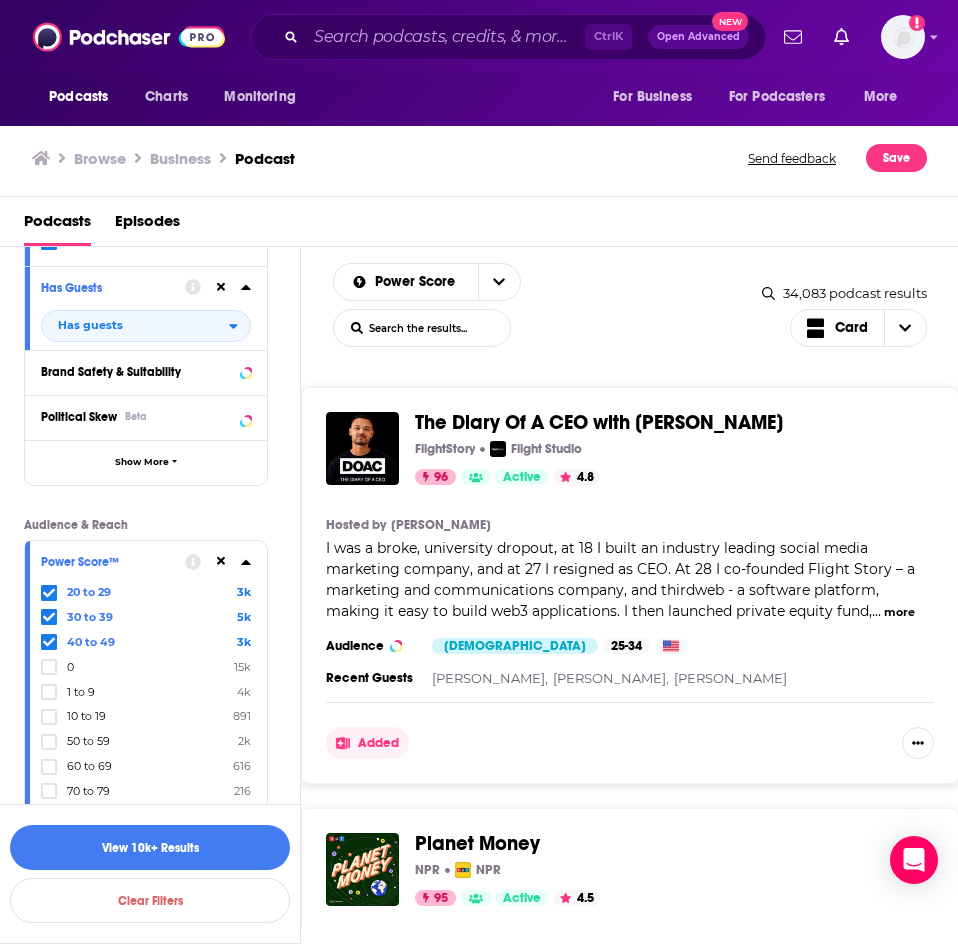 click on "Added" at bounding box center [630, 730] 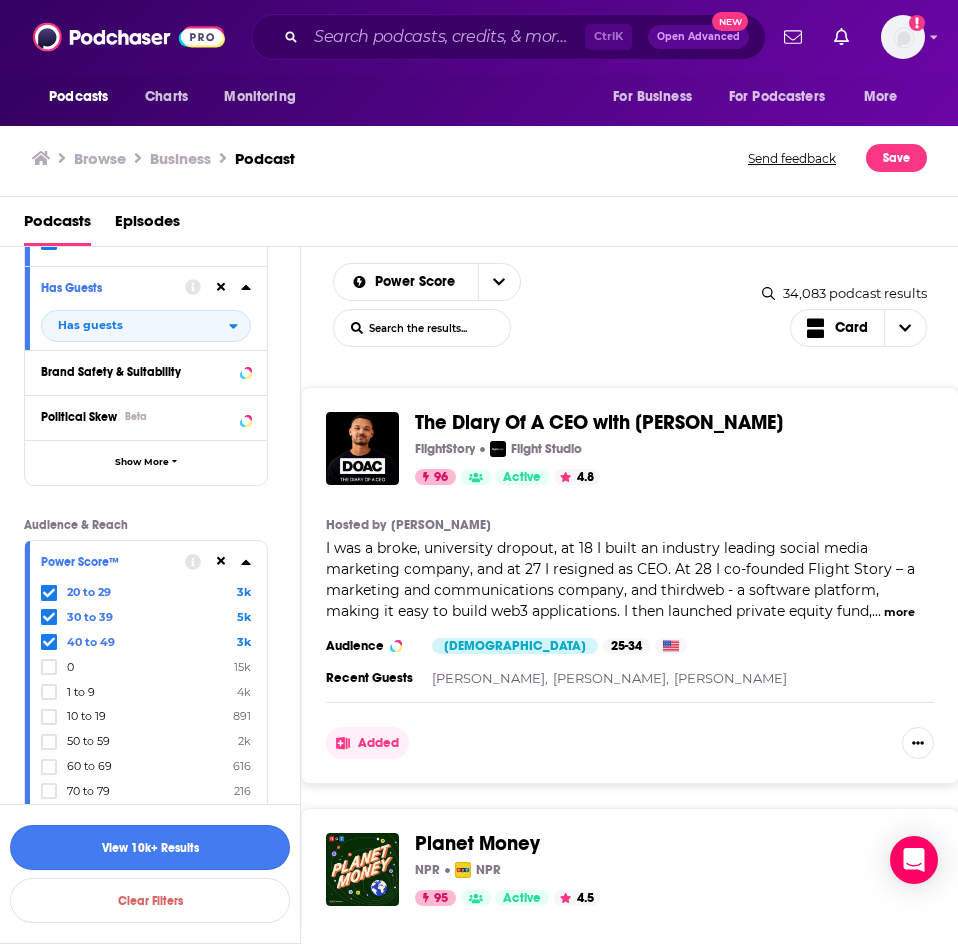 click on "View 10k+ Results" at bounding box center [150, 847] 